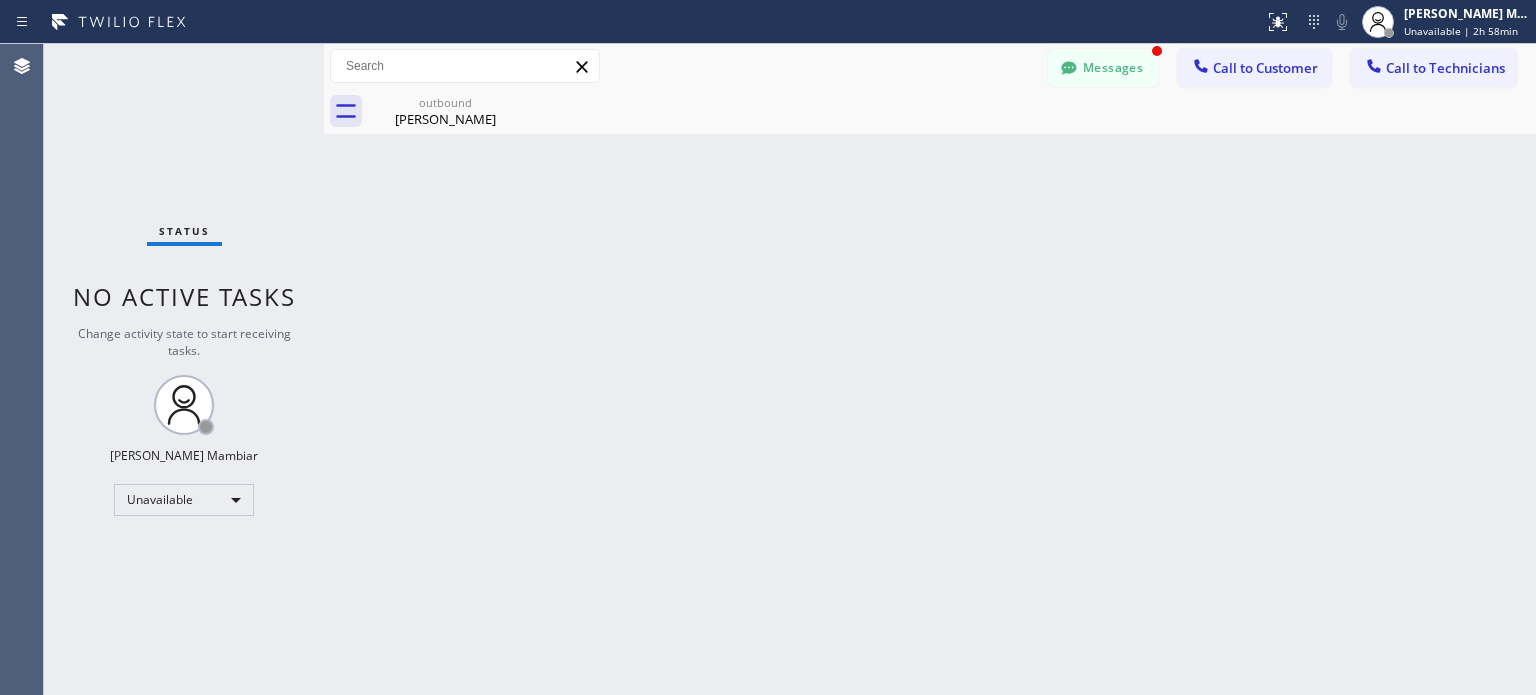 scroll, scrollTop: 0, scrollLeft: 0, axis: both 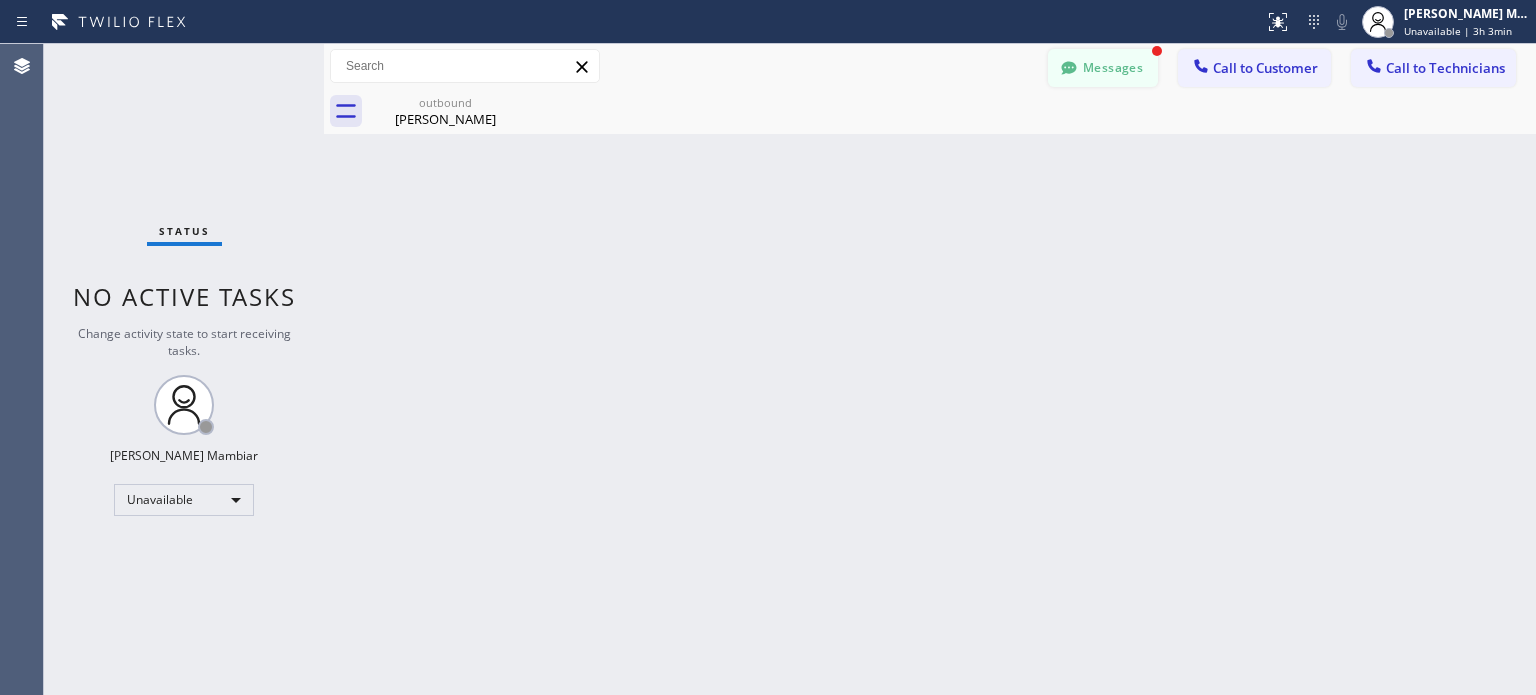 click at bounding box center (1069, 70) 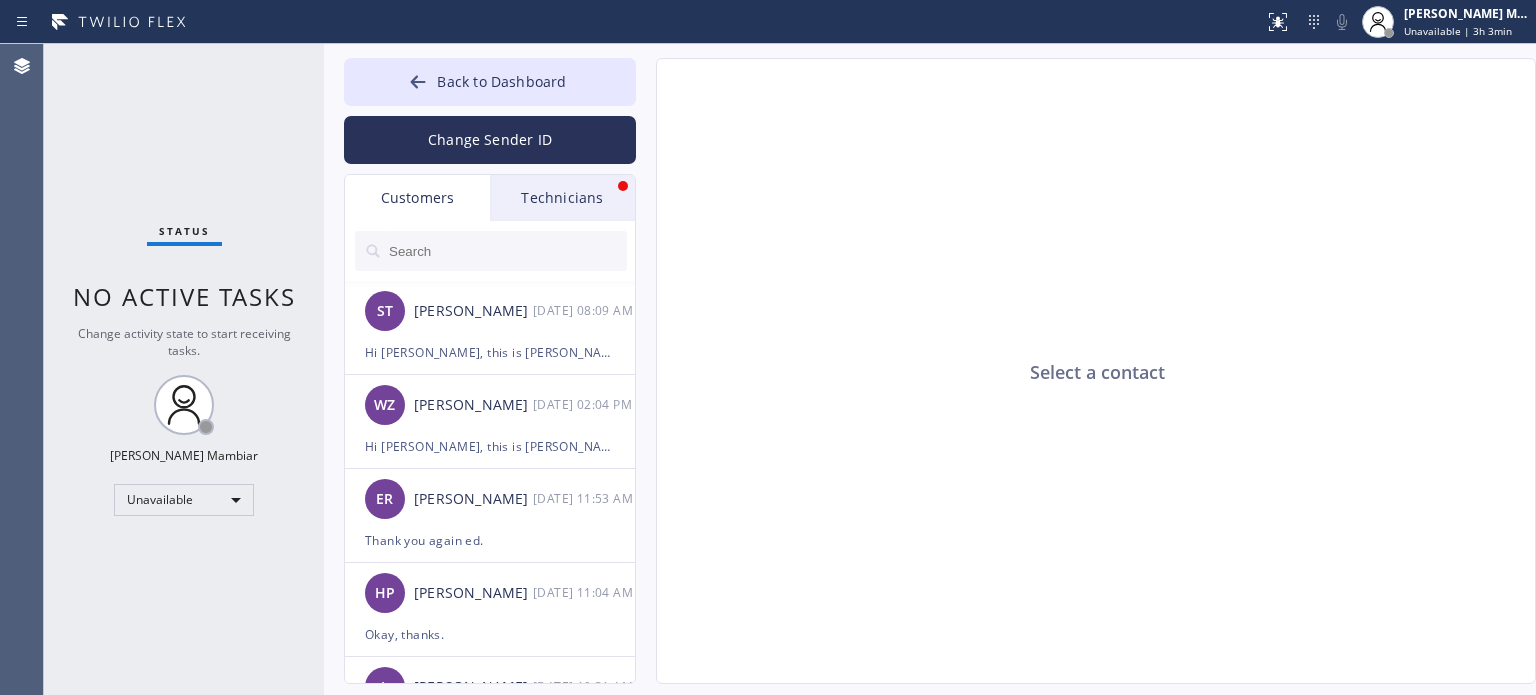 click on "Technicians" at bounding box center [562, 198] 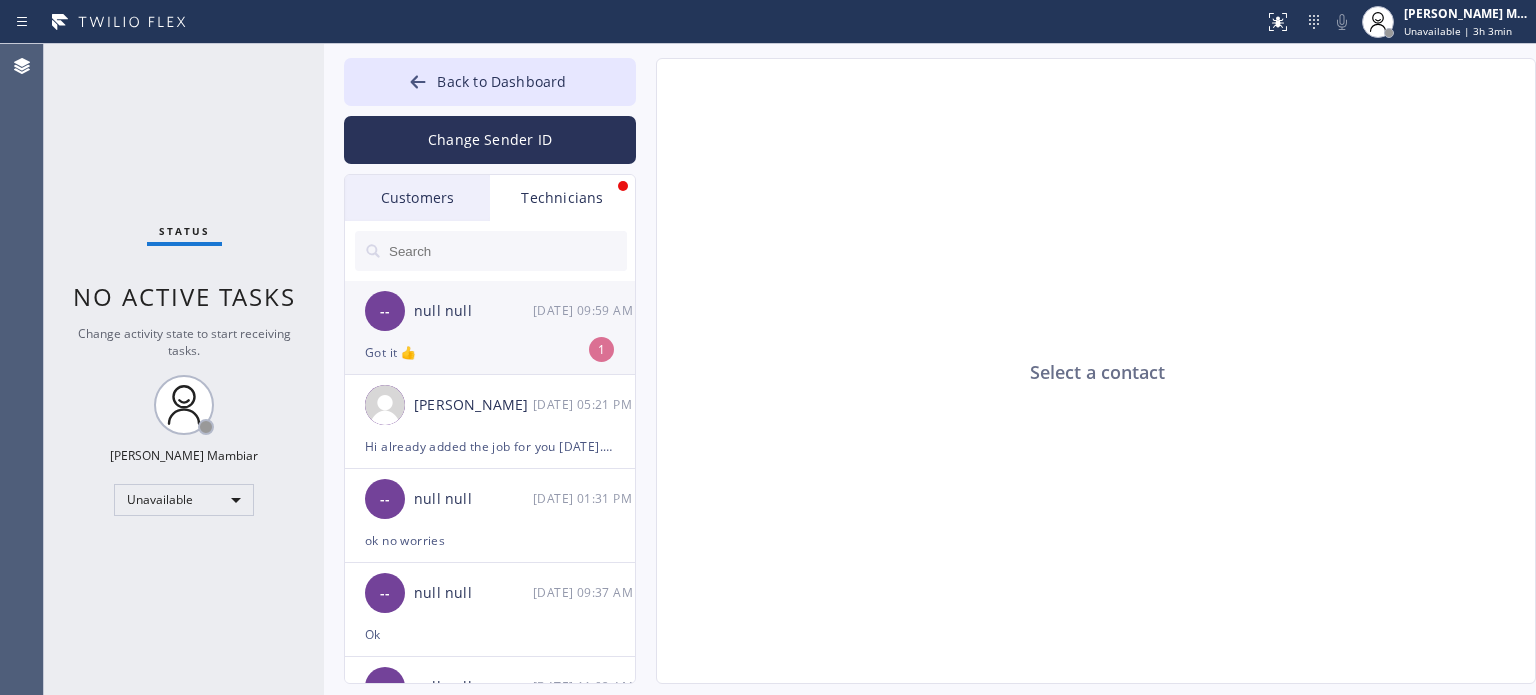click on "-- null null [DATE] 09:59 AM" at bounding box center (491, 311) 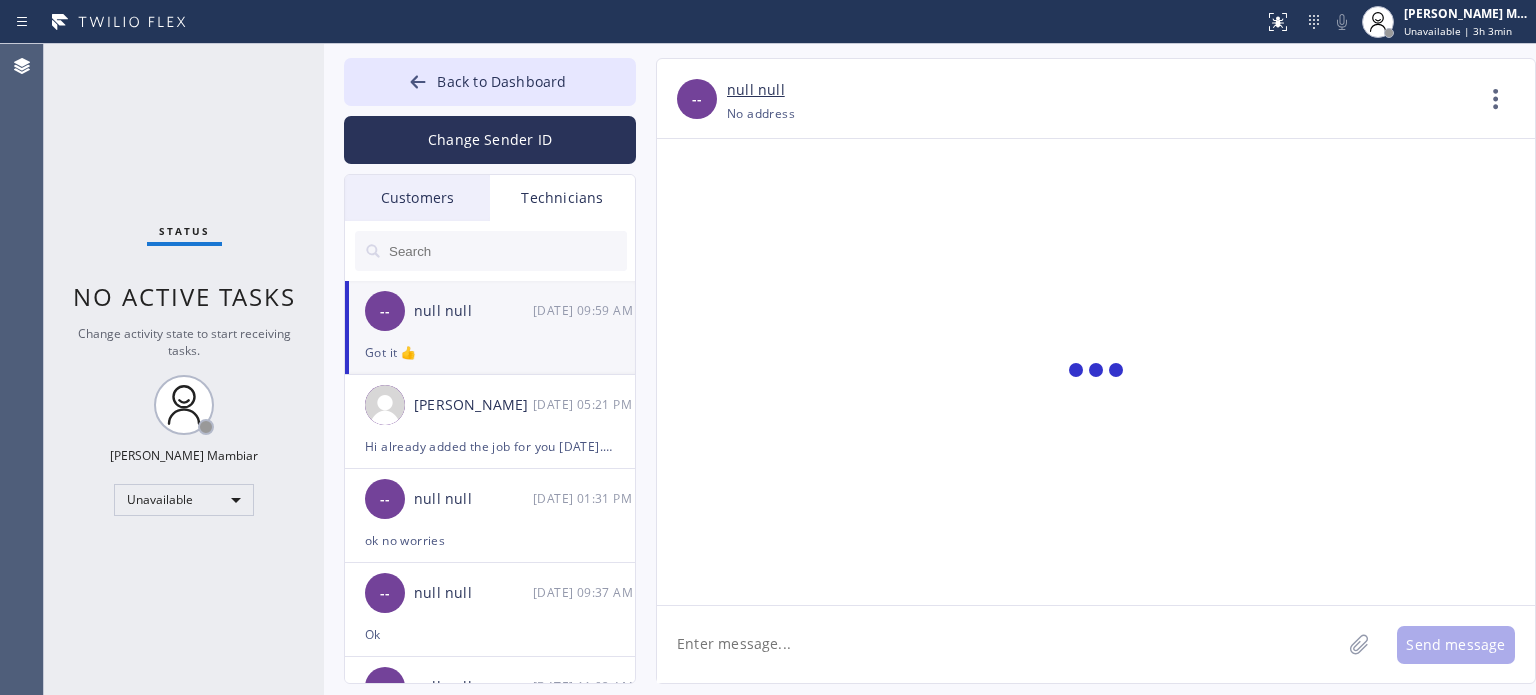 scroll, scrollTop: 3895, scrollLeft: 0, axis: vertical 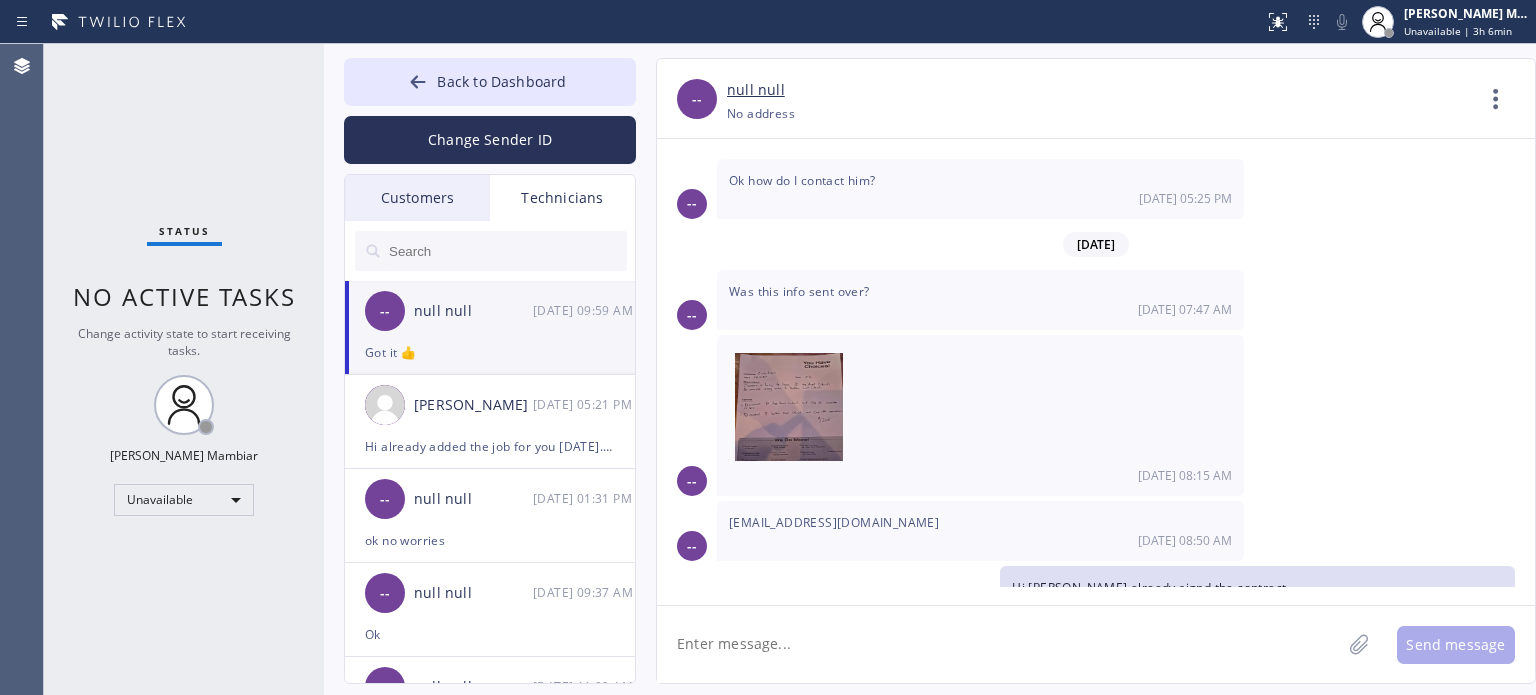 click on "Status   No active tasks     Change activity state to start receiving tasks.   [PERSON_NAME] Mambiar Unavailable" at bounding box center [184, 369] 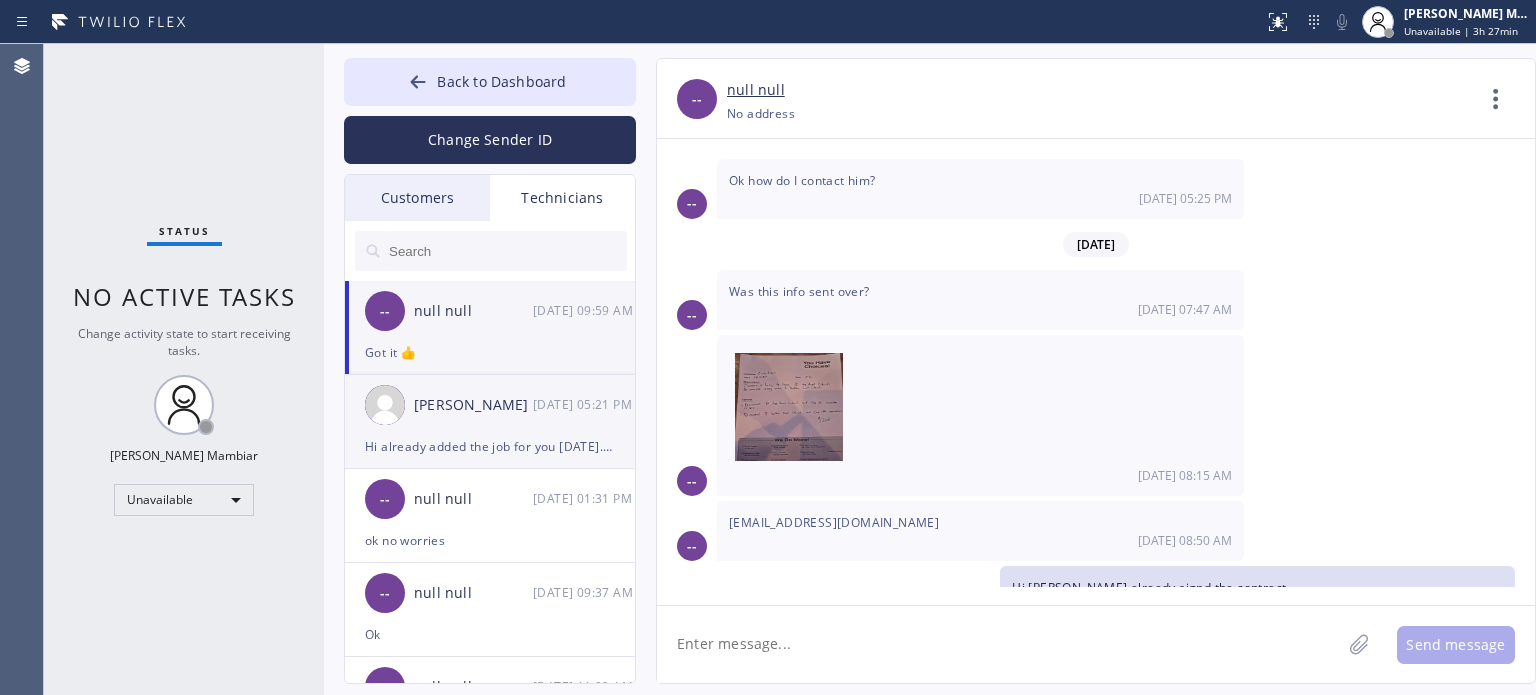 click on "[PERSON_NAME]" at bounding box center [473, 405] 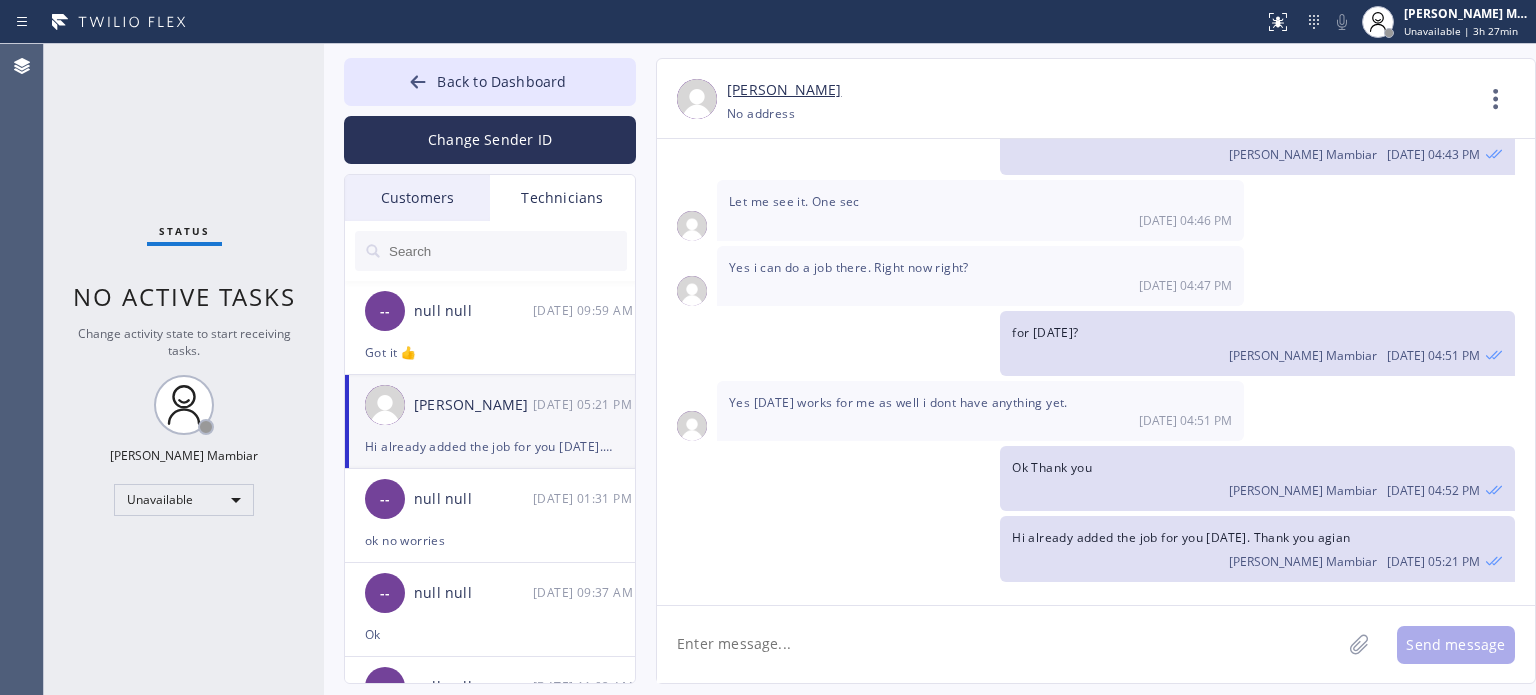 scroll, scrollTop: 2280, scrollLeft: 0, axis: vertical 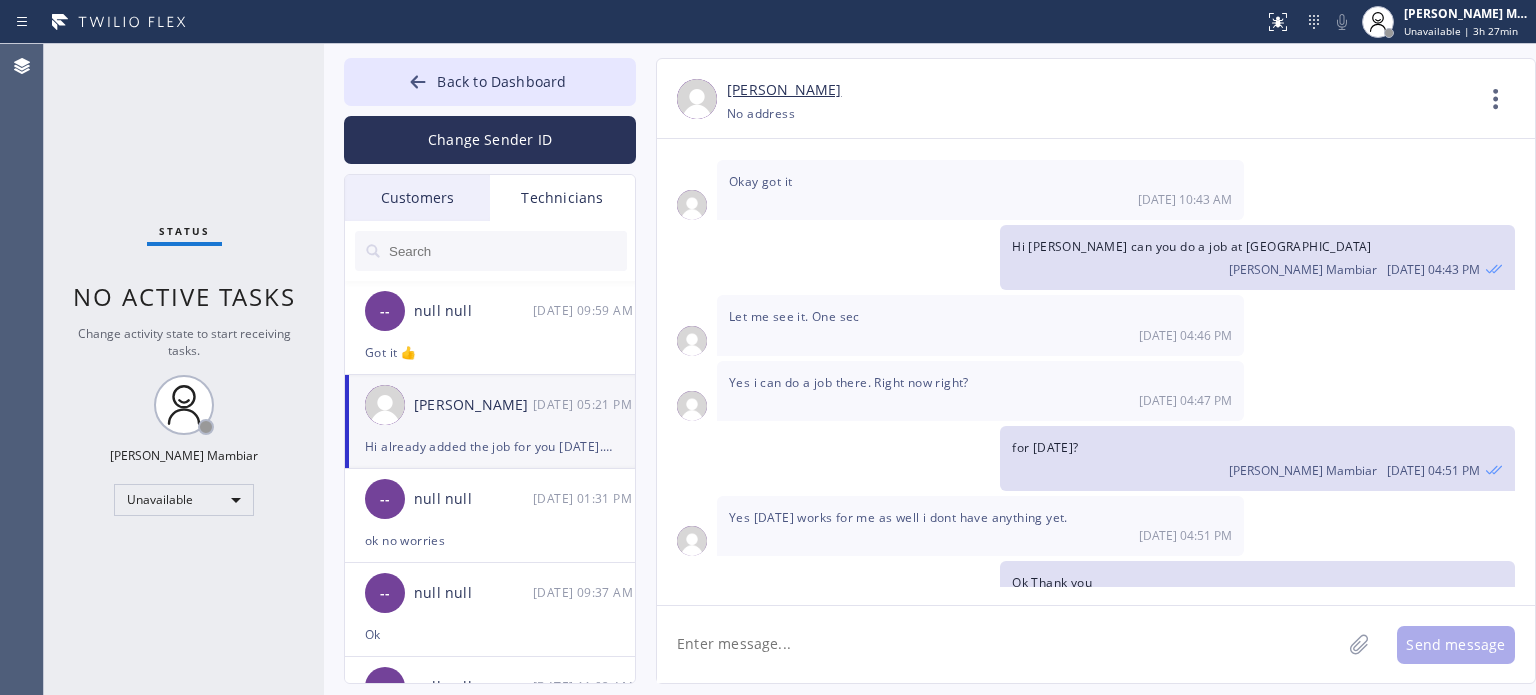 click 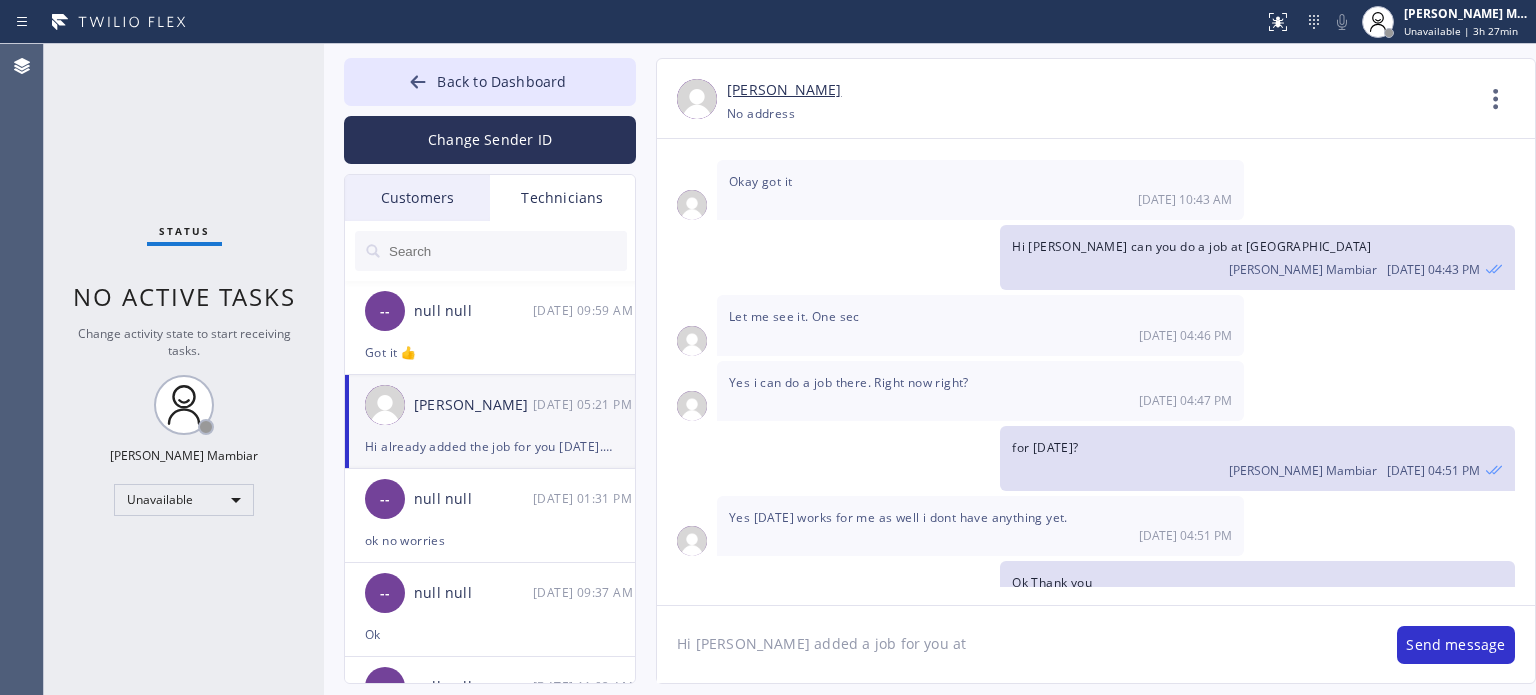 click on "Hi [PERSON_NAME] added a job for you at" 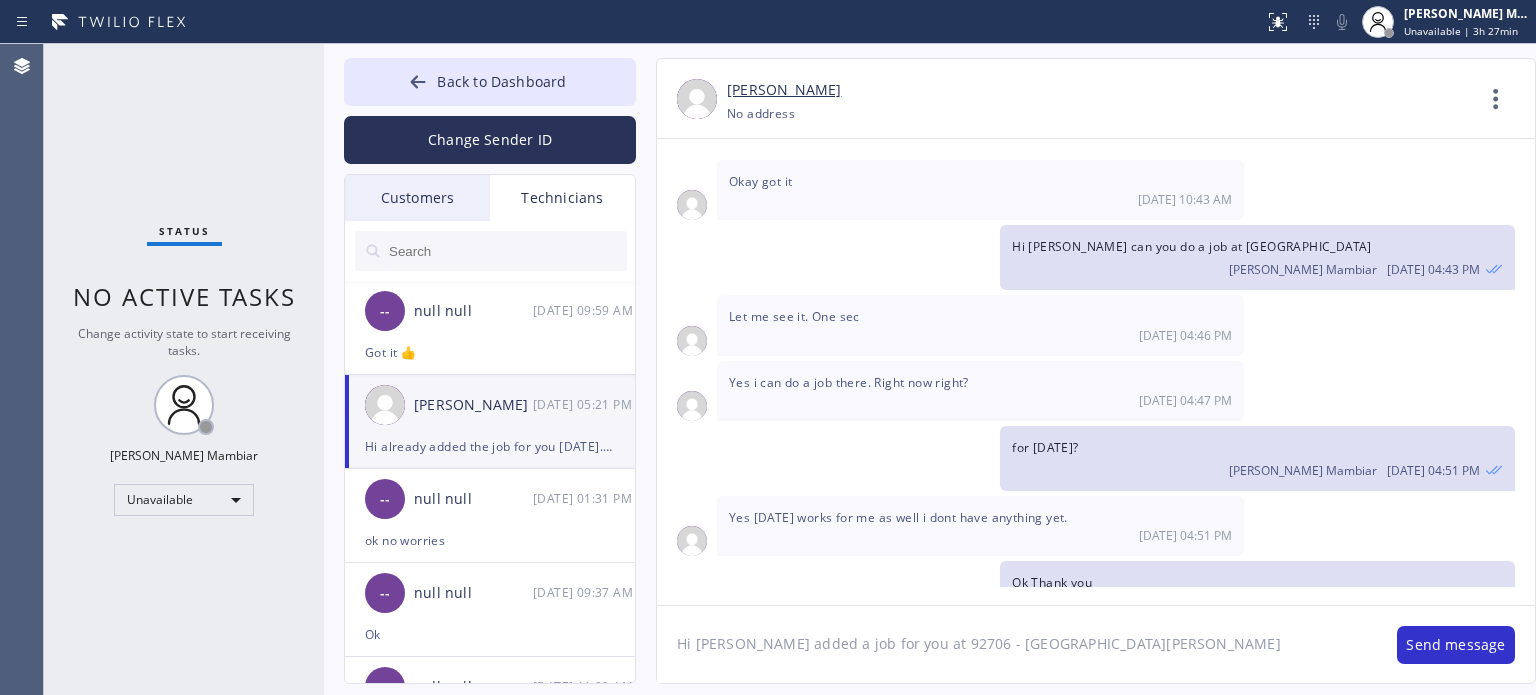 click on "Hi [PERSON_NAME] added a job for you at 92706 - [GEOGRAPHIC_DATA][PERSON_NAME]" 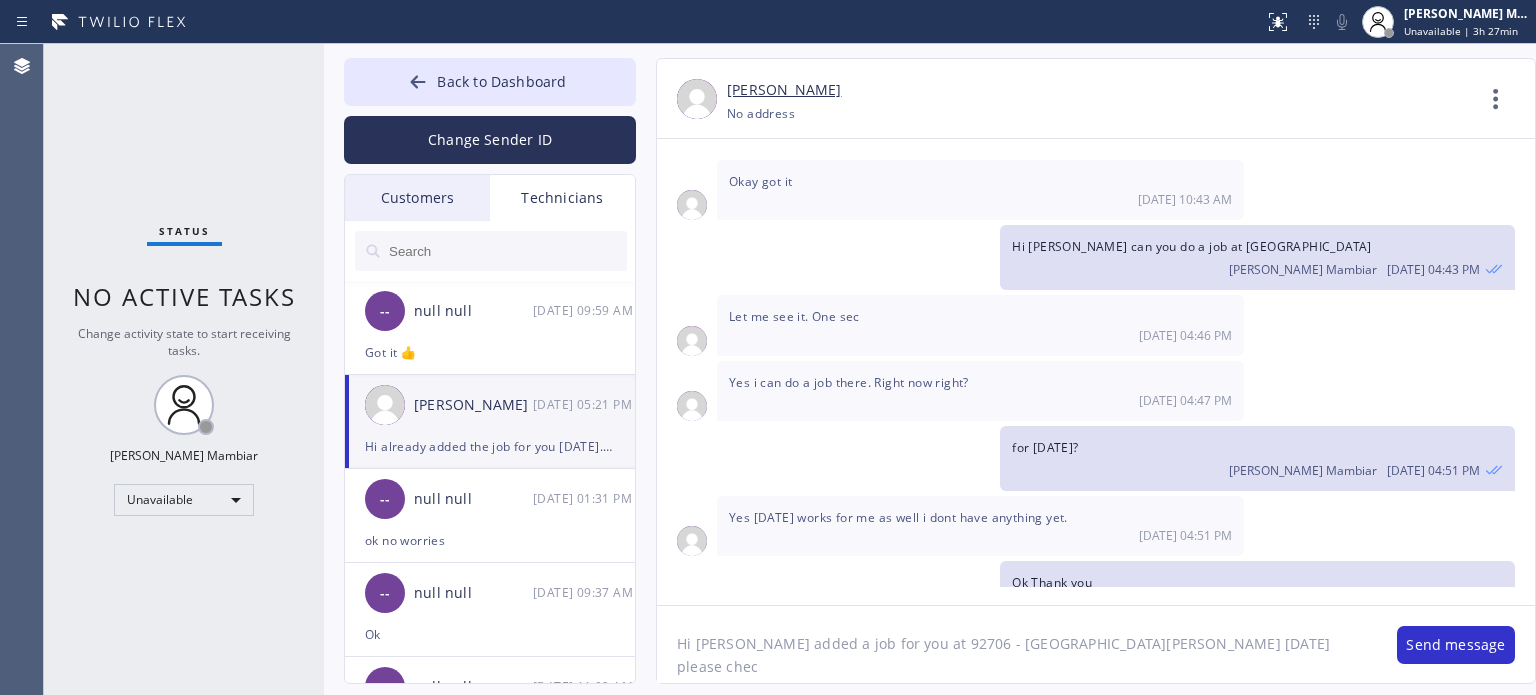 type on "Hi [PERSON_NAME] added a job for you at 92706 - [GEOGRAPHIC_DATA][PERSON_NAME] [DATE] please check" 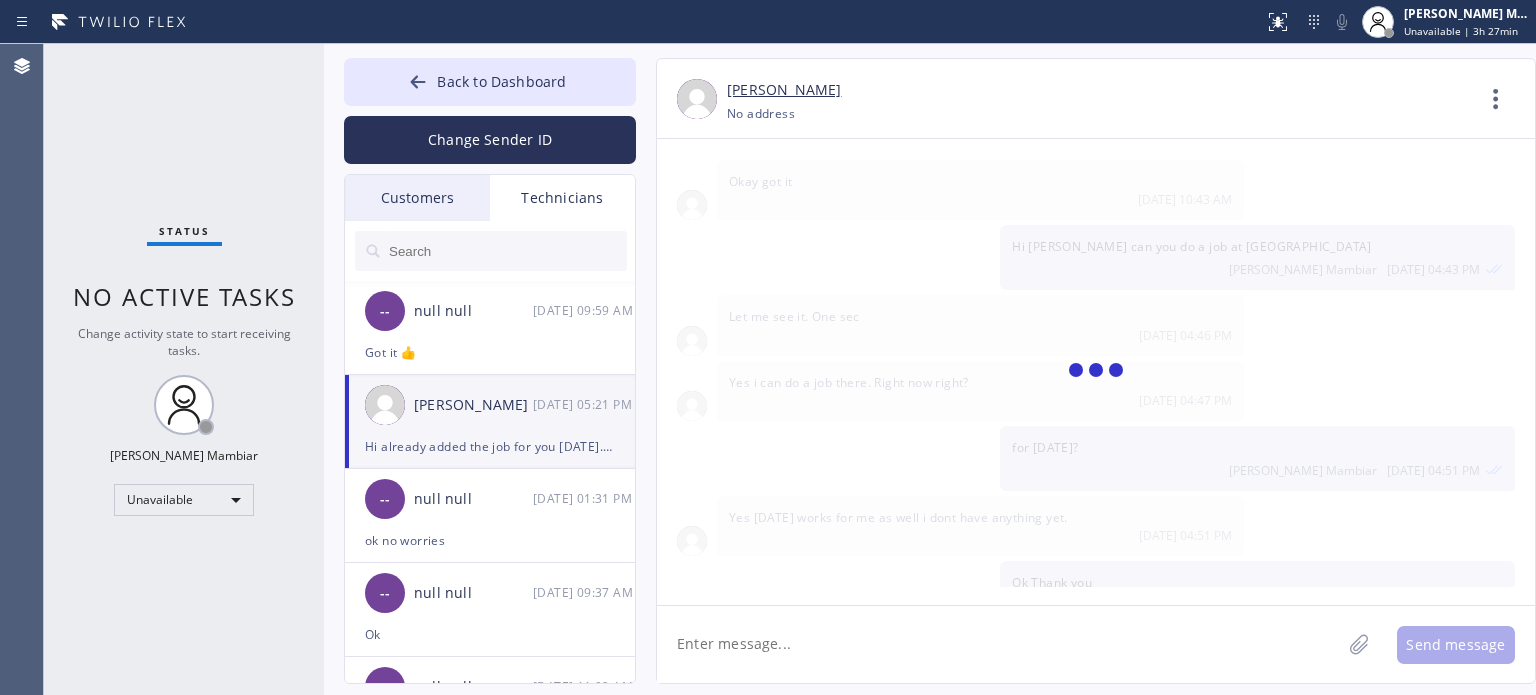 scroll, scrollTop: 2395, scrollLeft: 0, axis: vertical 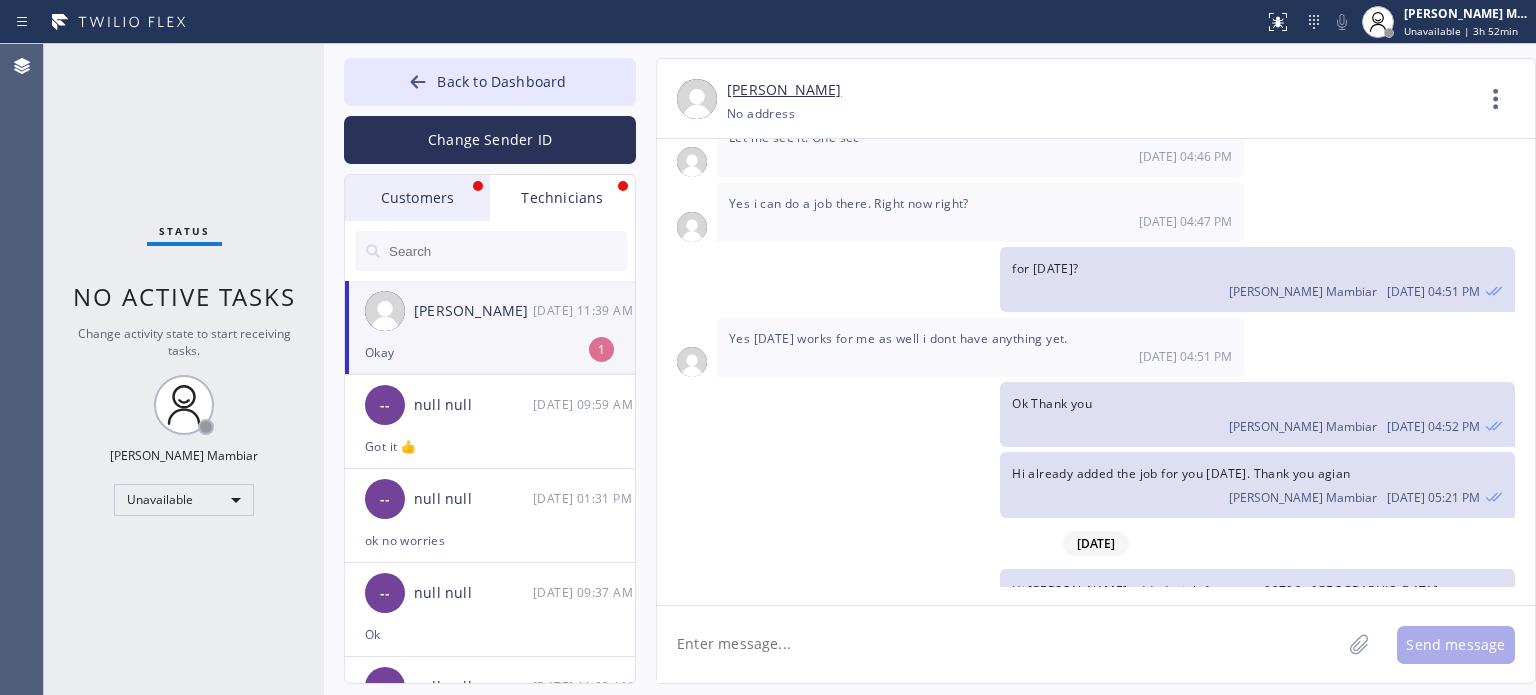 click 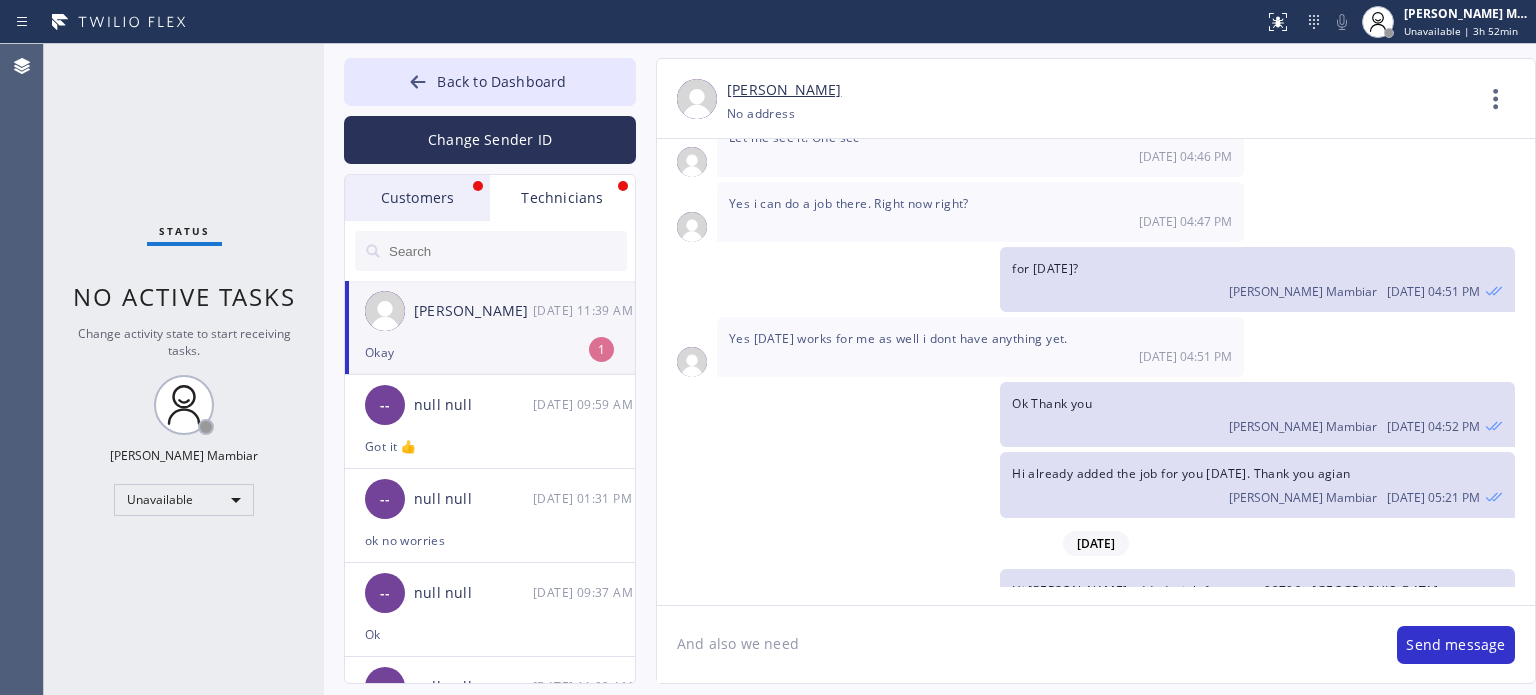 click on "And also we need" 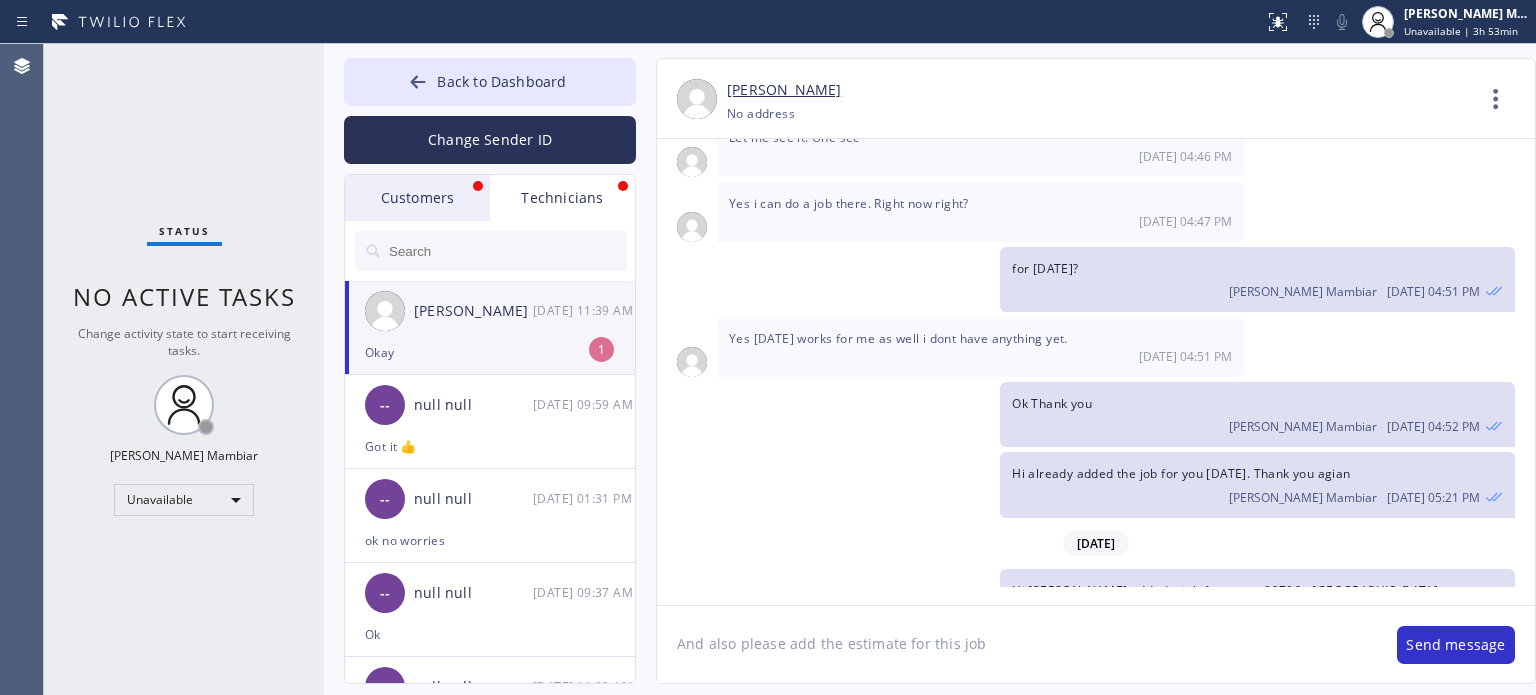 click on "And also please add the estimate for this job" 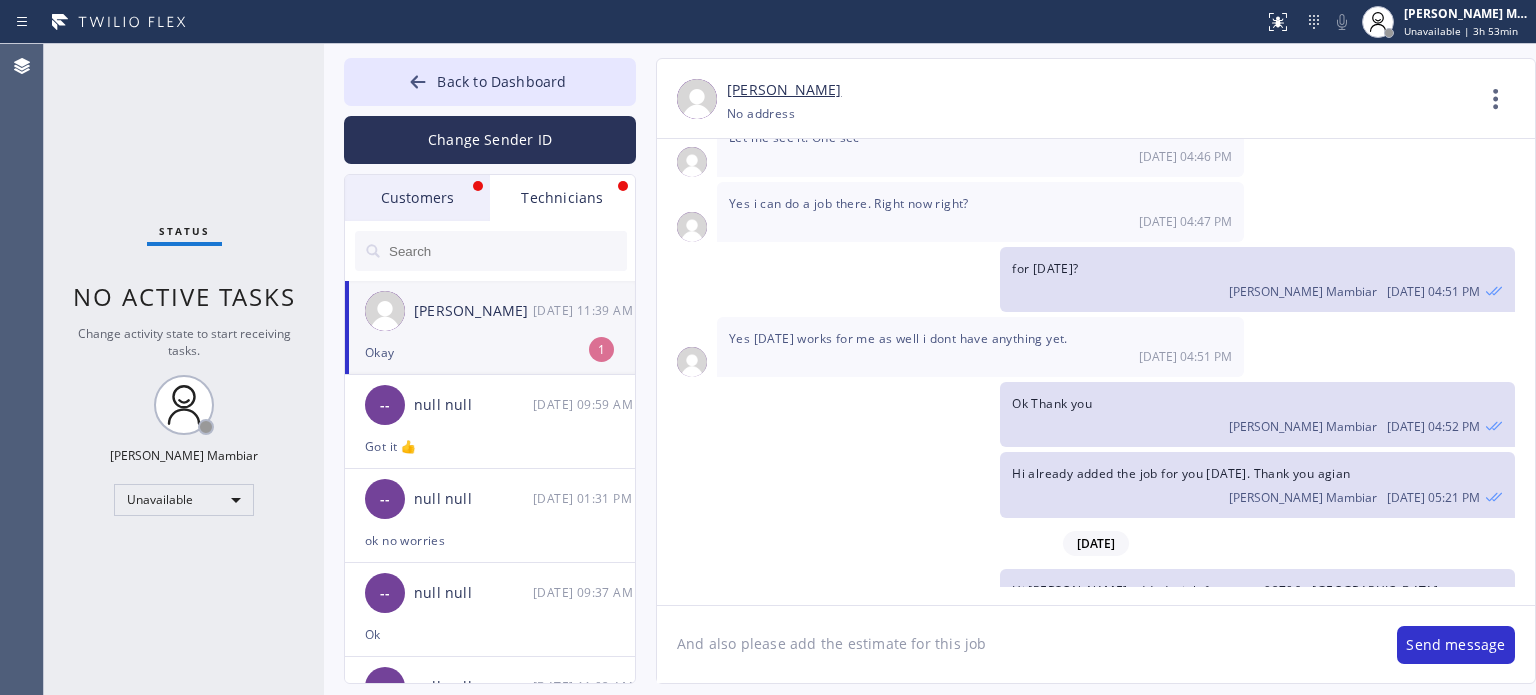 paste on "Y2C6IX" 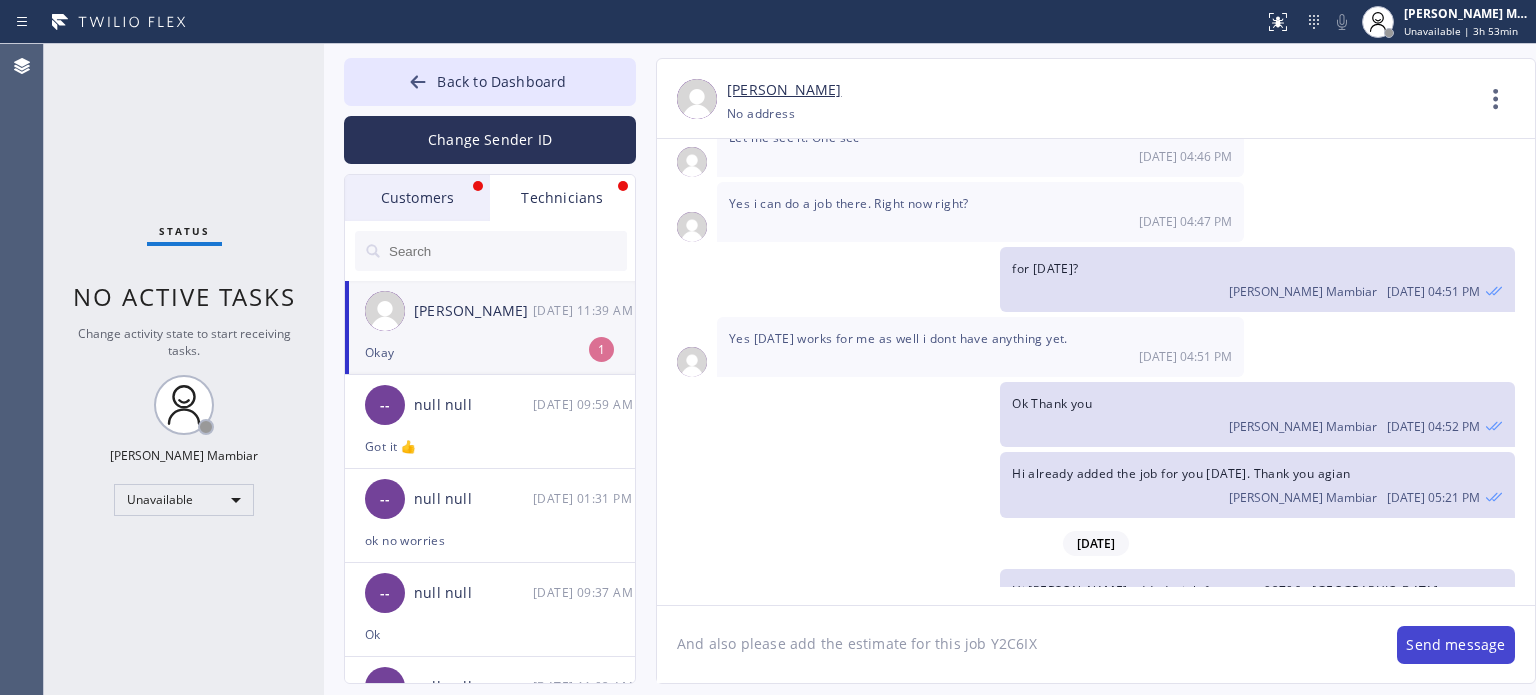 type on "And also please add the estimate for this job Y2C6IX" 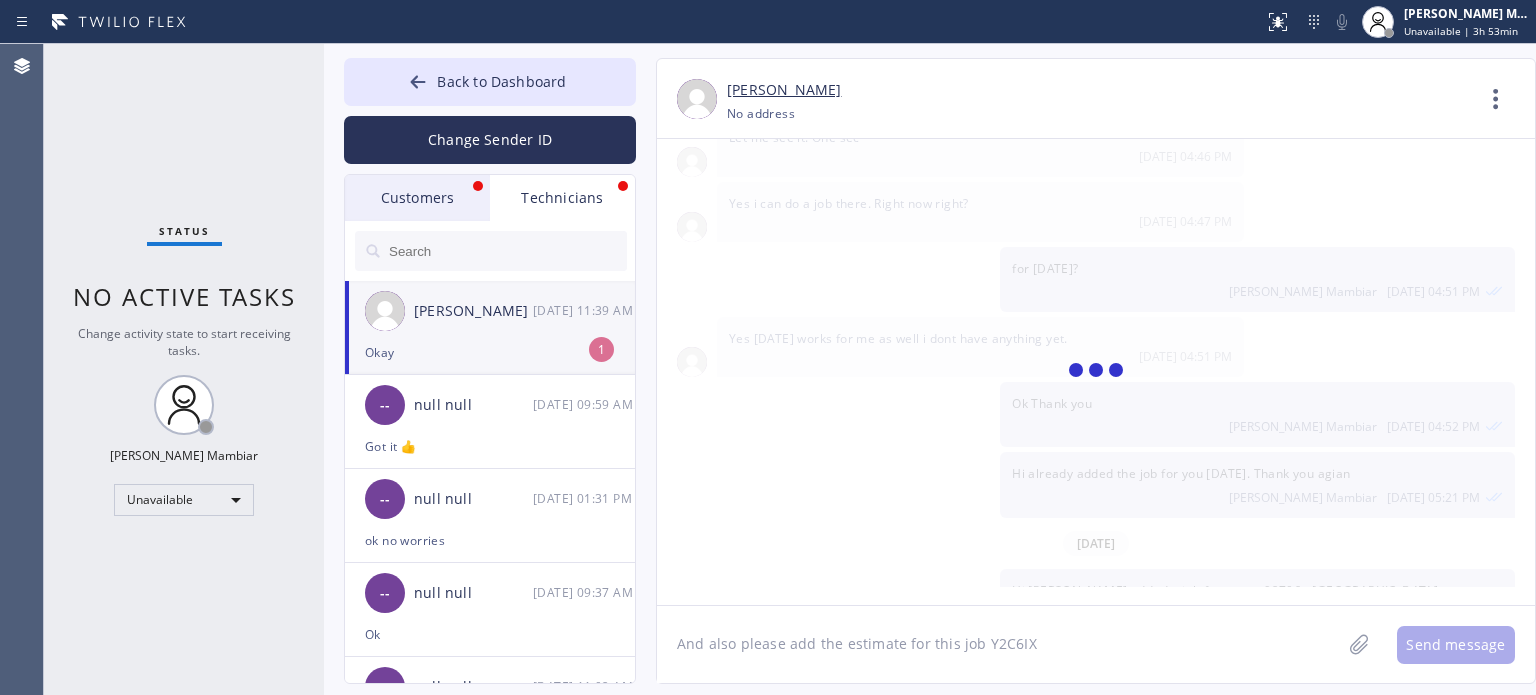 type 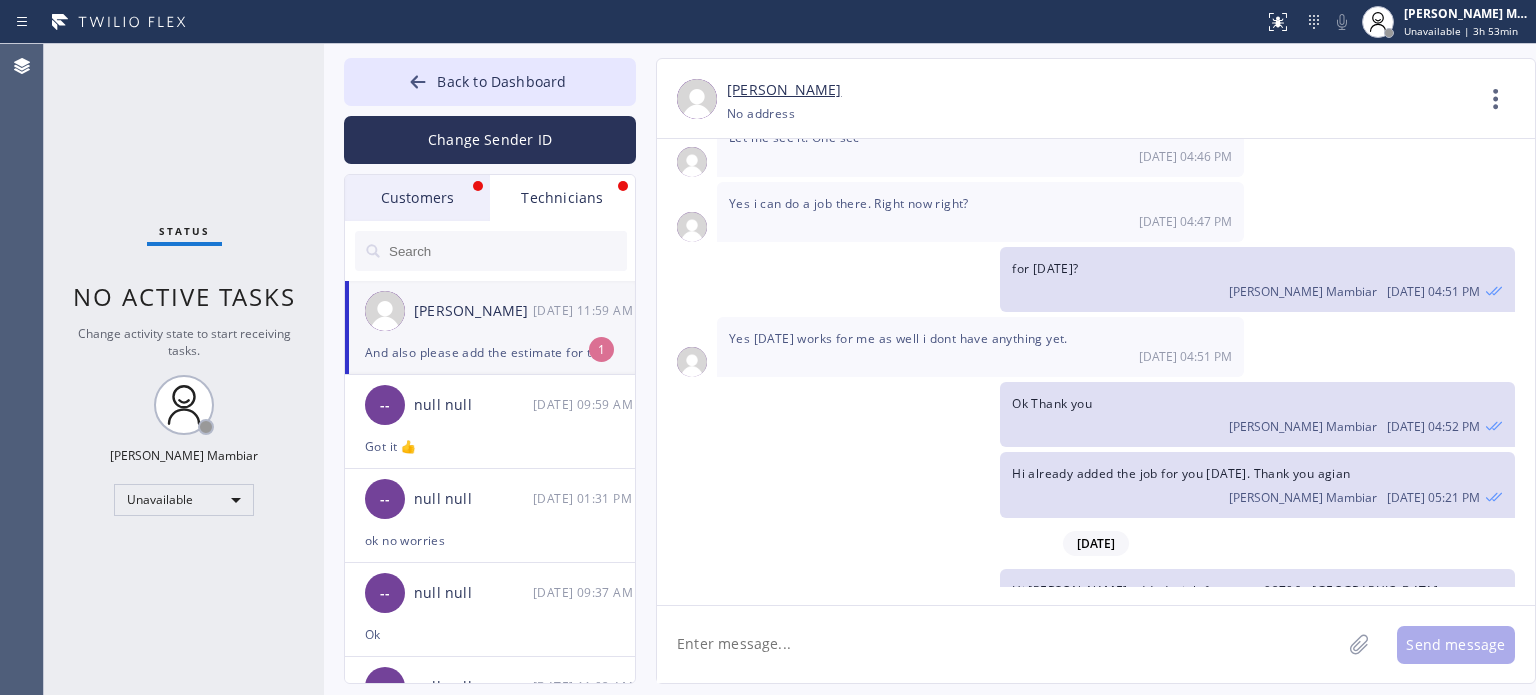 scroll, scrollTop: 2528, scrollLeft: 0, axis: vertical 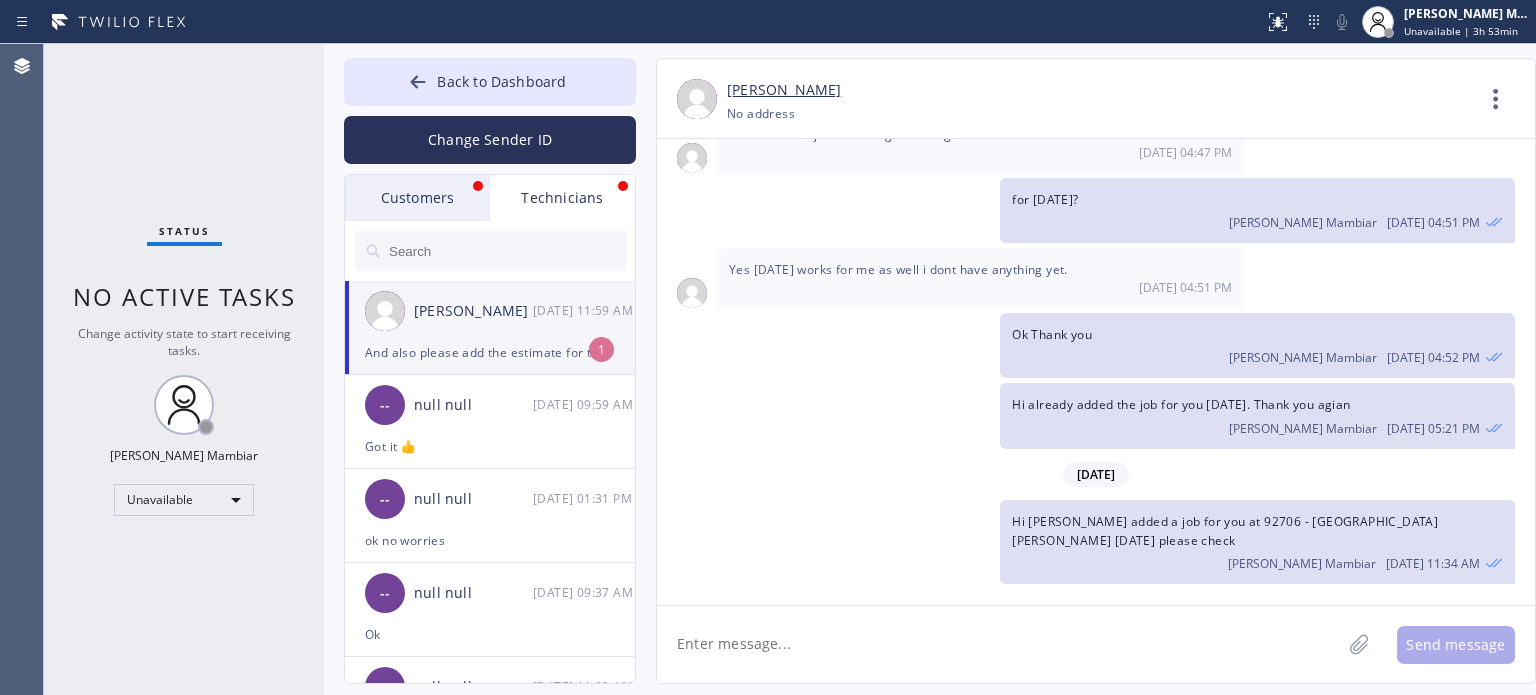 click on "And also please add the estimate for this job Y2C6IX" at bounding box center (490, 352) 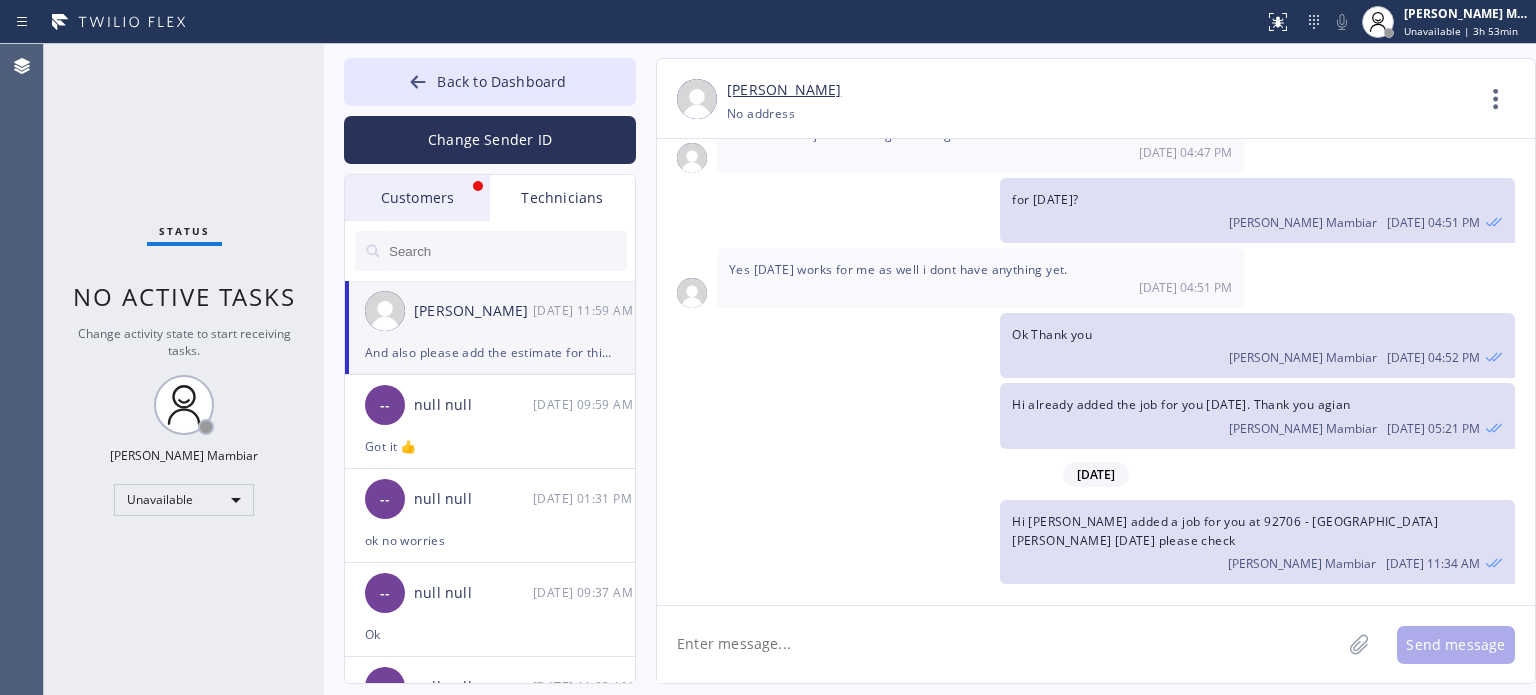click on "Customers" at bounding box center (417, 198) 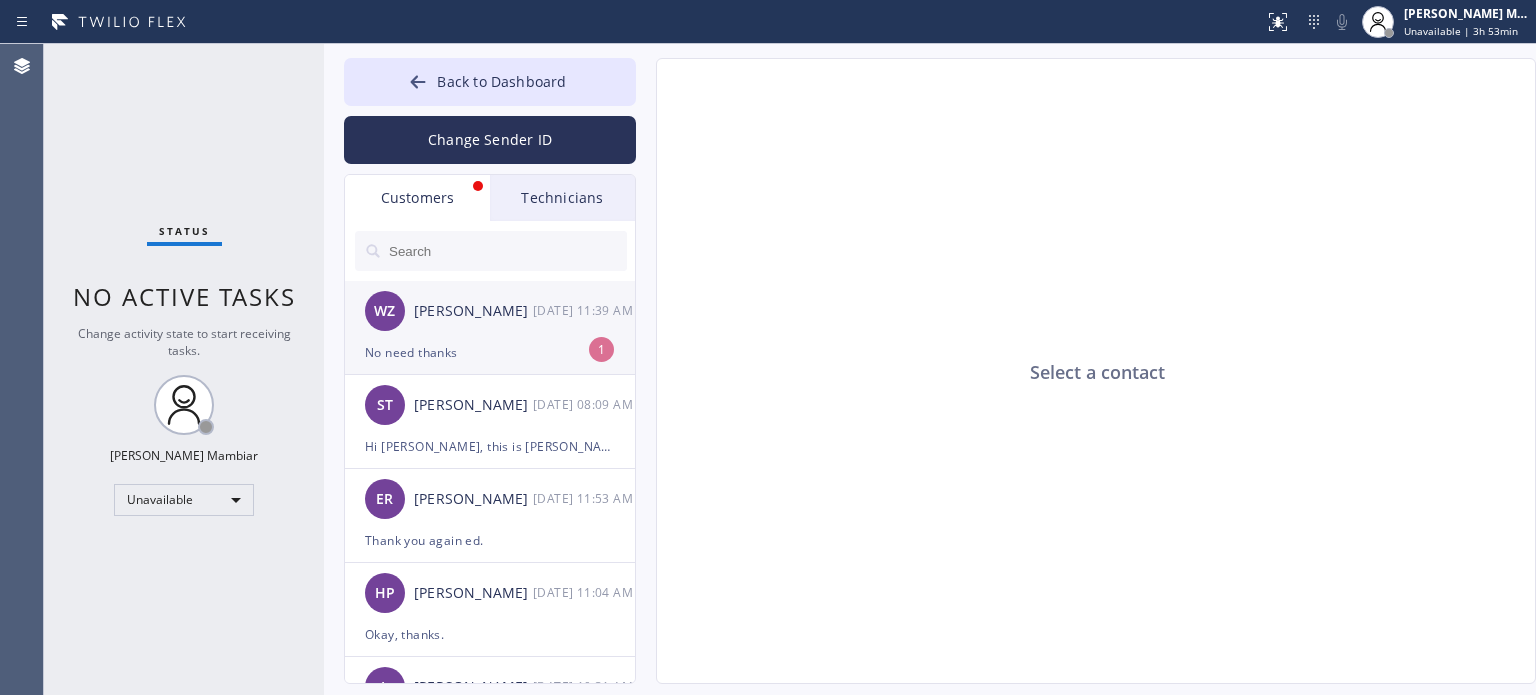 click on "No need thanks" at bounding box center [490, 352] 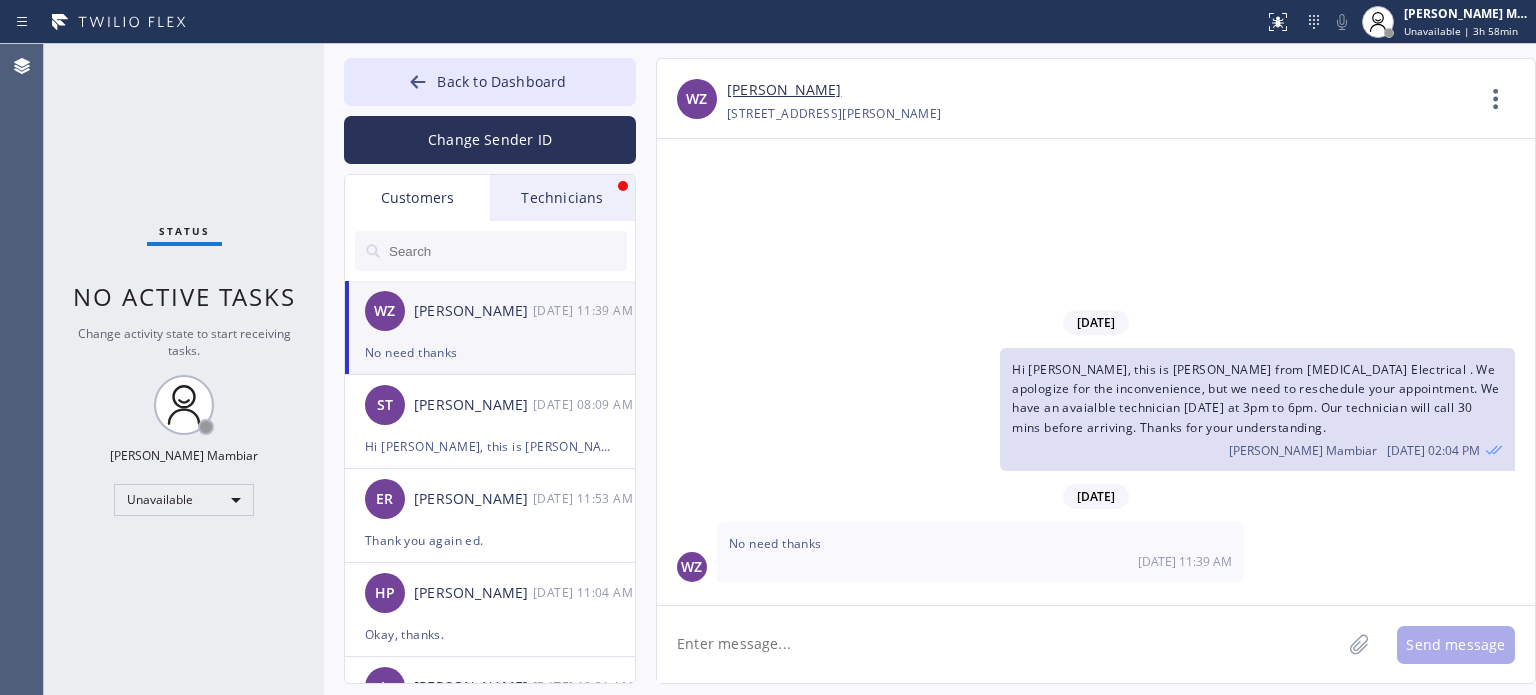 click on "Technicians" at bounding box center (562, 198) 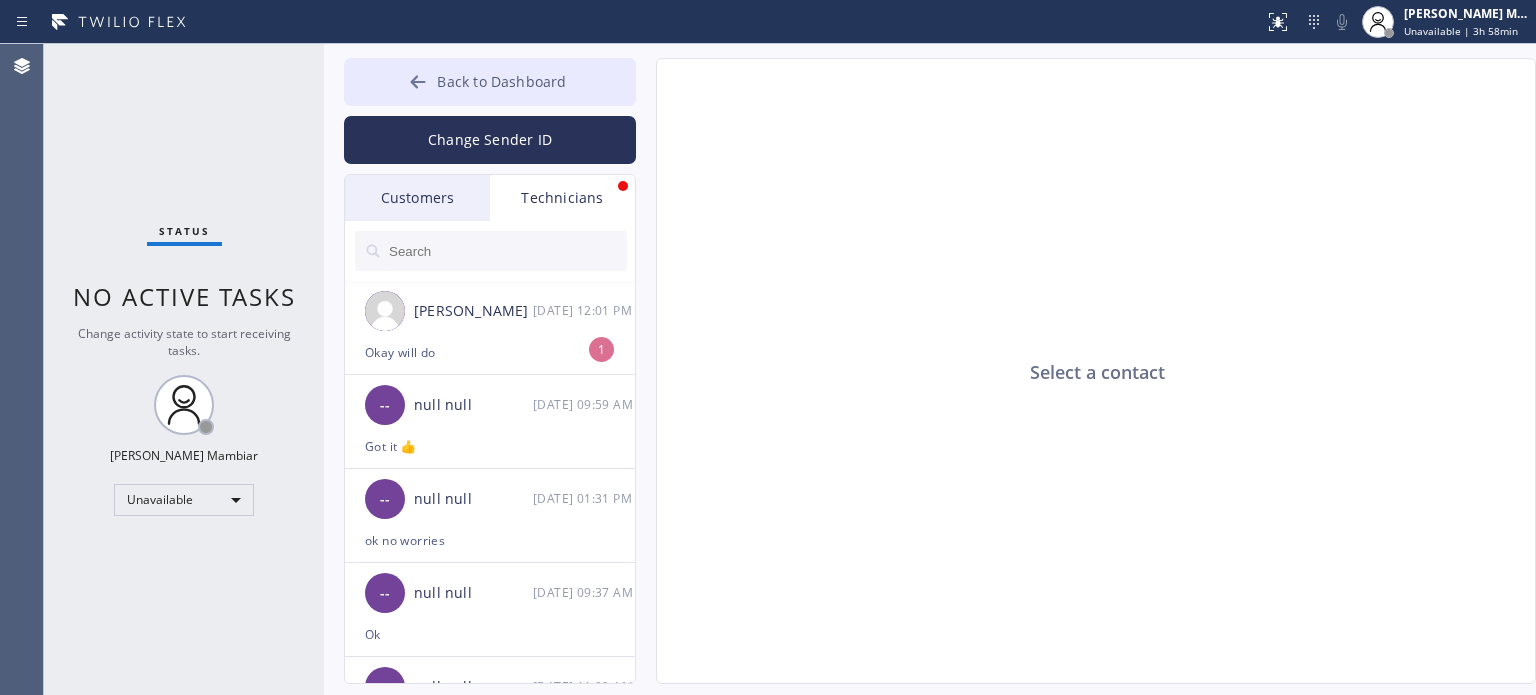 click on "Back to Dashboard" at bounding box center (501, 81) 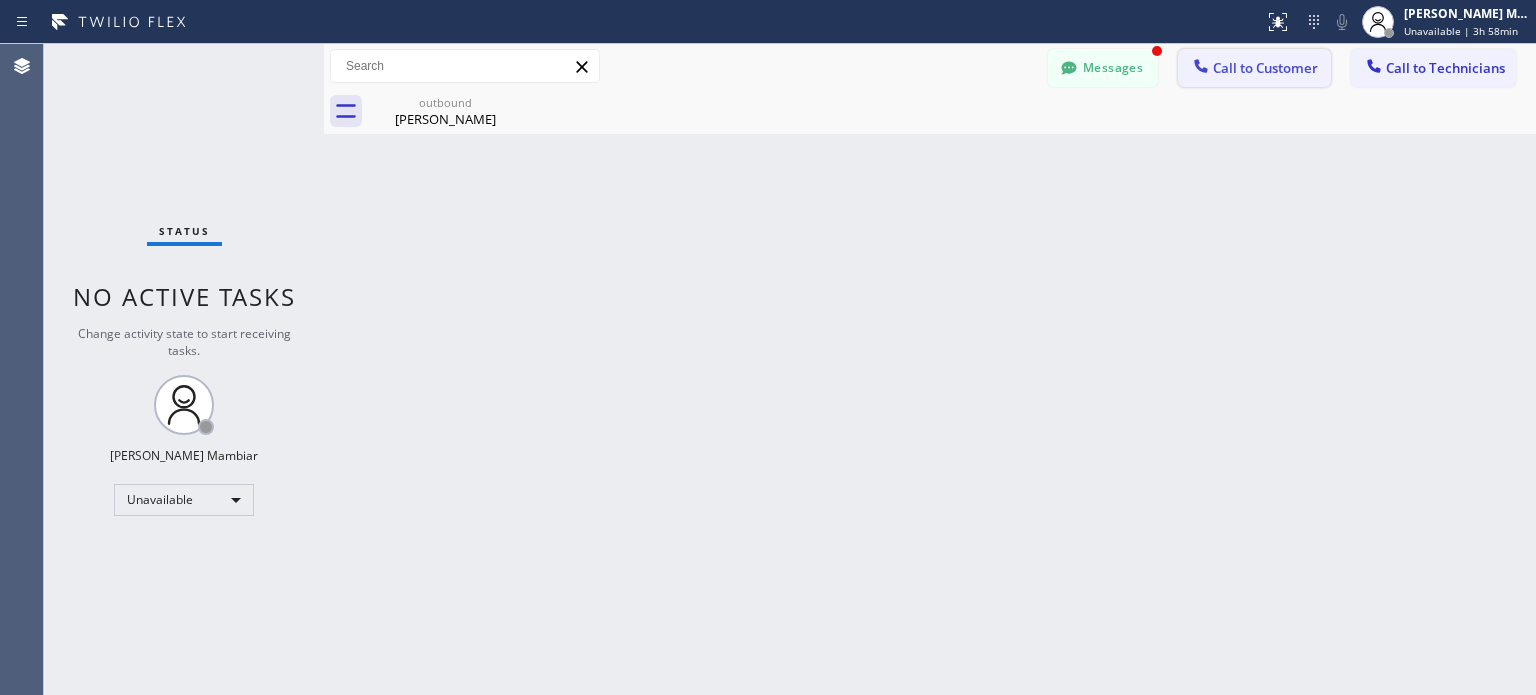 click on "Call to Customer" at bounding box center (1265, 68) 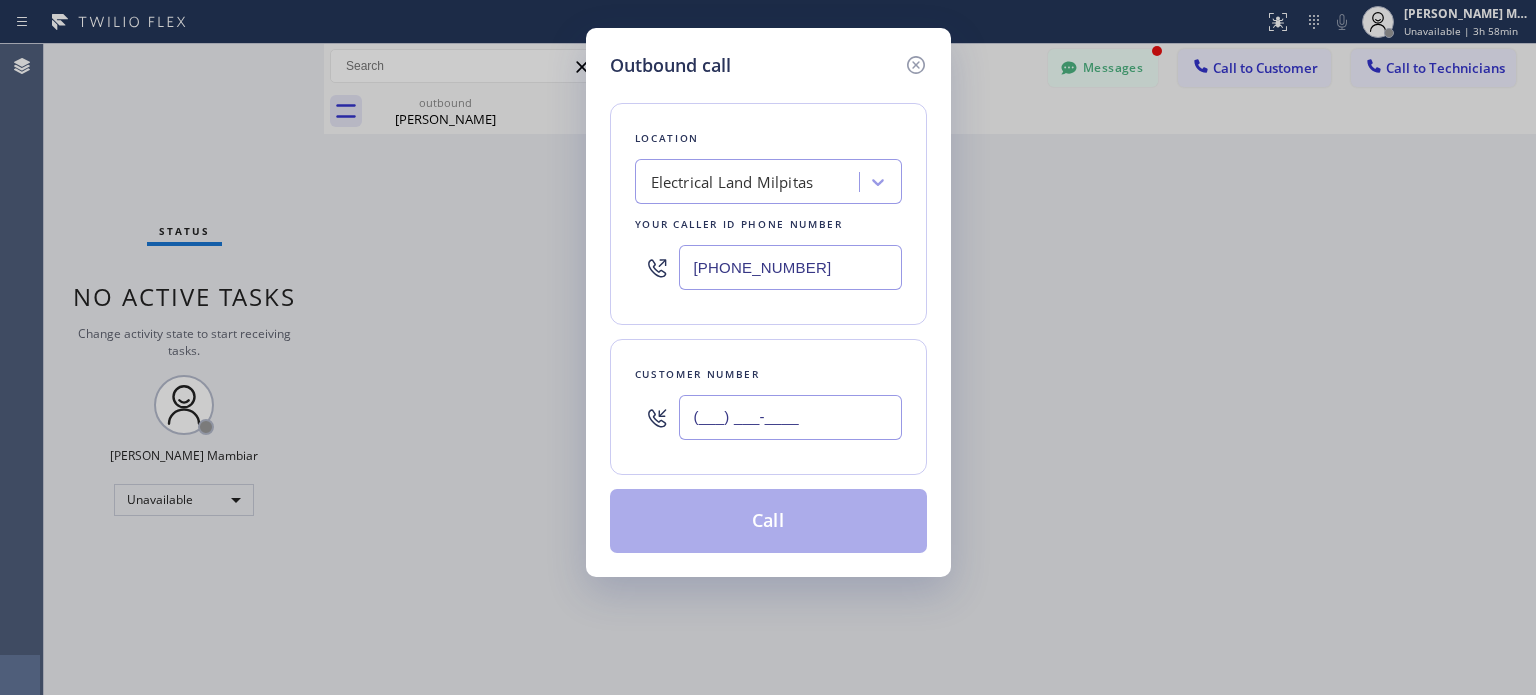 click on "(___) ___-____" at bounding box center [790, 417] 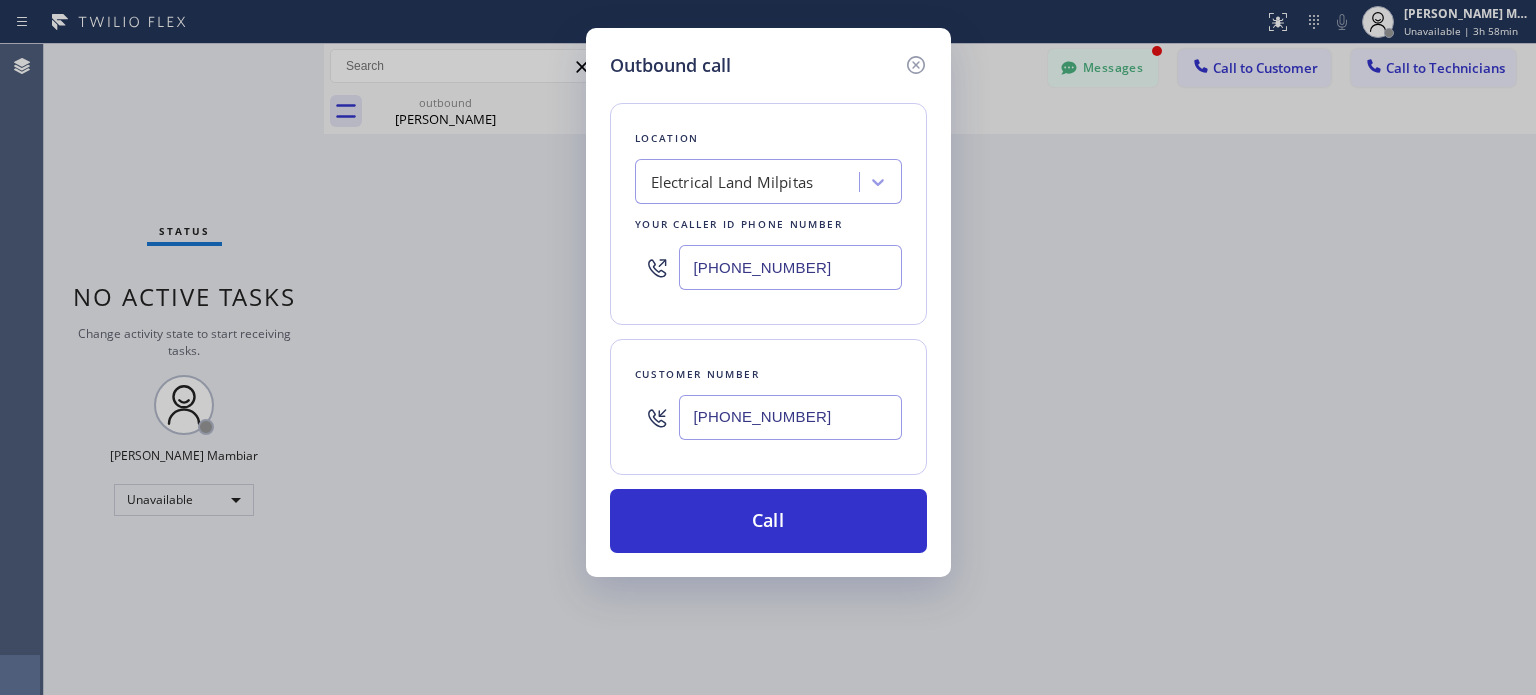 type on "[PHONE_NUMBER]" 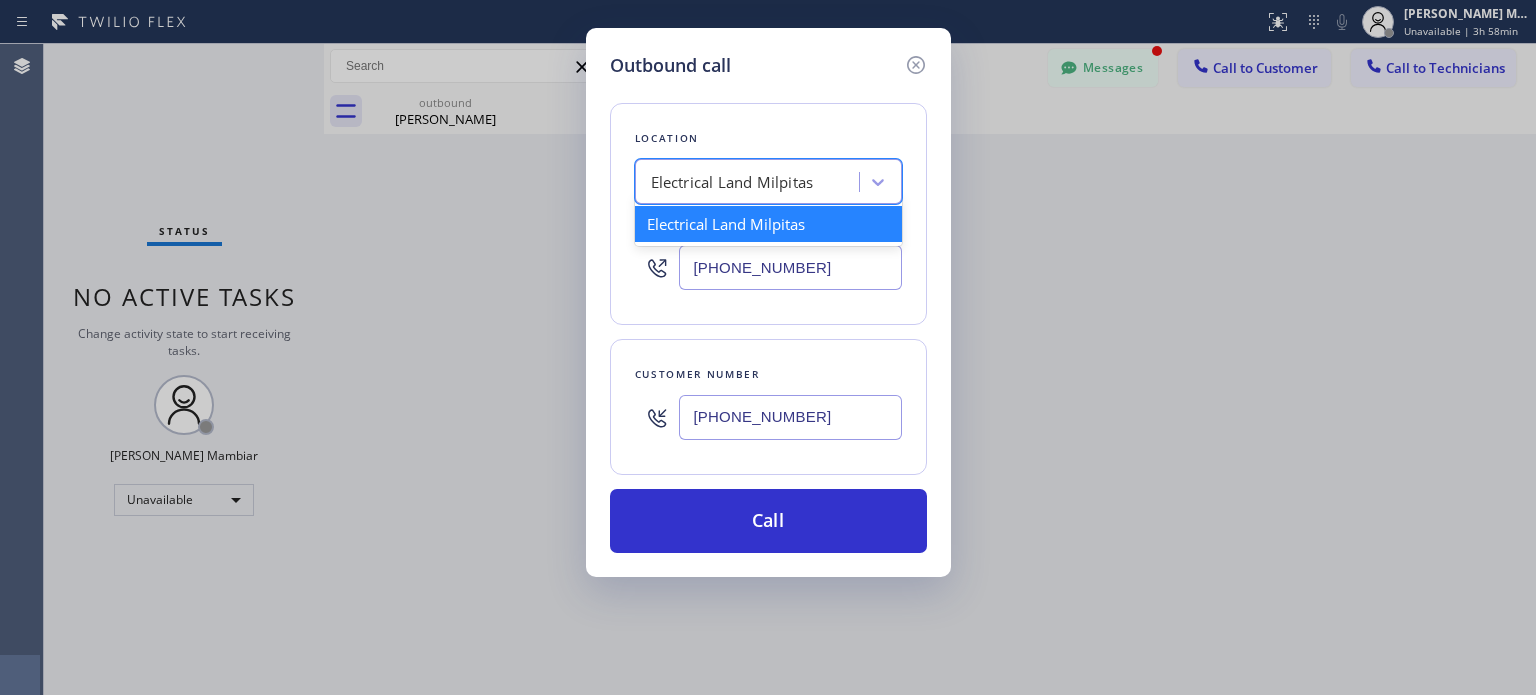 click on "Electrical Land Milpitas" at bounding box center [732, 182] 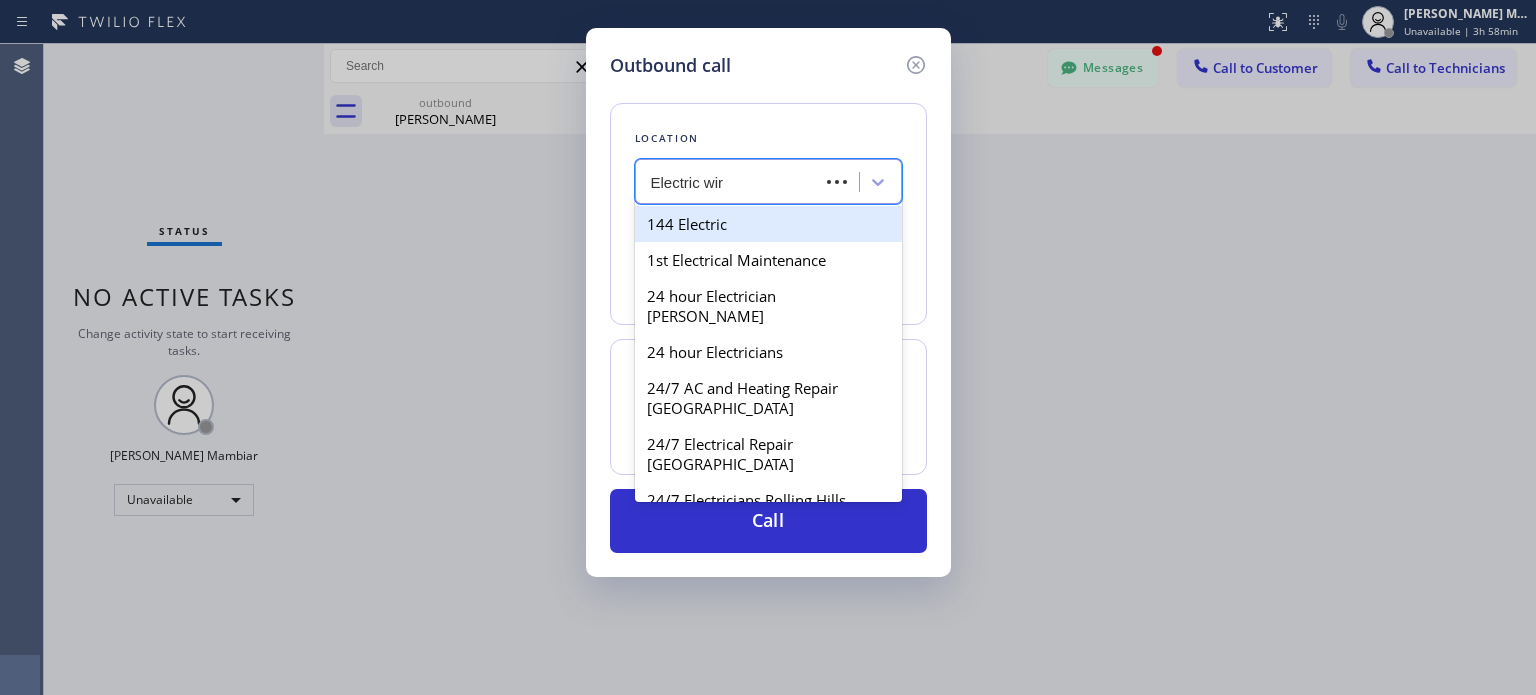 type on "Electric wire" 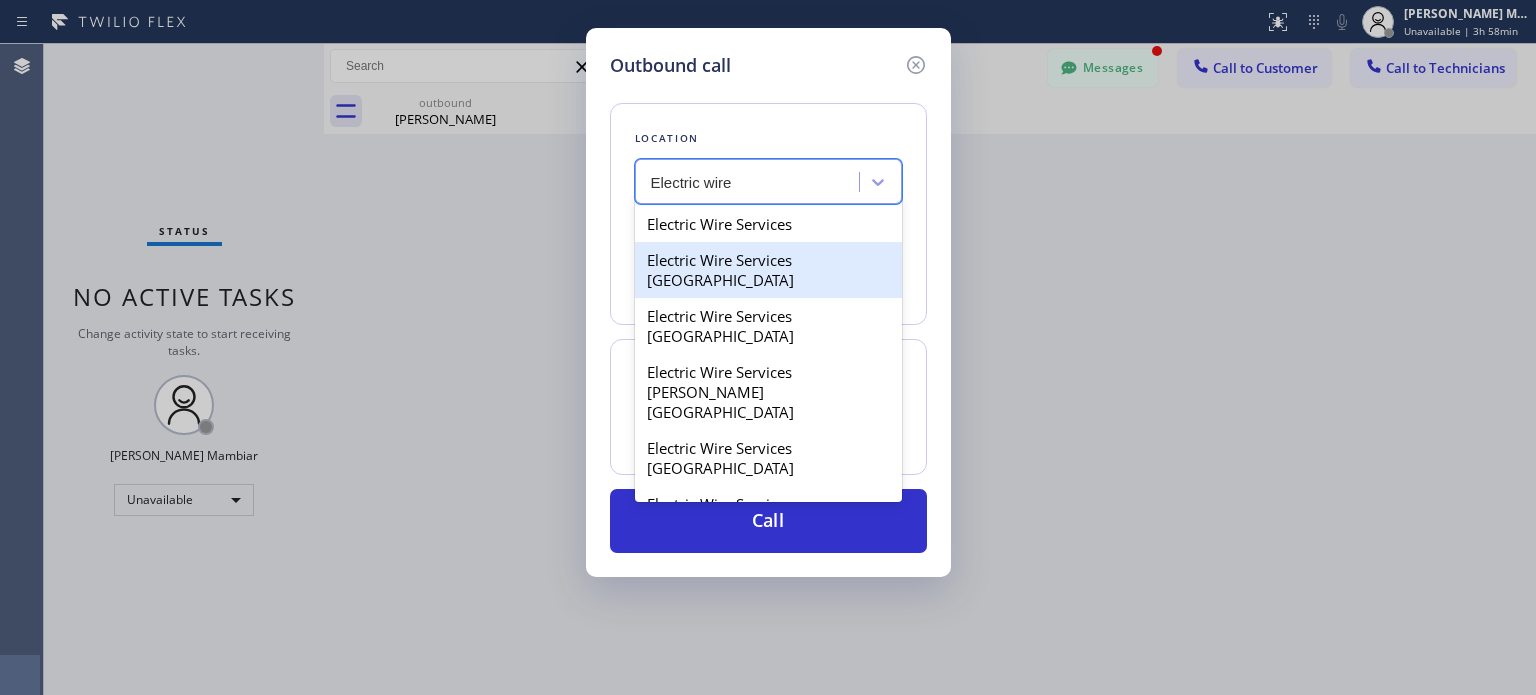 click on "Electric Wire Services [GEOGRAPHIC_DATA]" at bounding box center [768, 270] 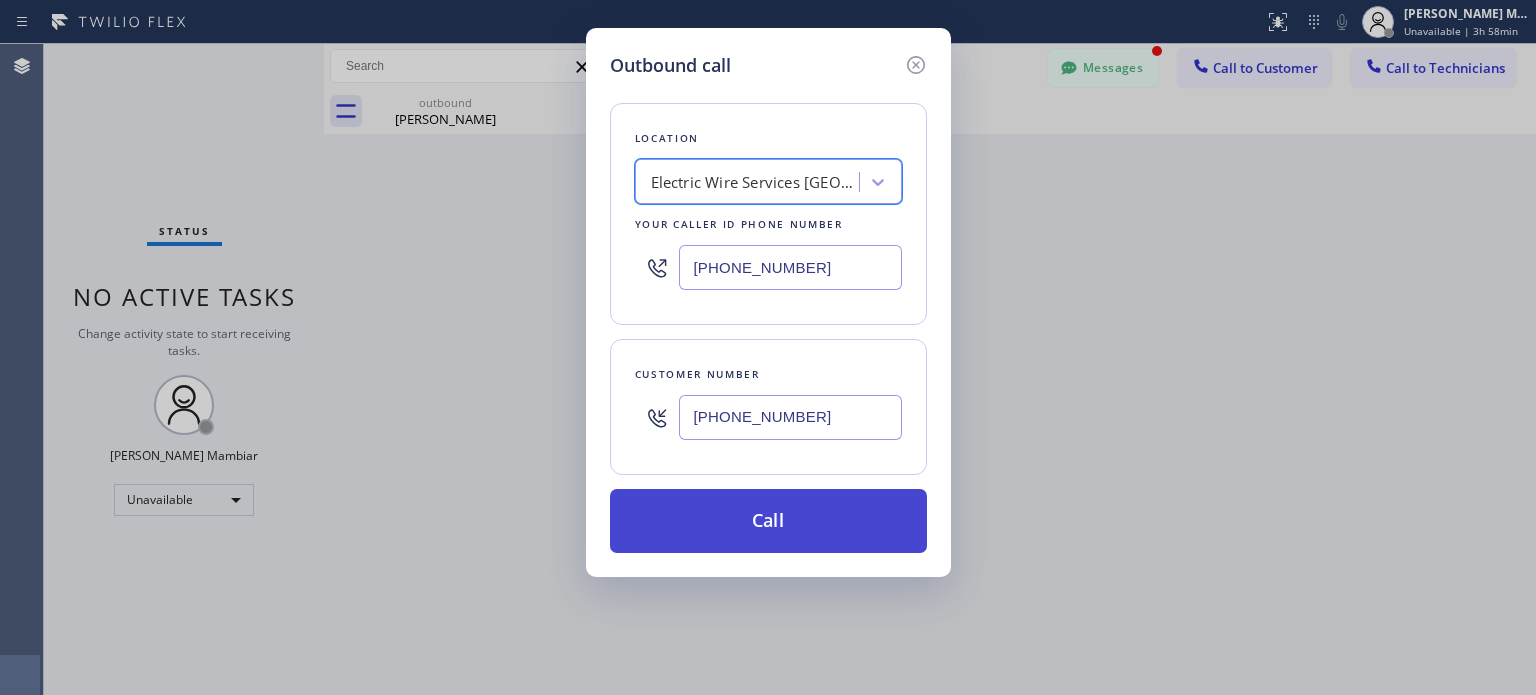 click on "Call" at bounding box center [768, 521] 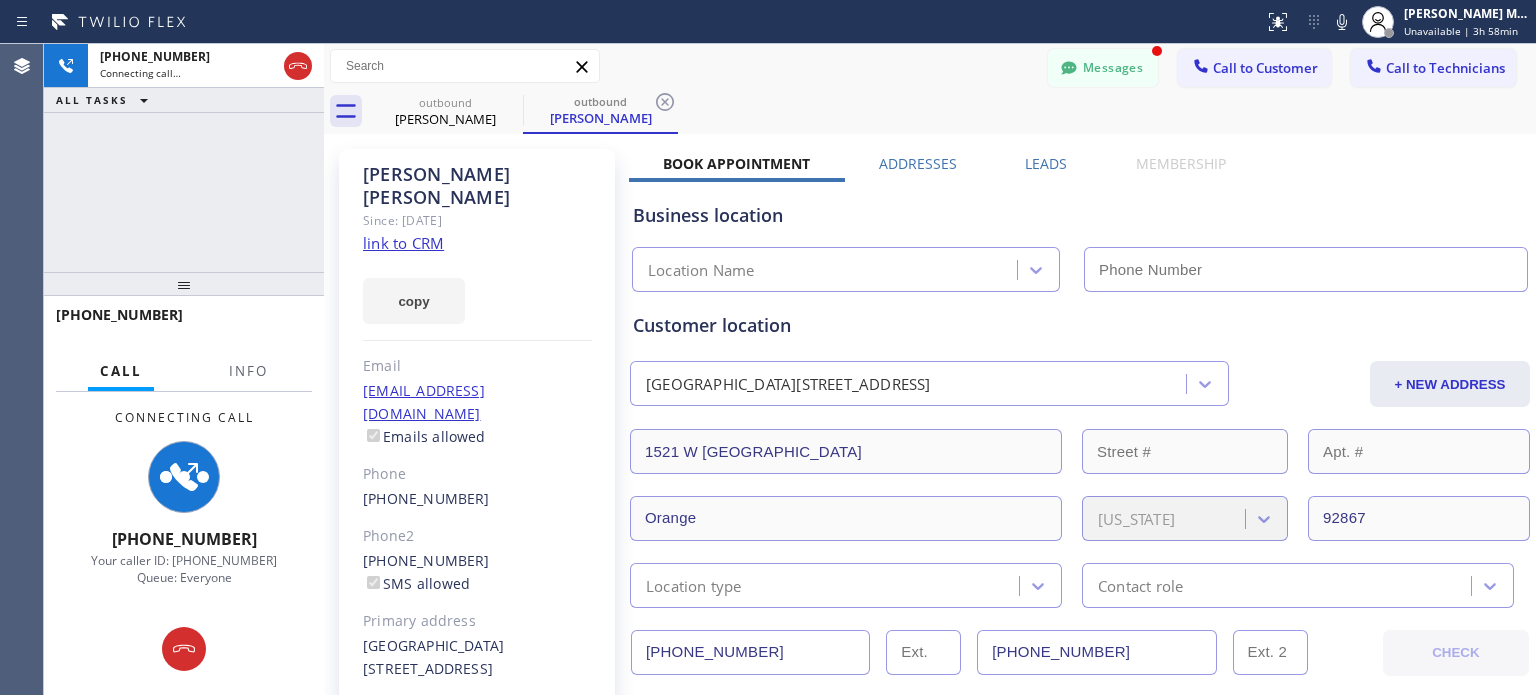type on "[PHONE_NUMBER]" 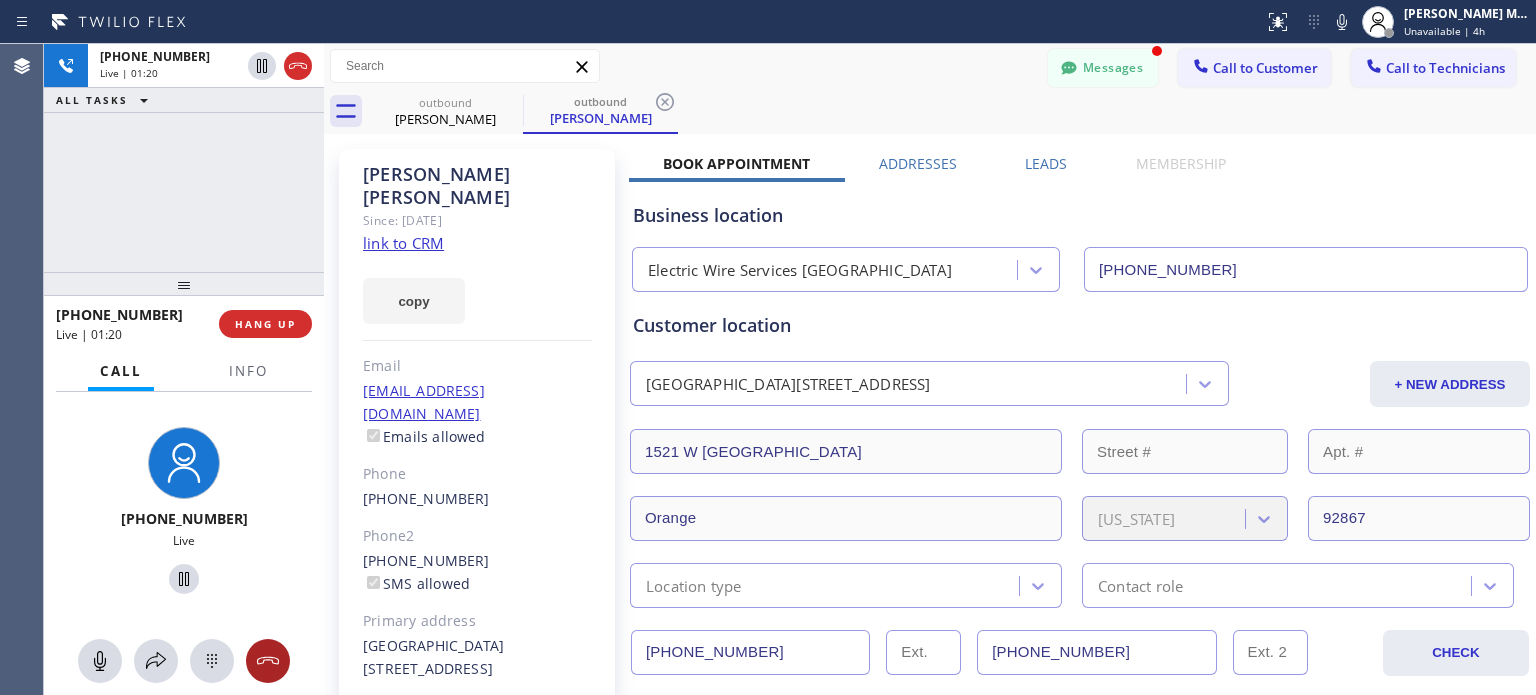 click 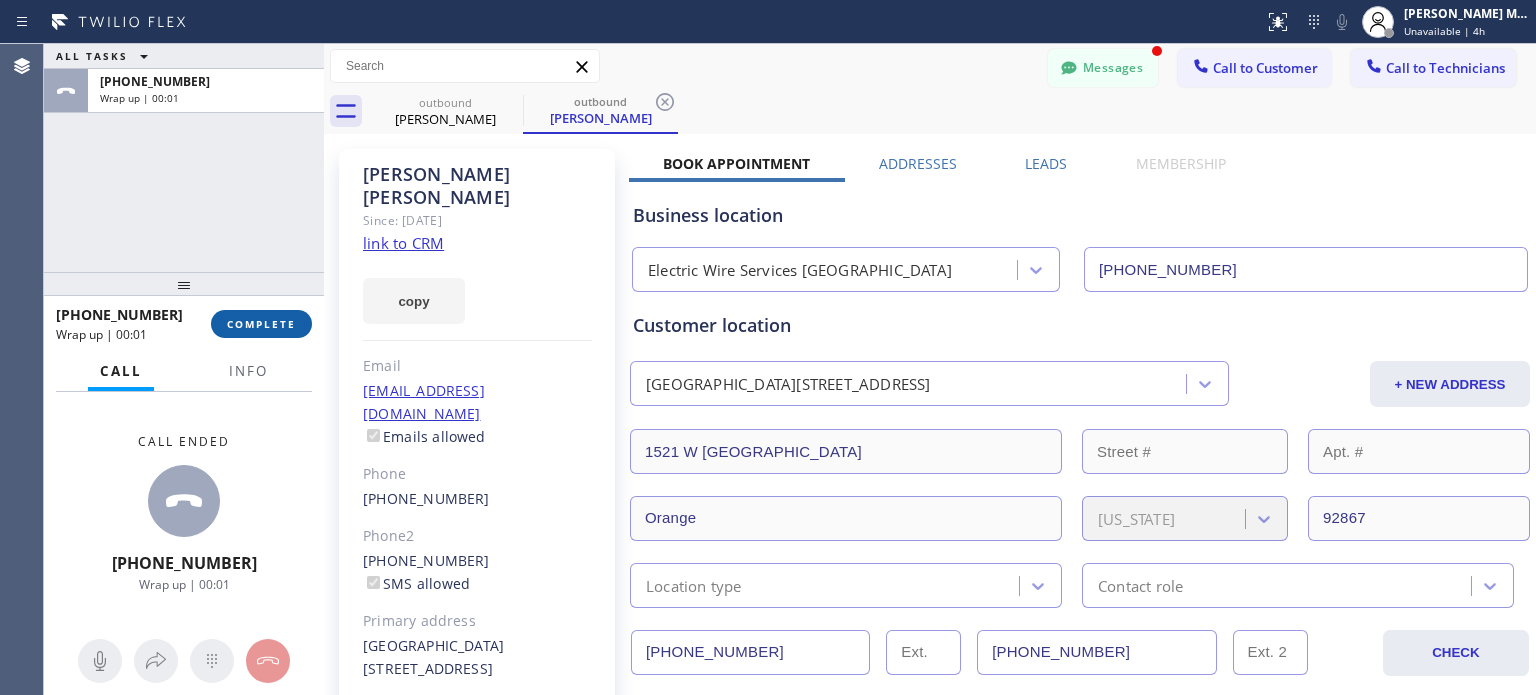click on "COMPLETE" at bounding box center [261, 324] 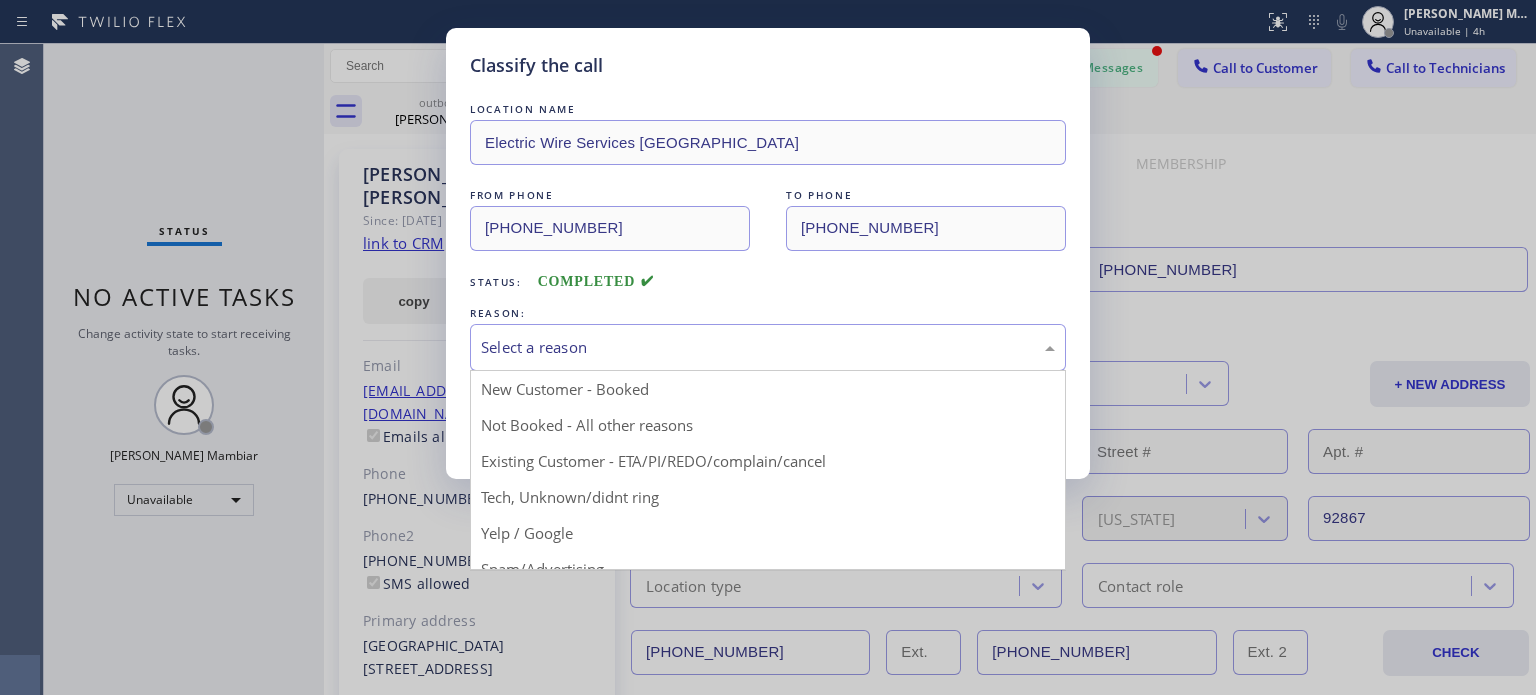 click on "Select a reason" at bounding box center [768, 347] 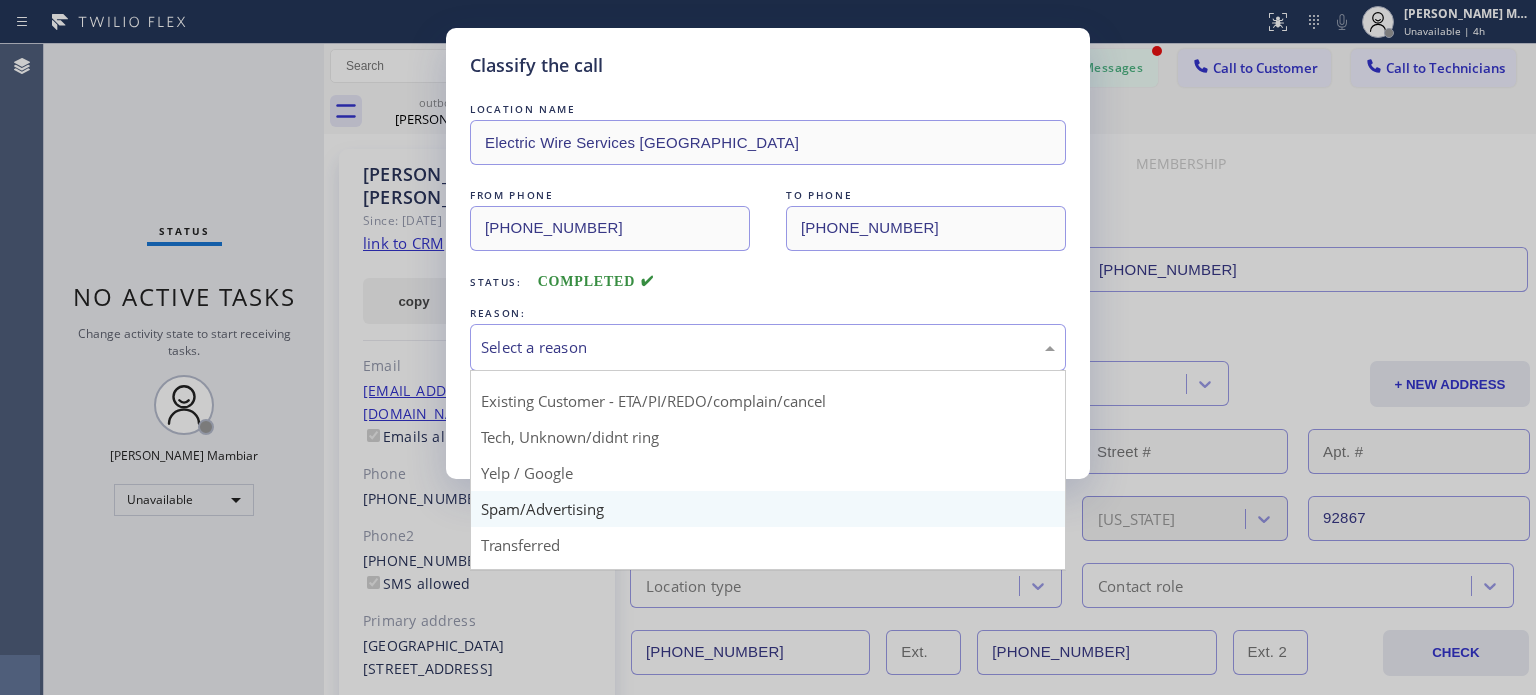 scroll, scrollTop: 125, scrollLeft: 0, axis: vertical 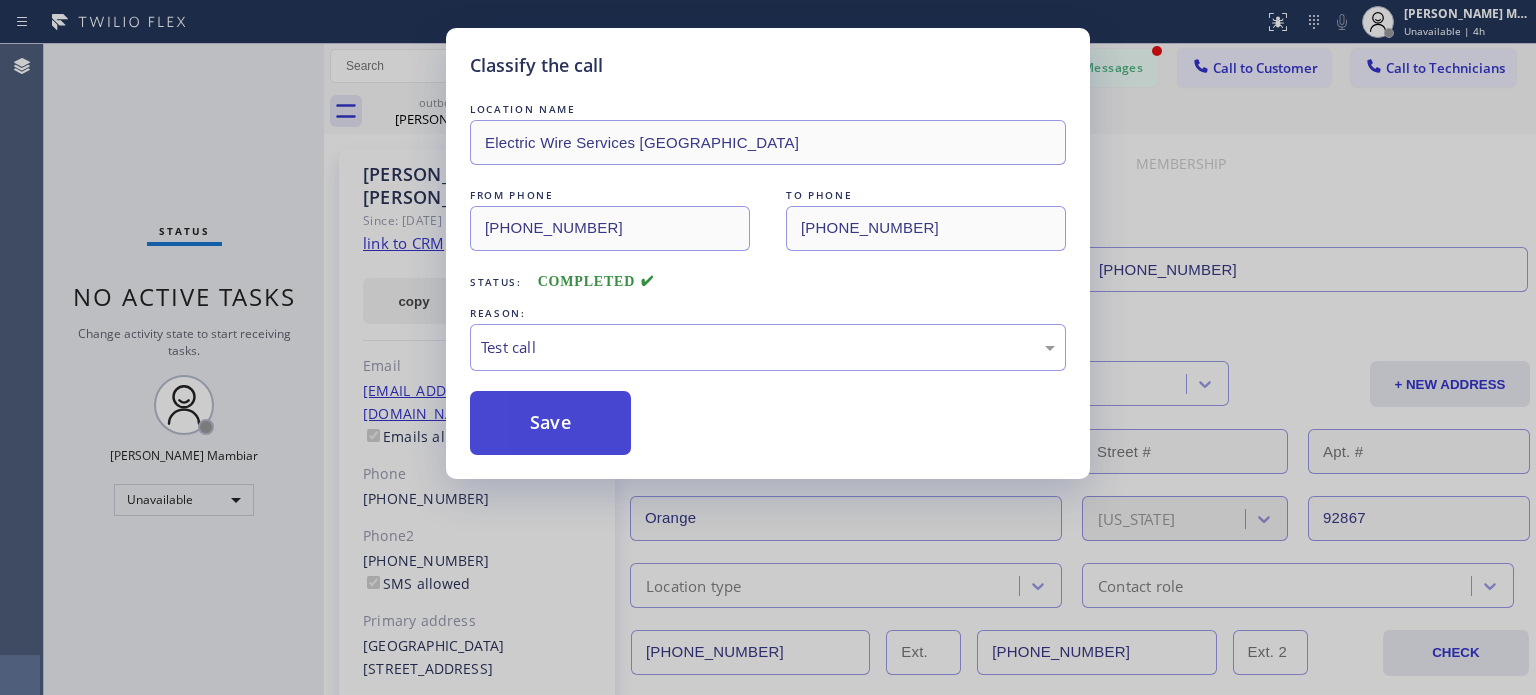 click on "Save" at bounding box center [550, 423] 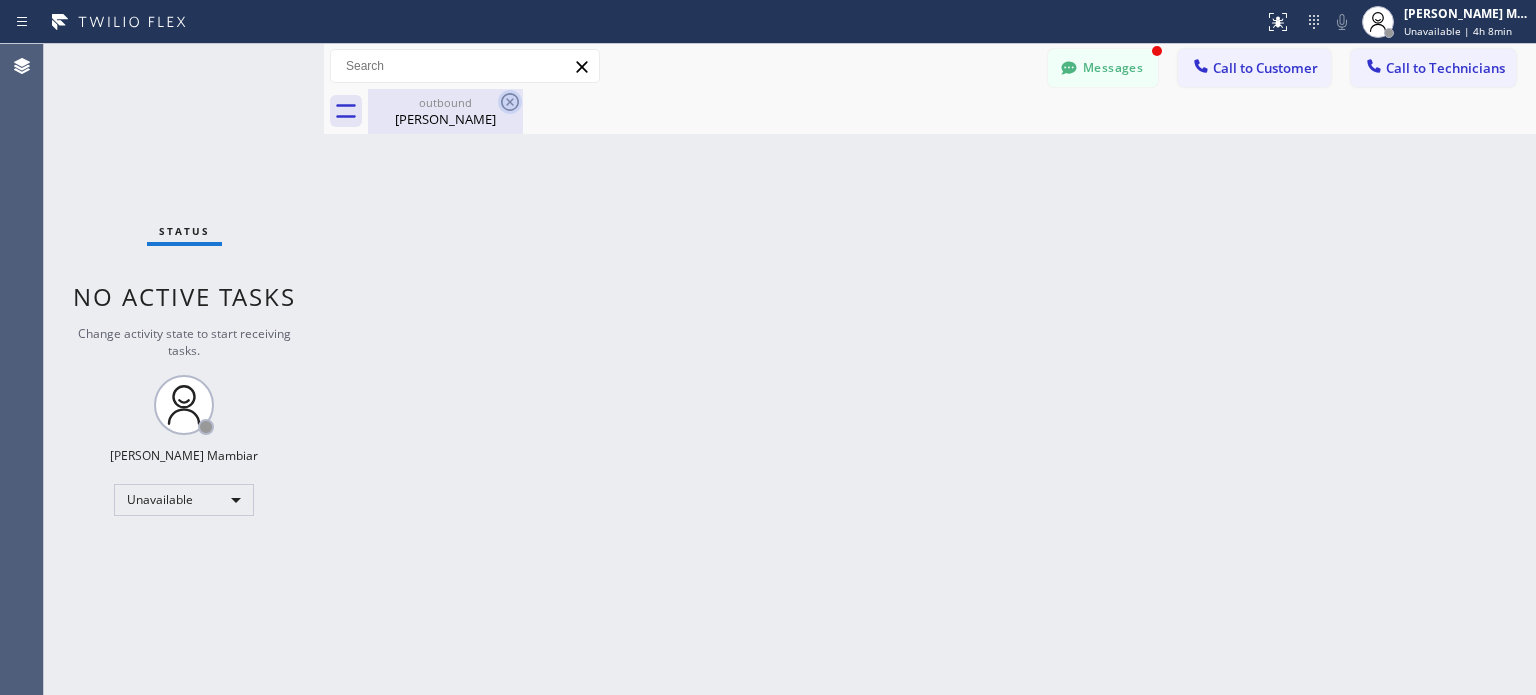 click 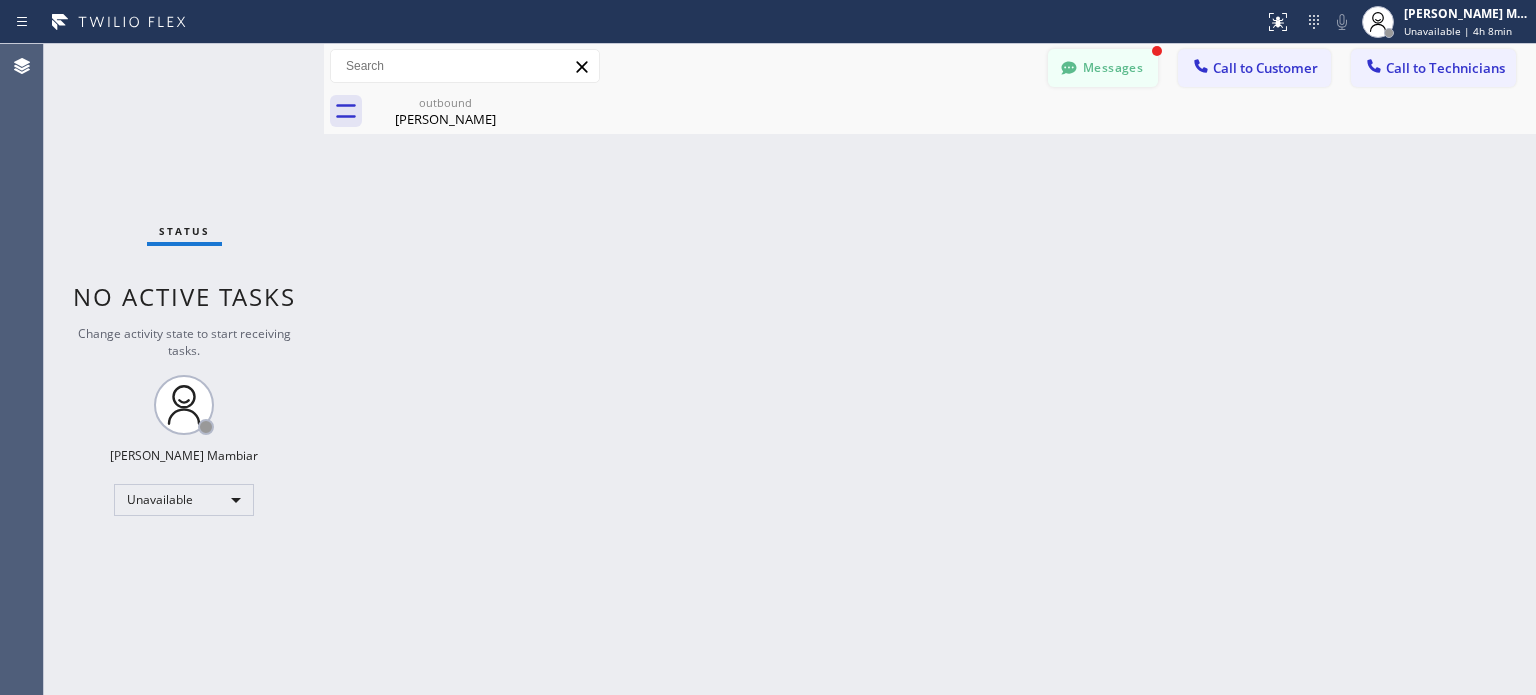 click on "Messages" at bounding box center (1103, 68) 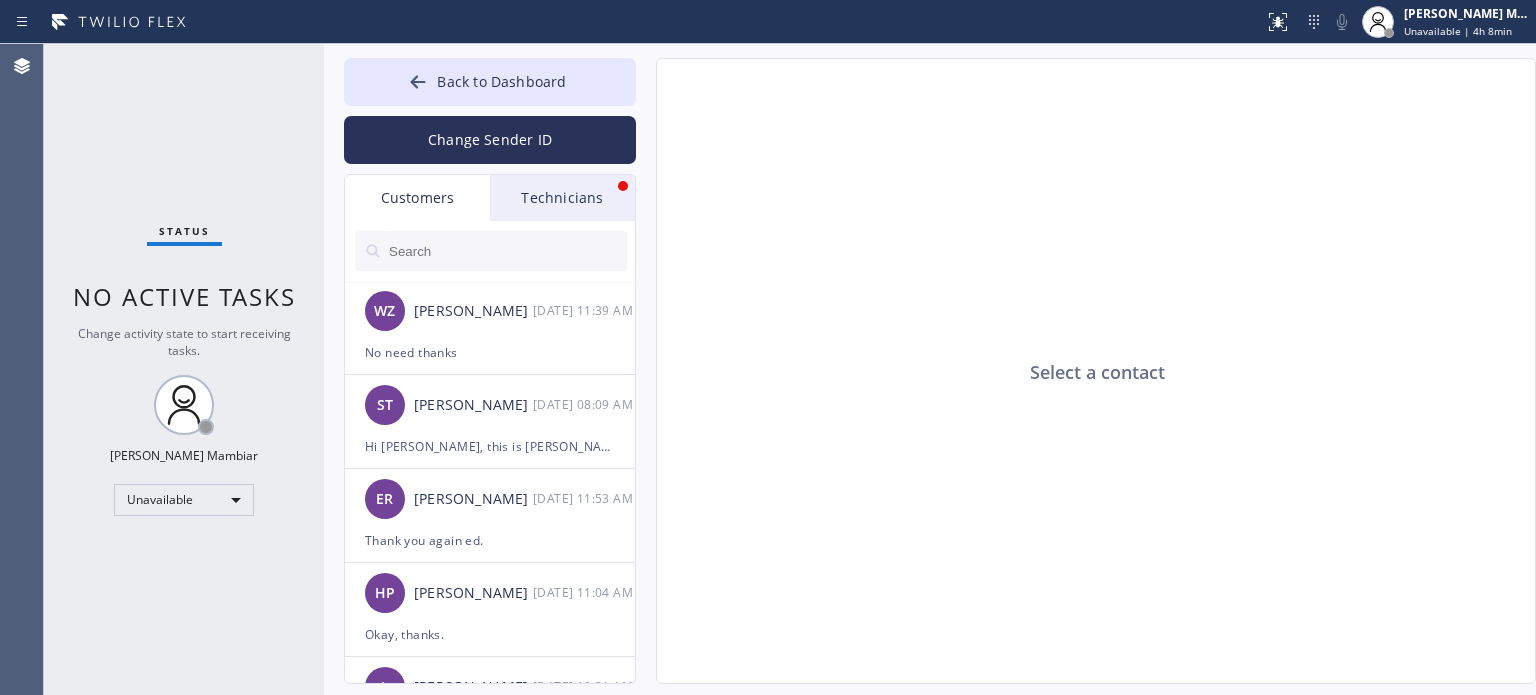 click on "Technicians" at bounding box center (562, 198) 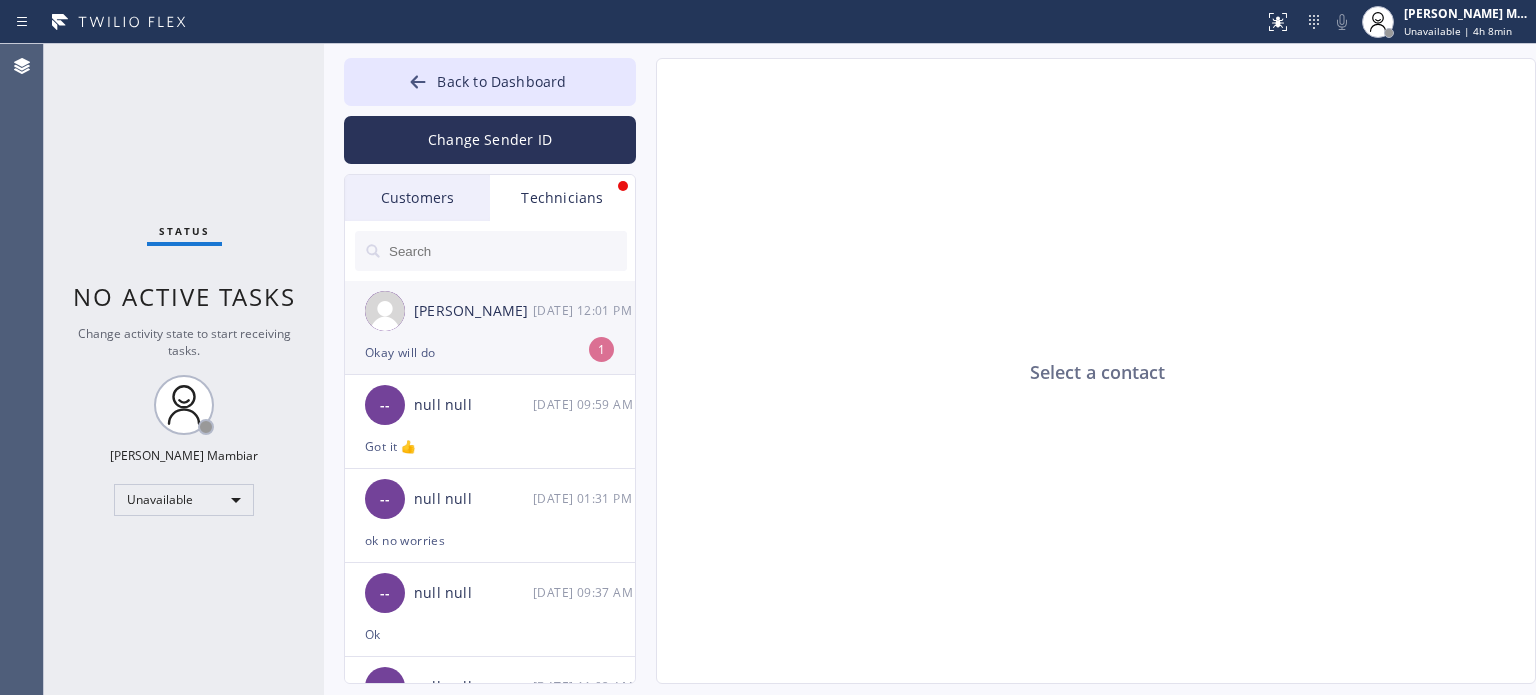 click on "Okay will do" at bounding box center (490, 352) 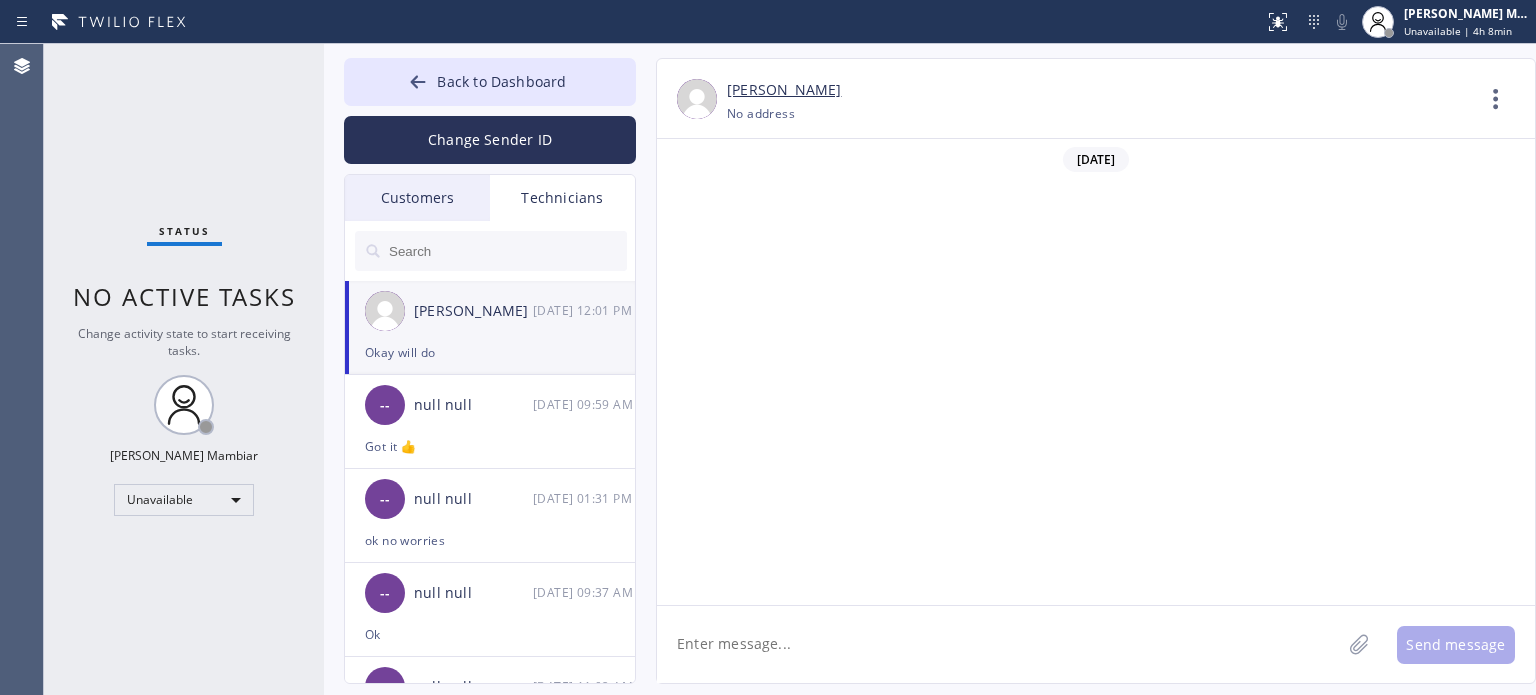 scroll, scrollTop: 2592, scrollLeft: 0, axis: vertical 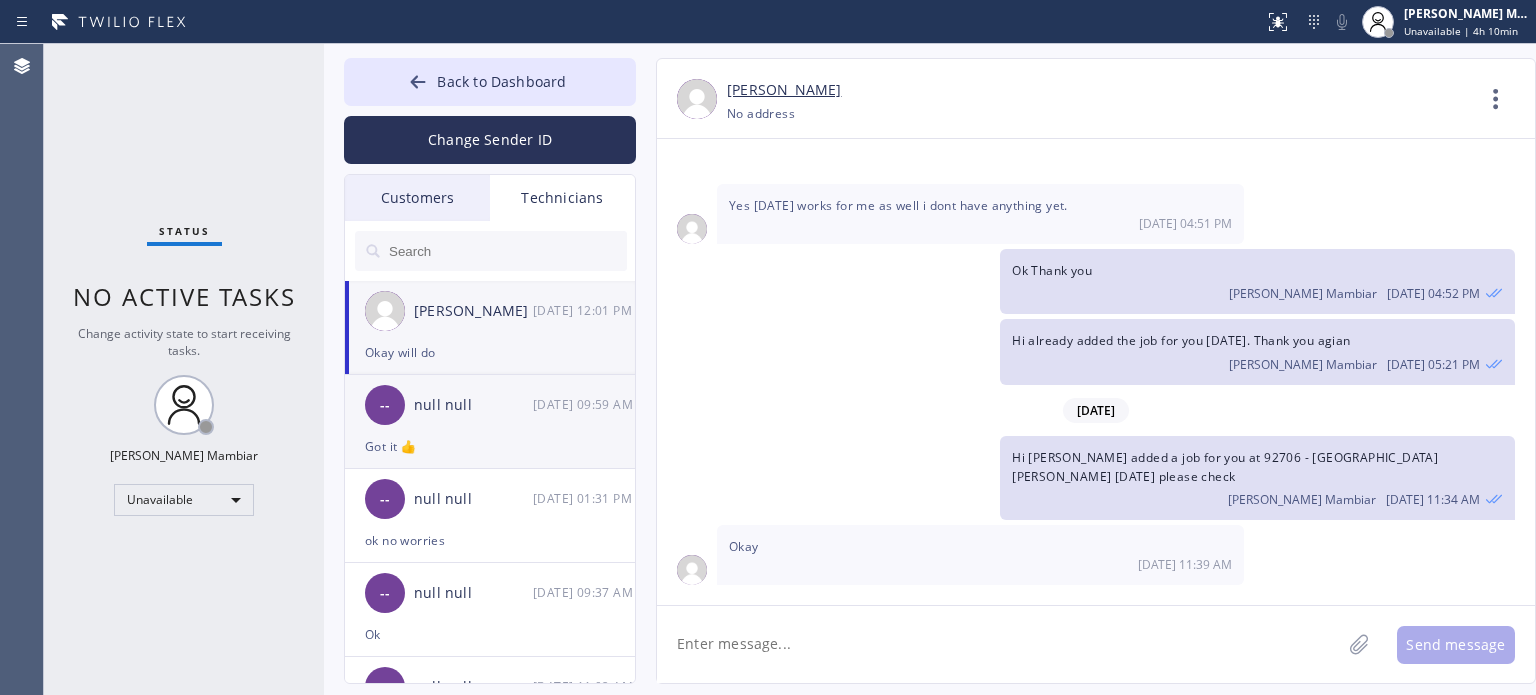 click on "Got it 👍" at bounding box center (490, 446) 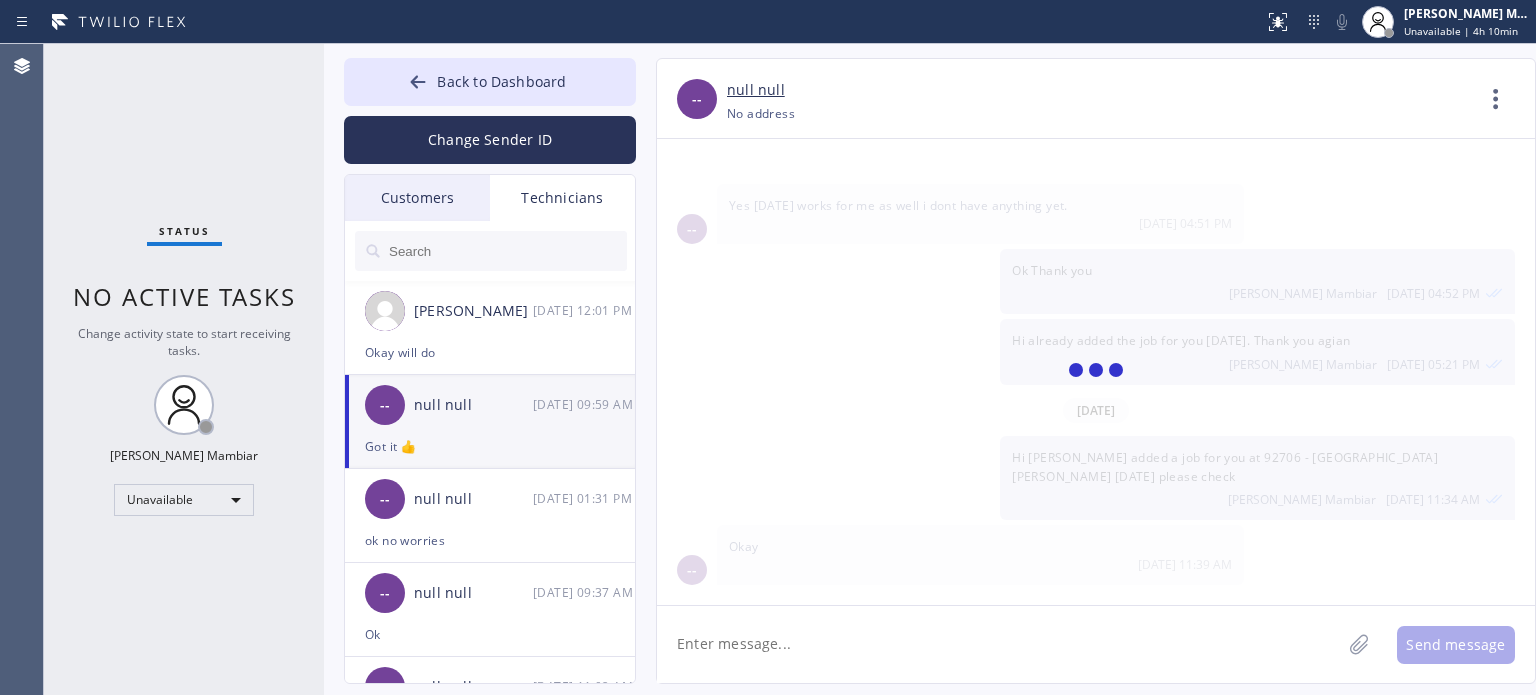 scroll, scrollTop: 3895, scrollLeft: 0, axis: vertical 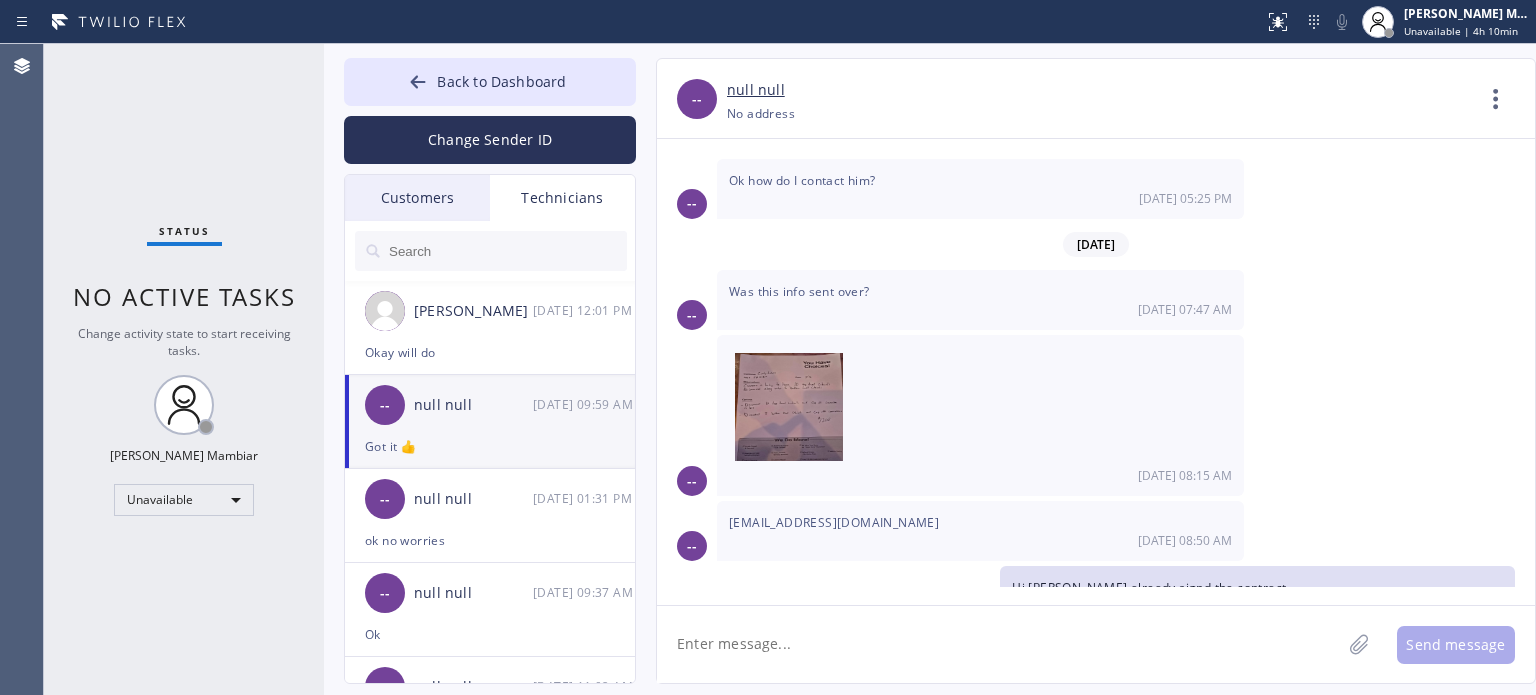 click 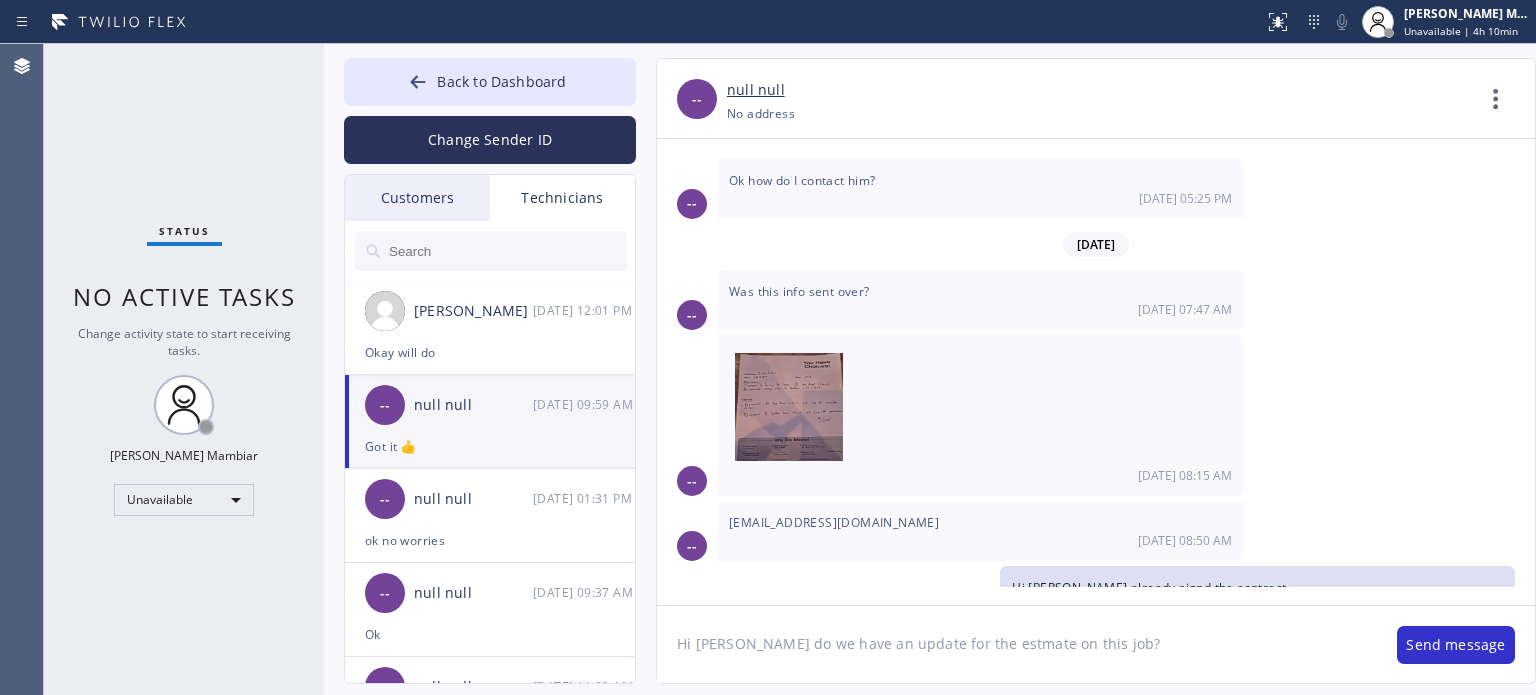 click on "Hi [PERSON_NAME] do we have an update for the estmate on this job?" 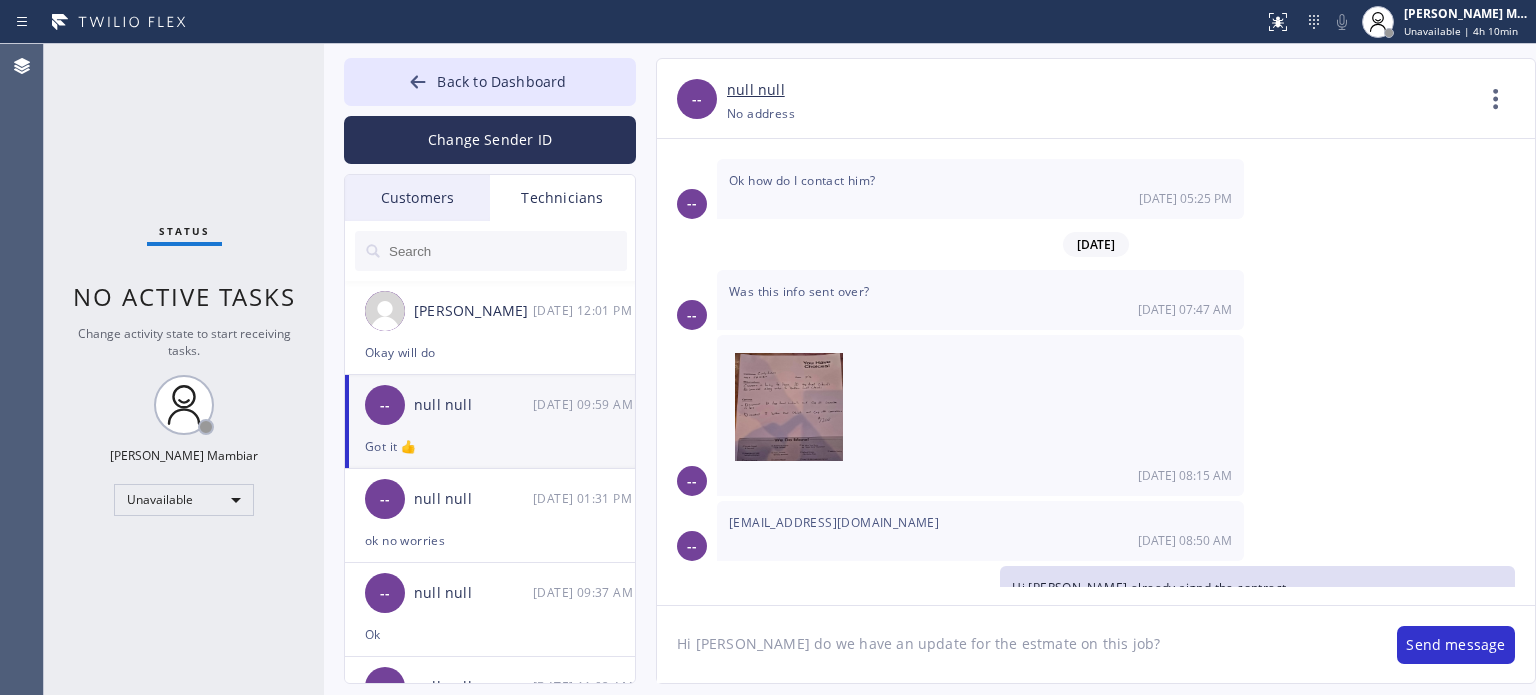 paste on "SVYC2K" 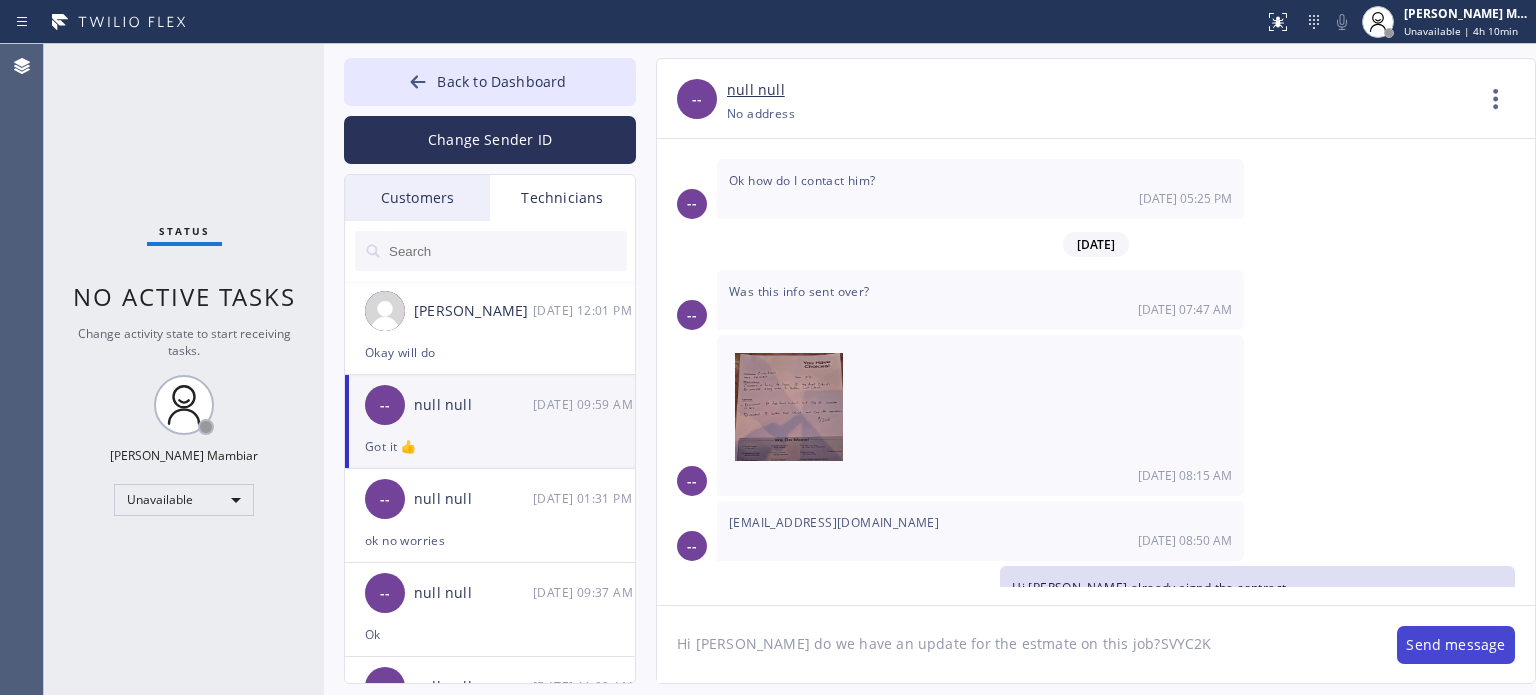 type on "Hi [PERSON_NAME] do we have an update for the estmate on this job?SVYC2K" 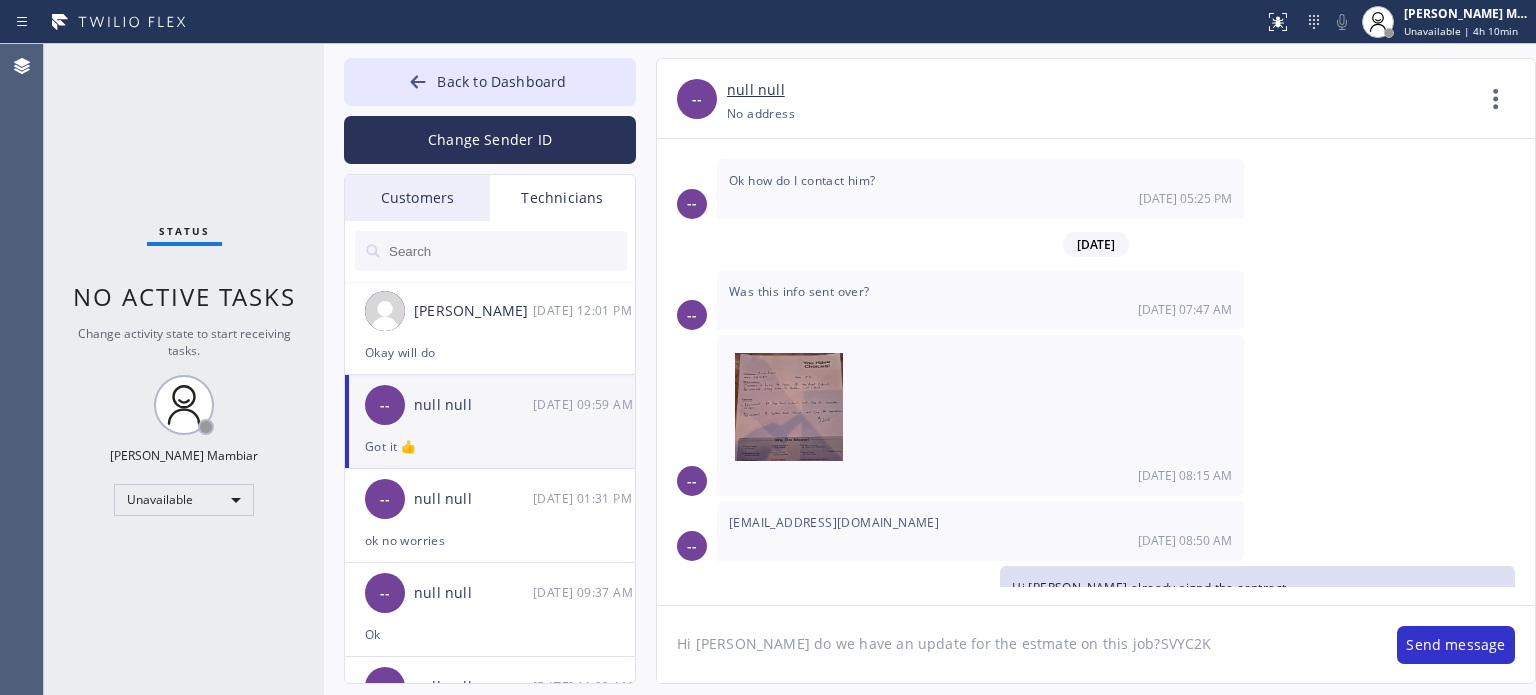 type 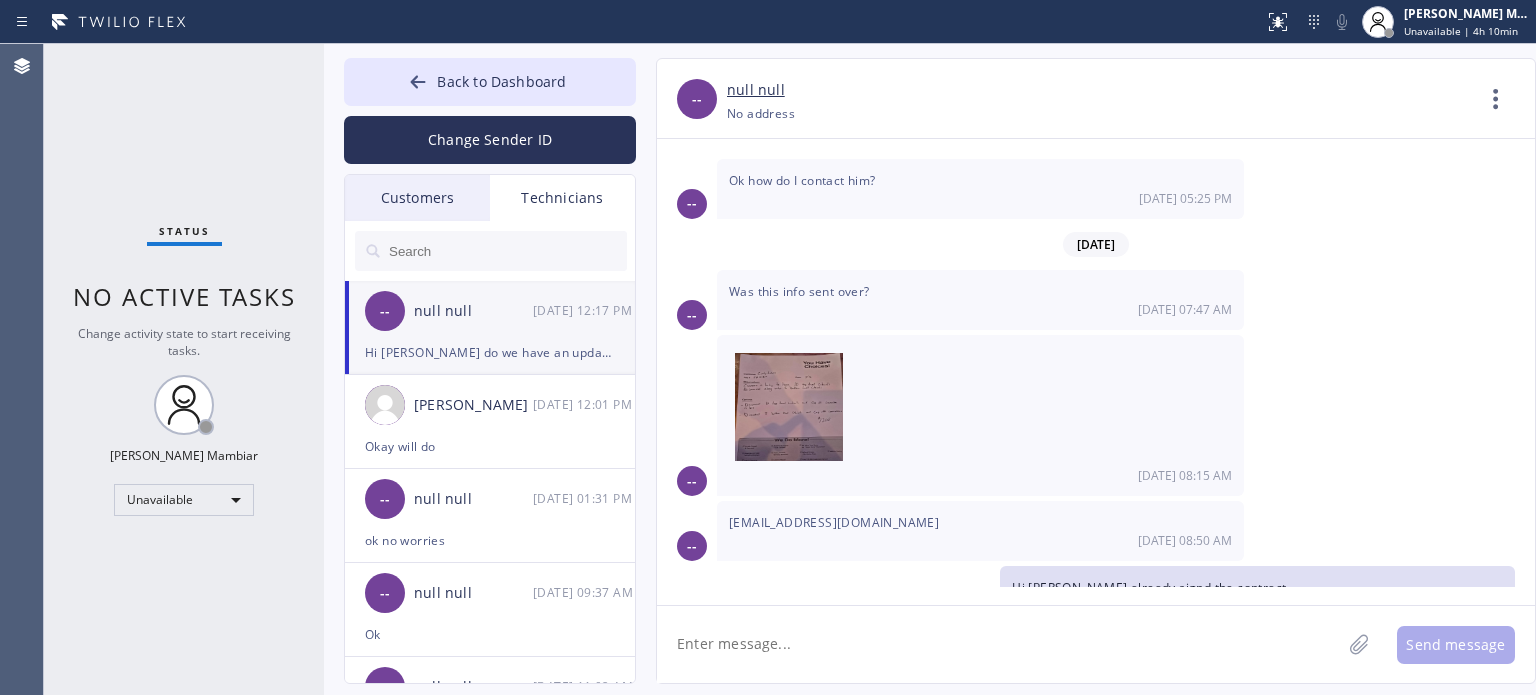 scroll, scrollTop: 3964, scrollLeft: 0, axis: vertical 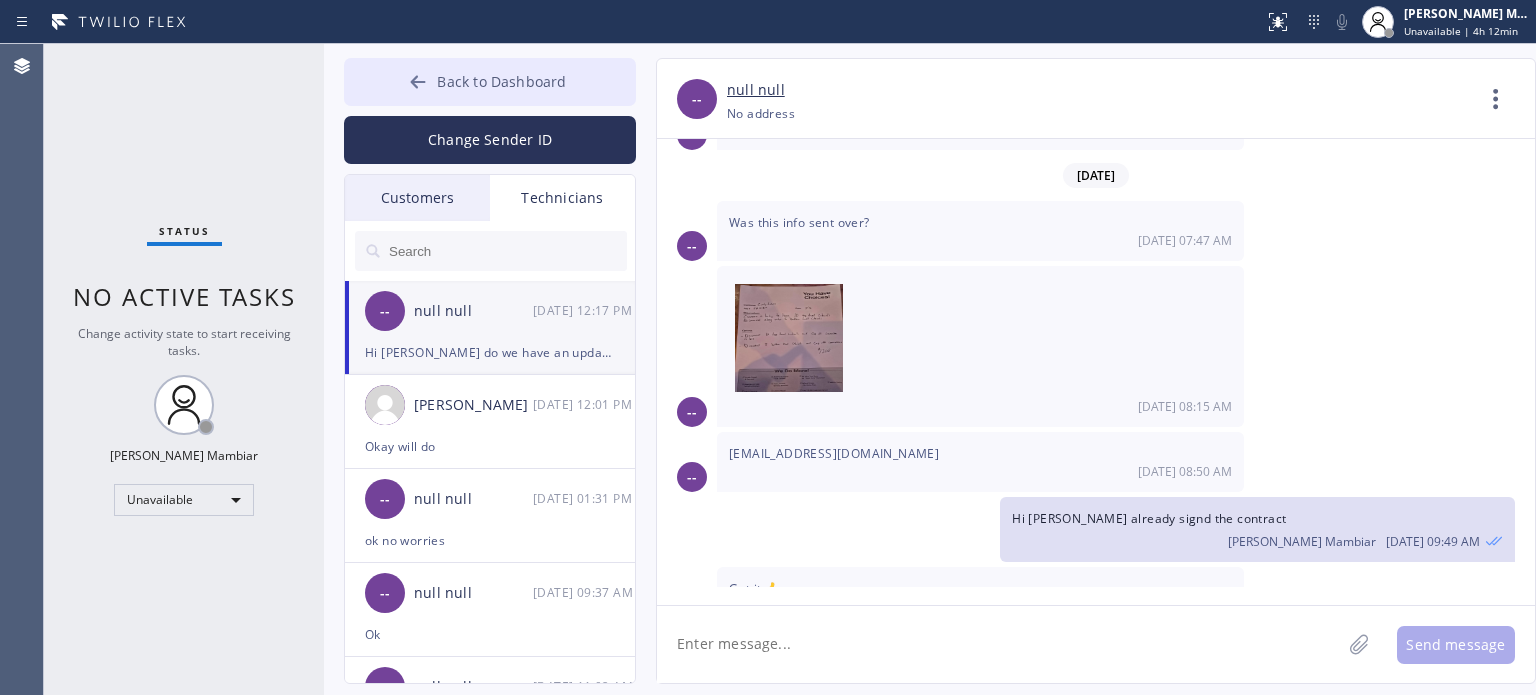 drag, startPoint x: 489, startPoint y: 72, endPoint x: 487, endPoint y: 86, distance: 14.142136 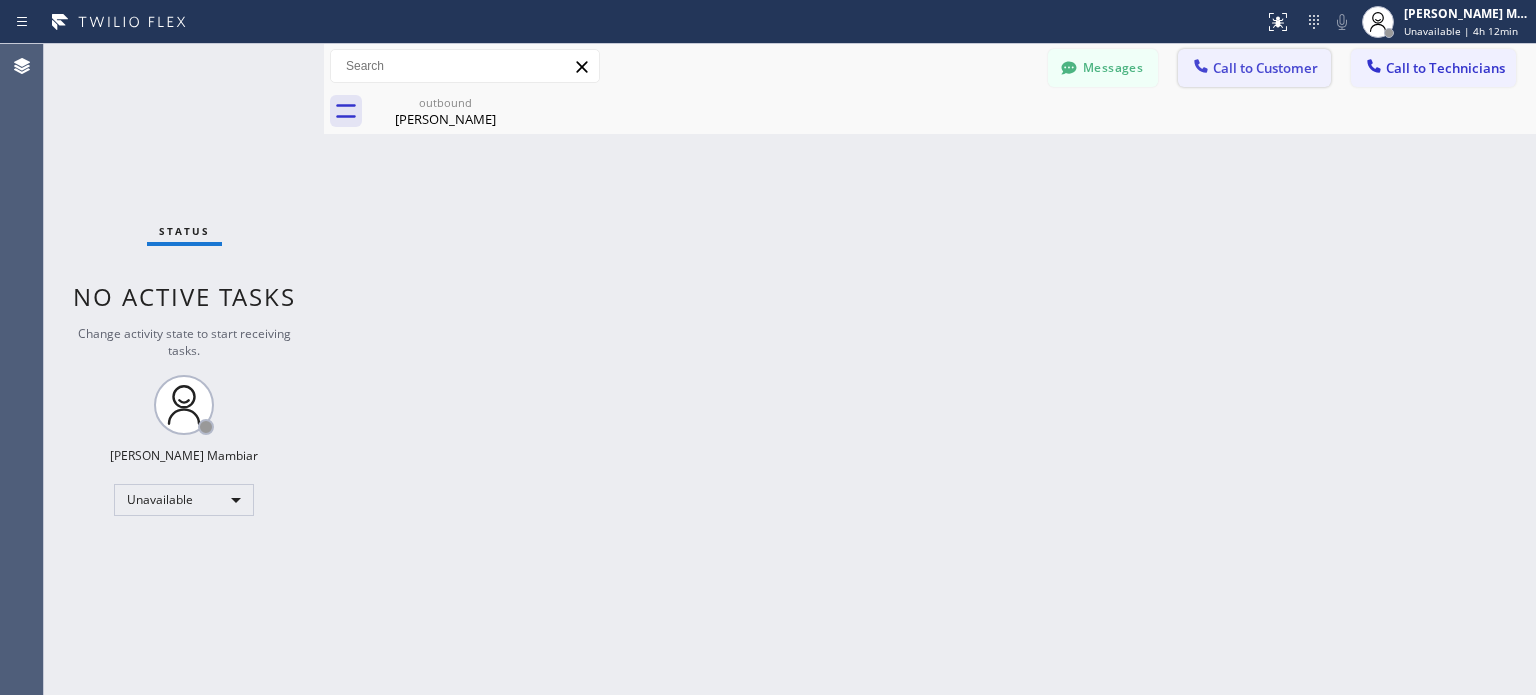 click on "Call to Customer" at bounding box center (1265, 68) 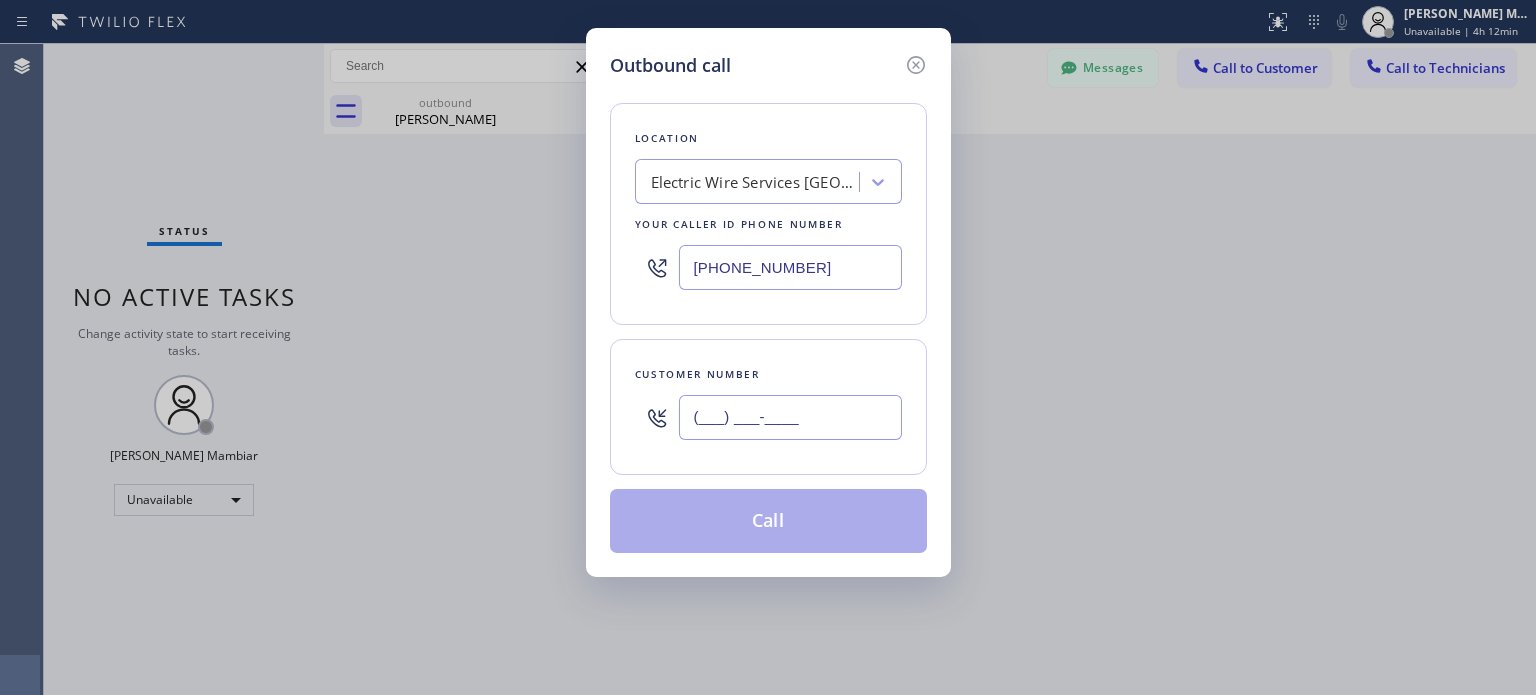click on "(___) ___-____" at bounding box center [790, 417] 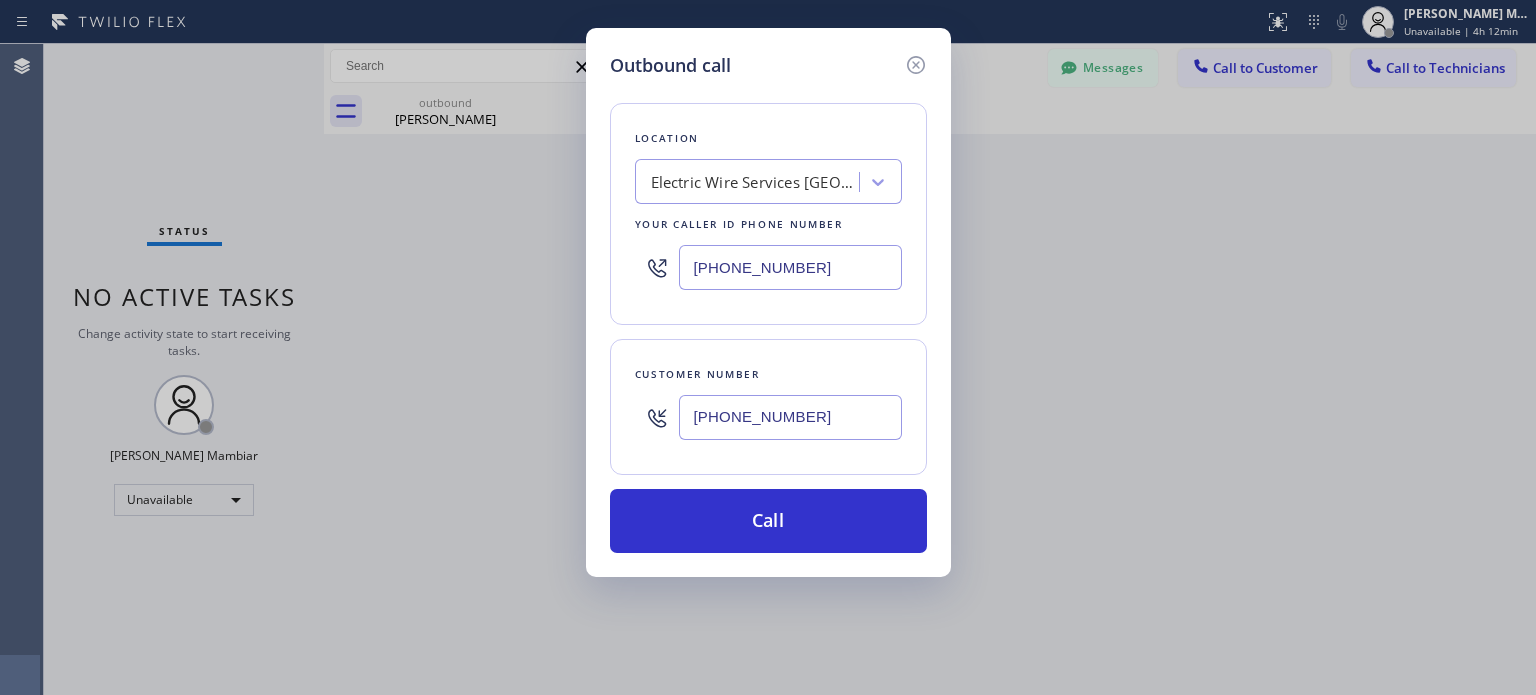 type on "[PHONE_NUMBER]" 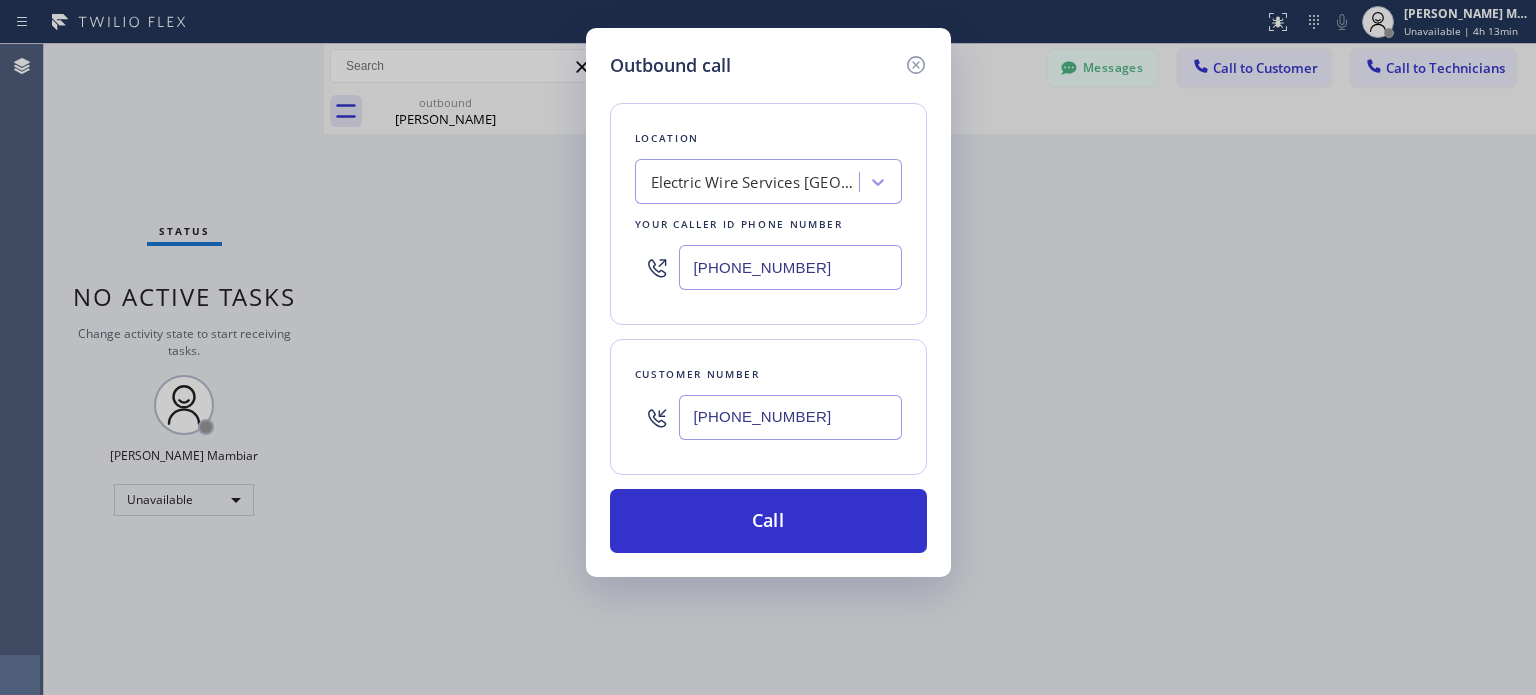 click on "Electric Wire Services [GEOGRAPHIC_DATA]" at bounding box center (756, 182) 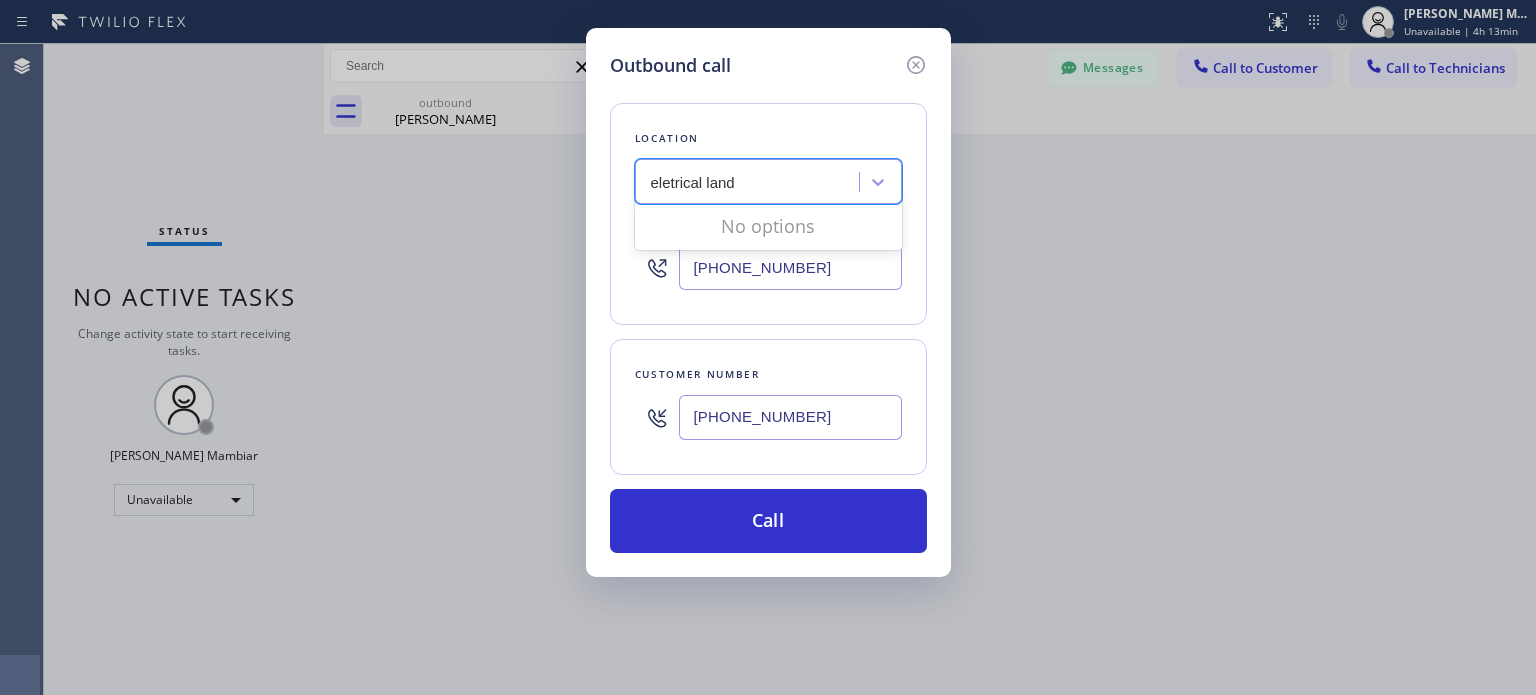 type on "electrical land" 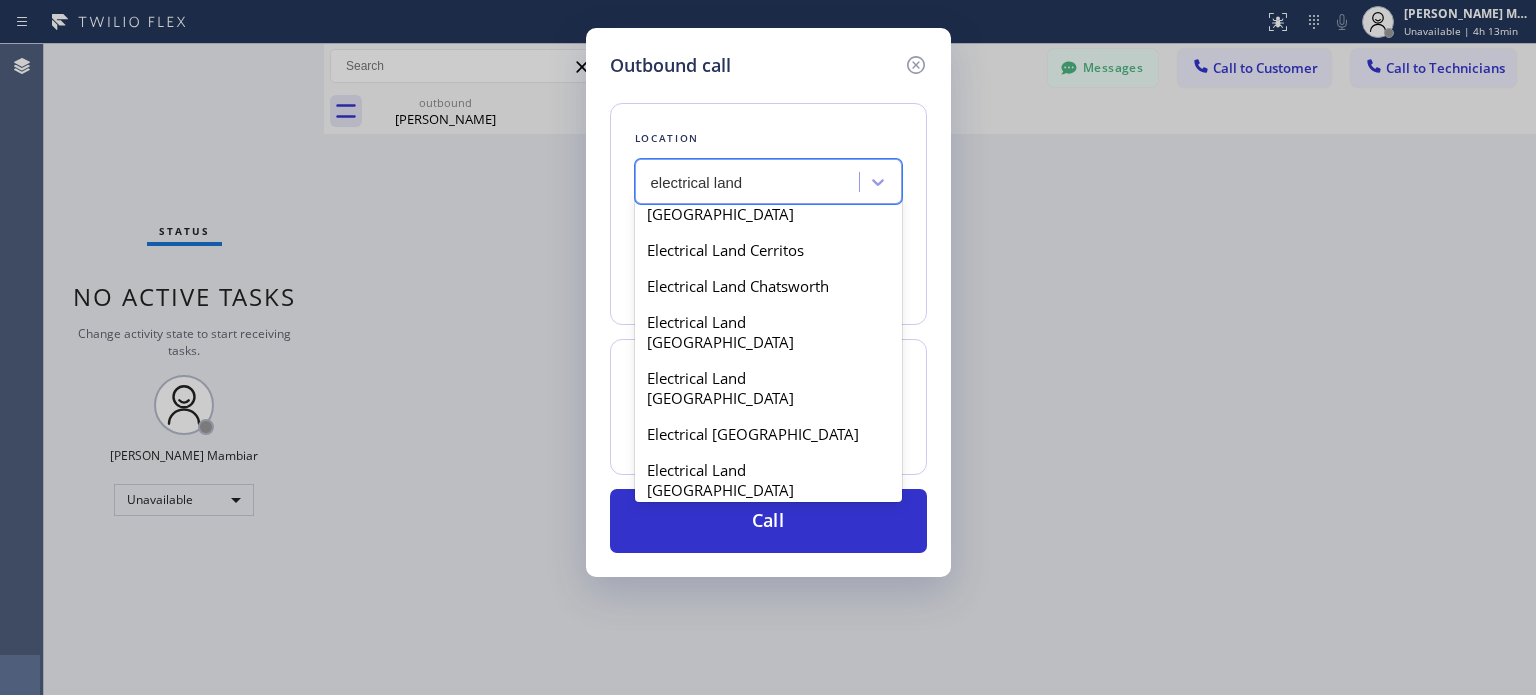 scroll, scrollTop: 300, scrollLeft: 0, axis: vertical 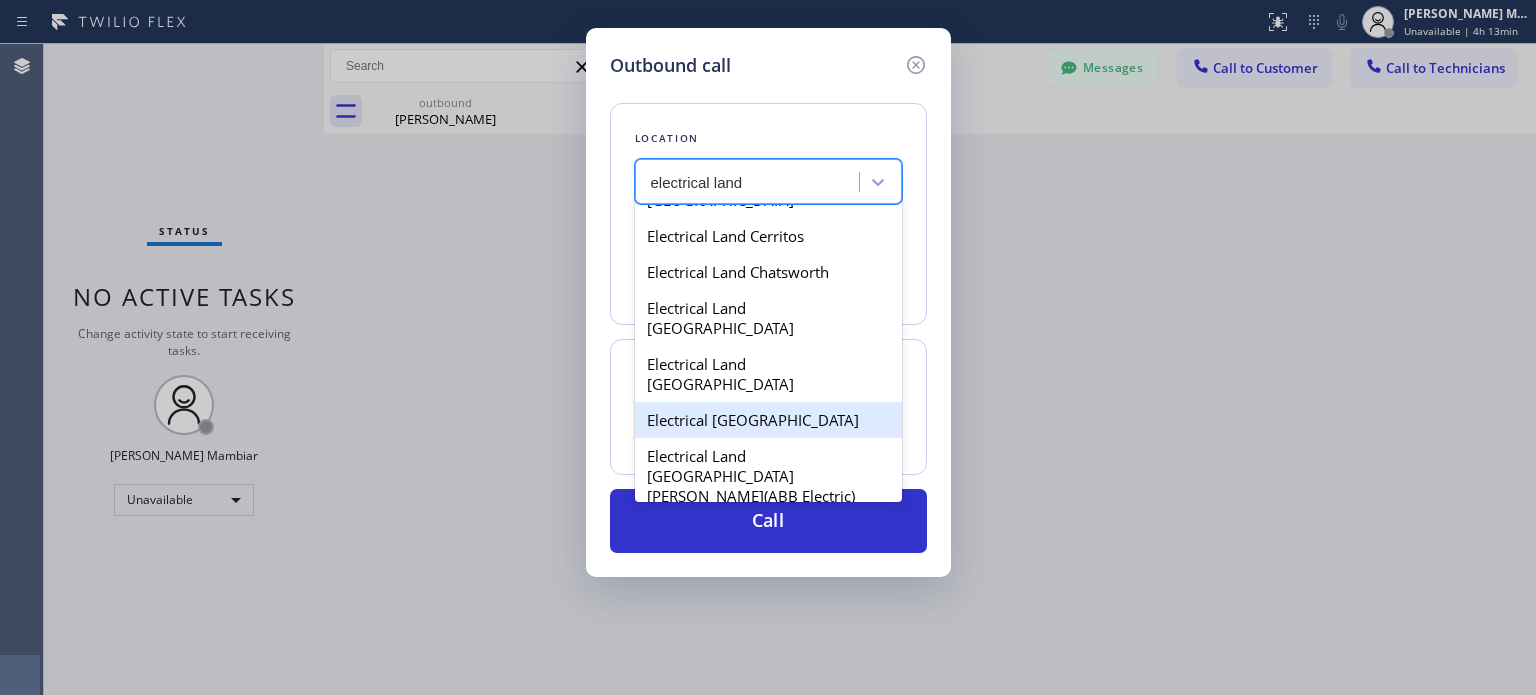 click on "Electrical [GEOGRAPHIC_DATA]" at bounding box center (768, 420) 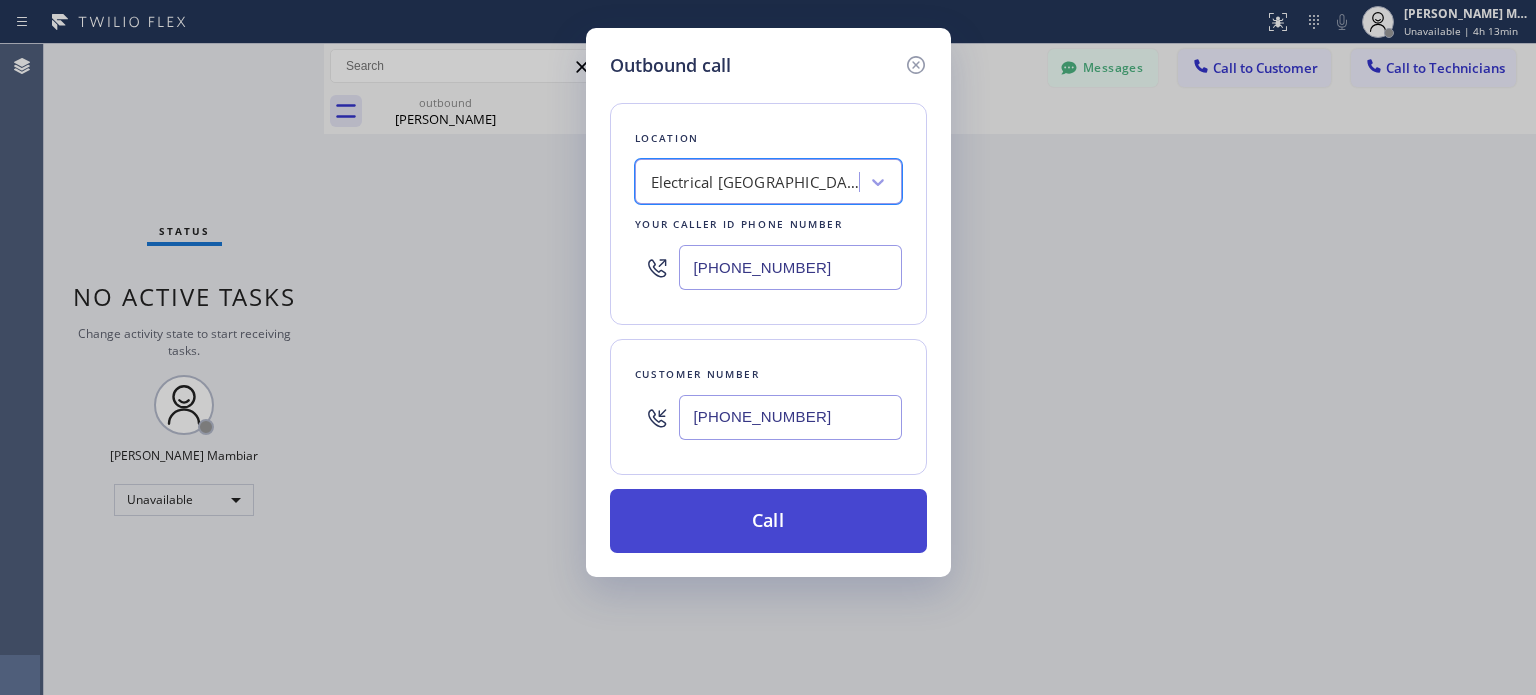 click on "Call" at bounding box center (768, 521) 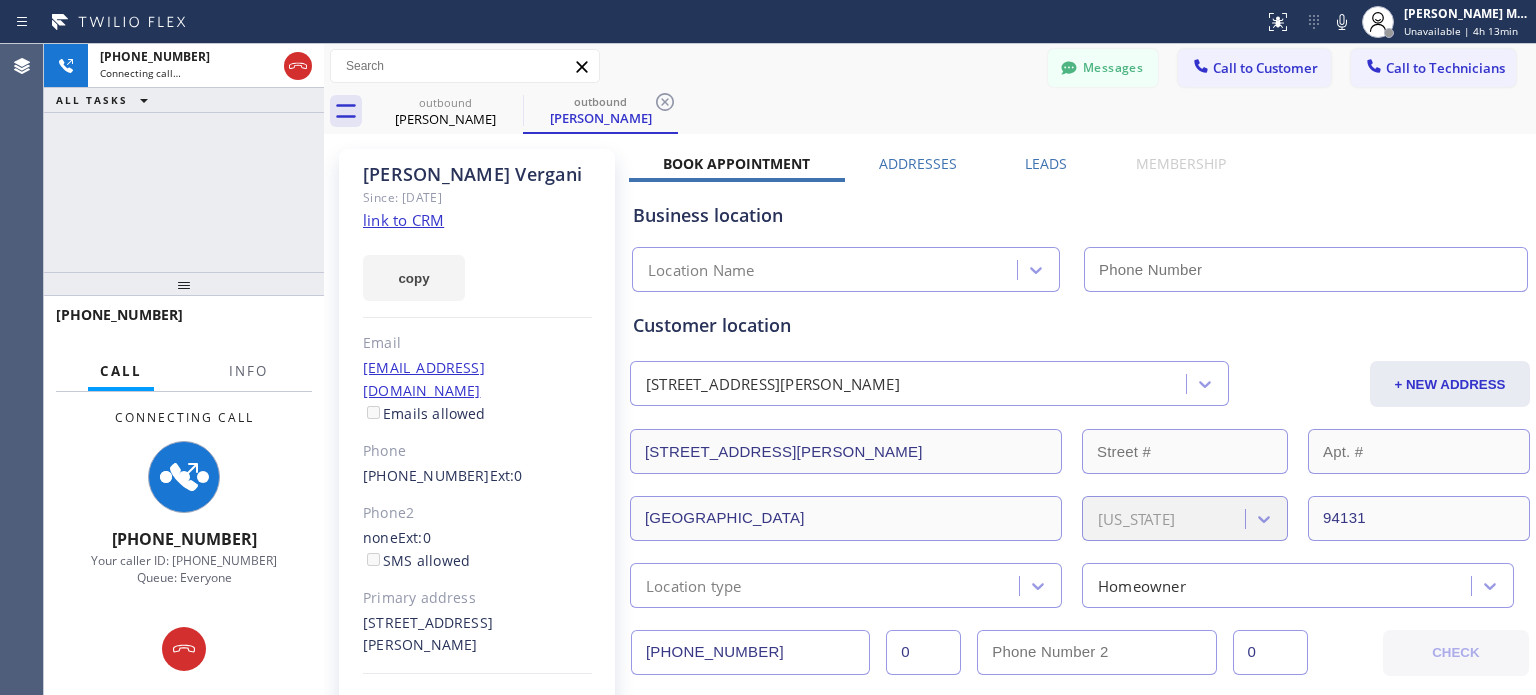 type on "[PHONE_NUMBER]" 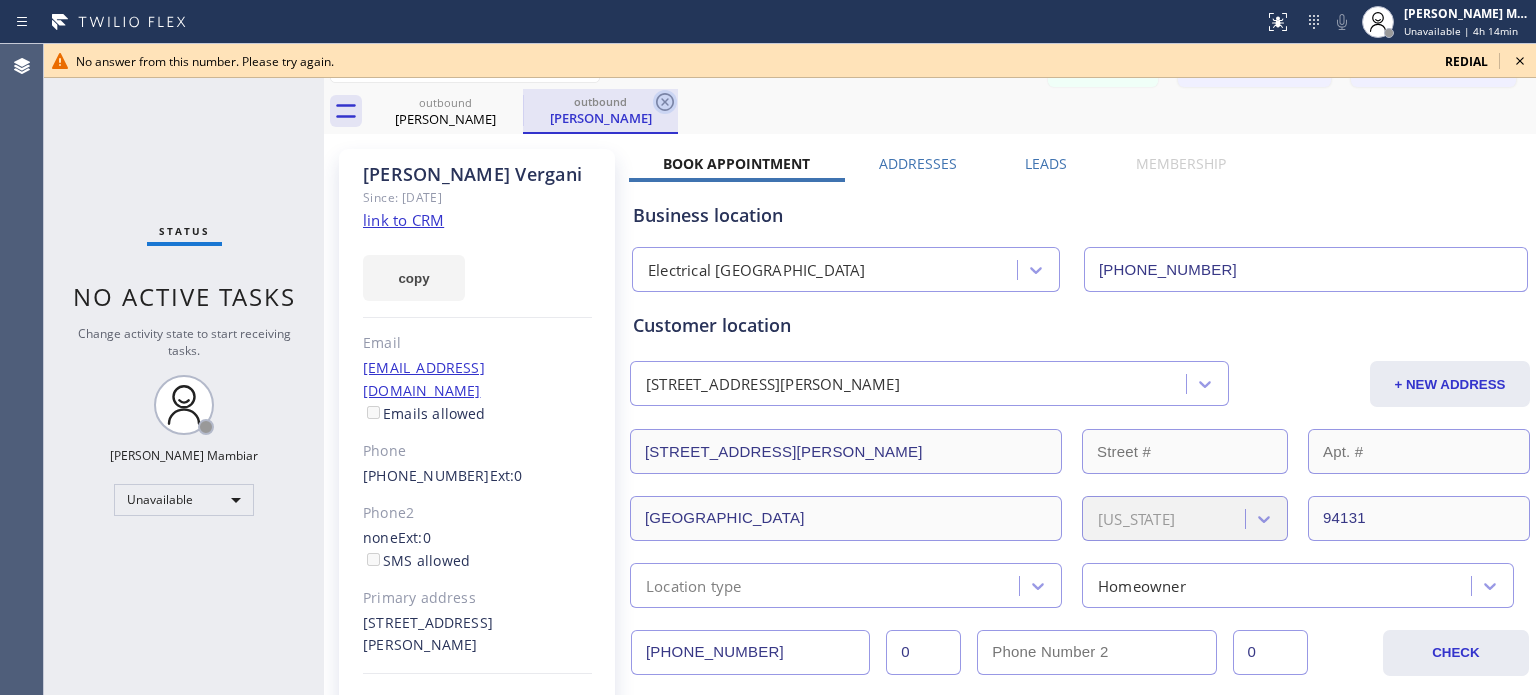 click 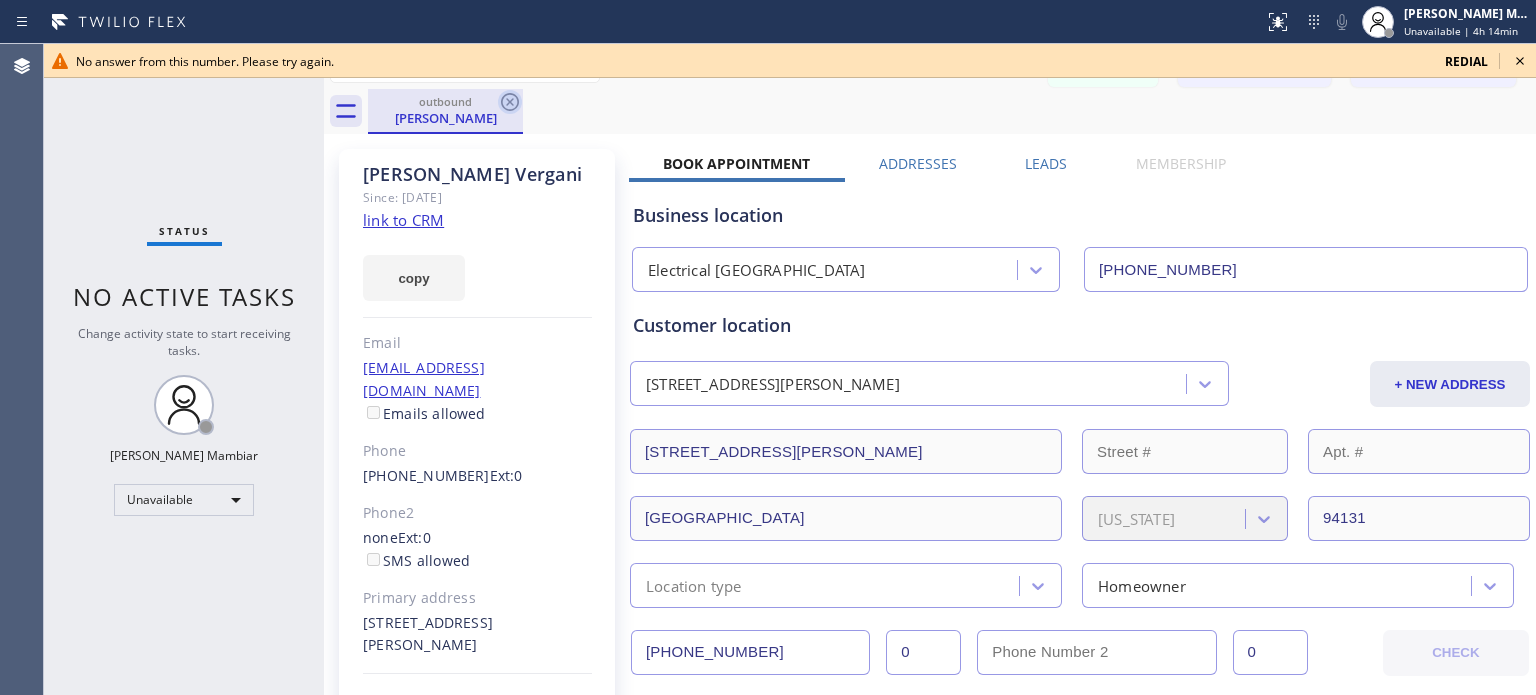 click 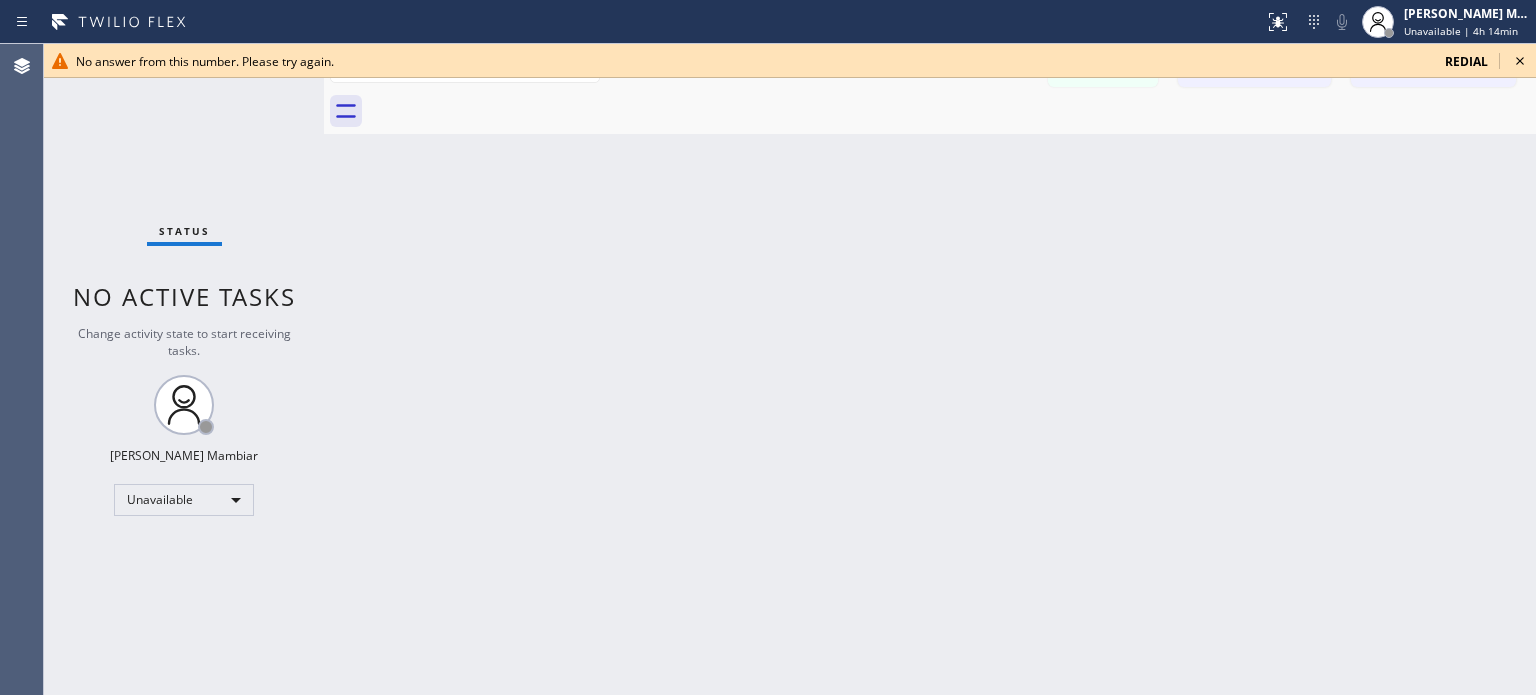 click on "redial" at bounding box center (1466, 61) 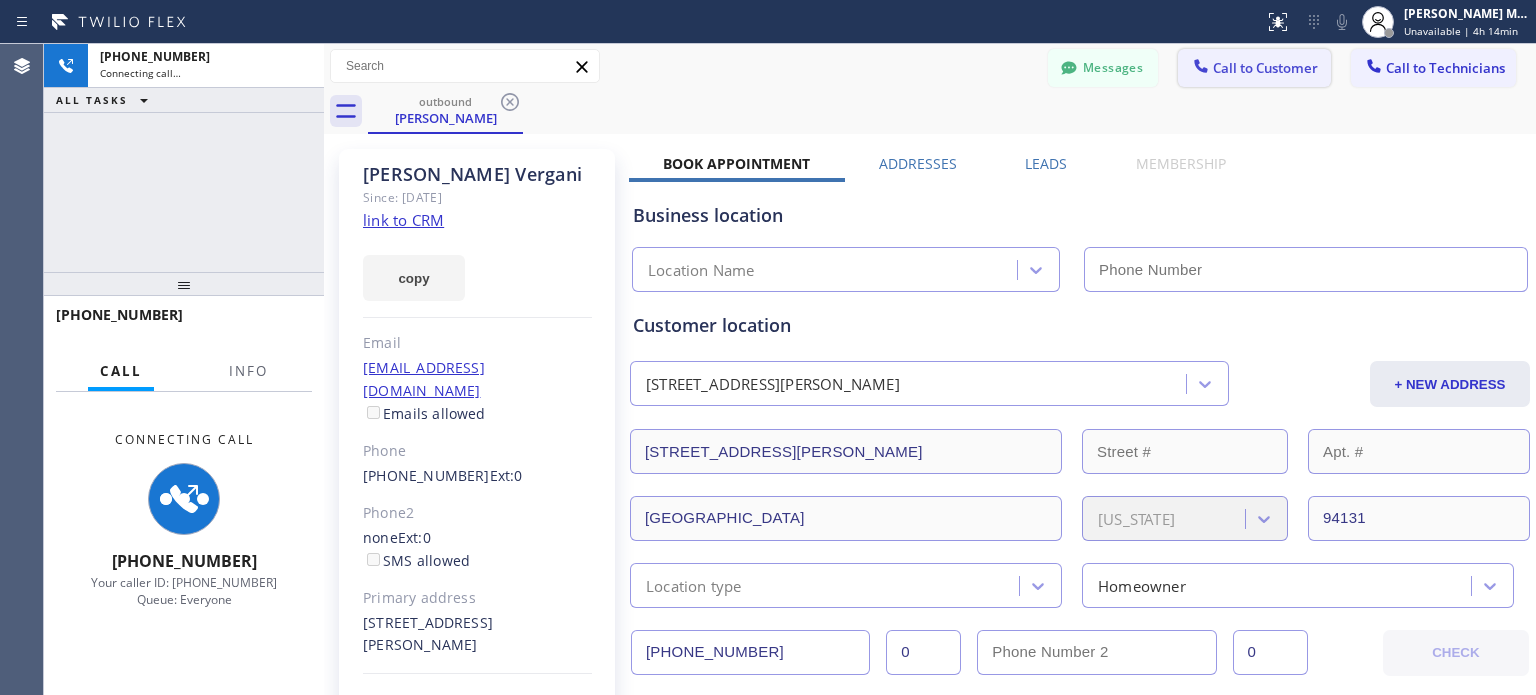 click on "Call to Customer" at bounding box center (1265, 68) 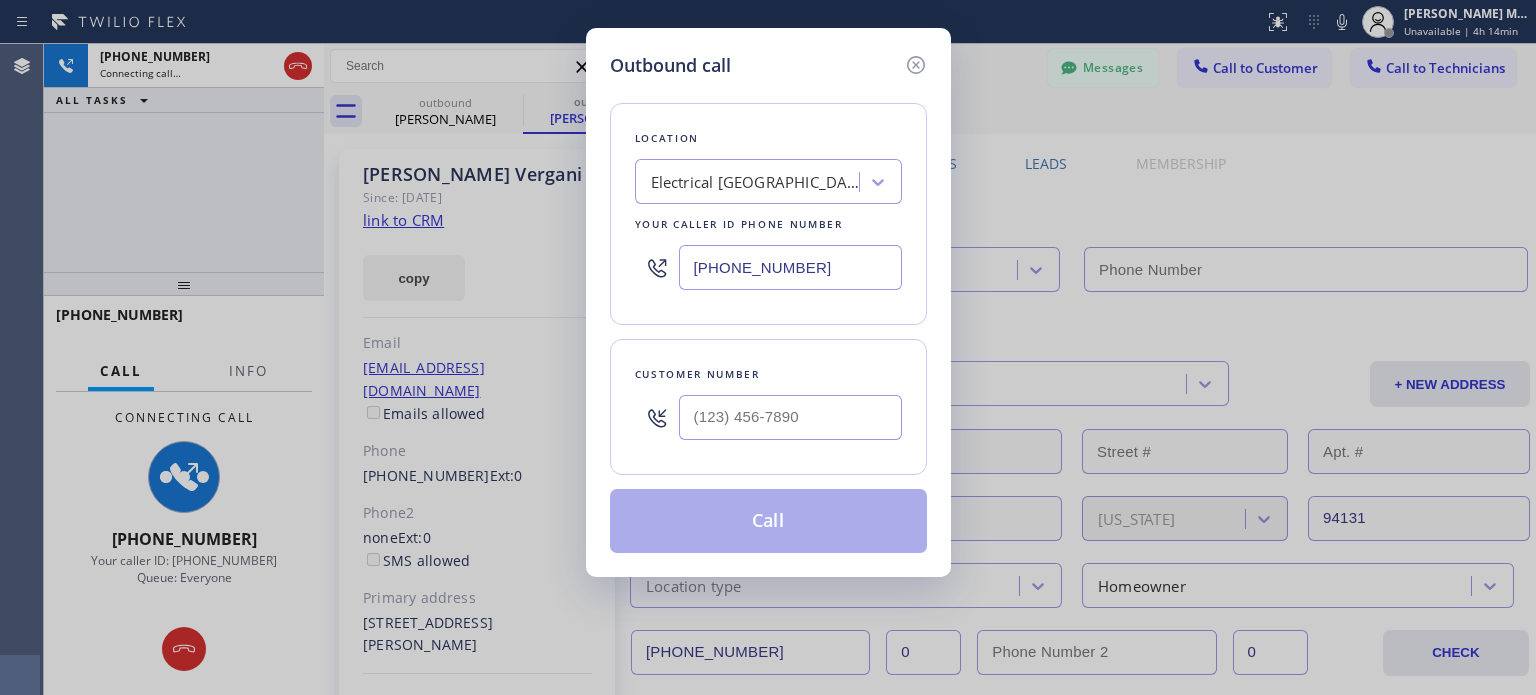 type on "[PHONE_NUMBER]" 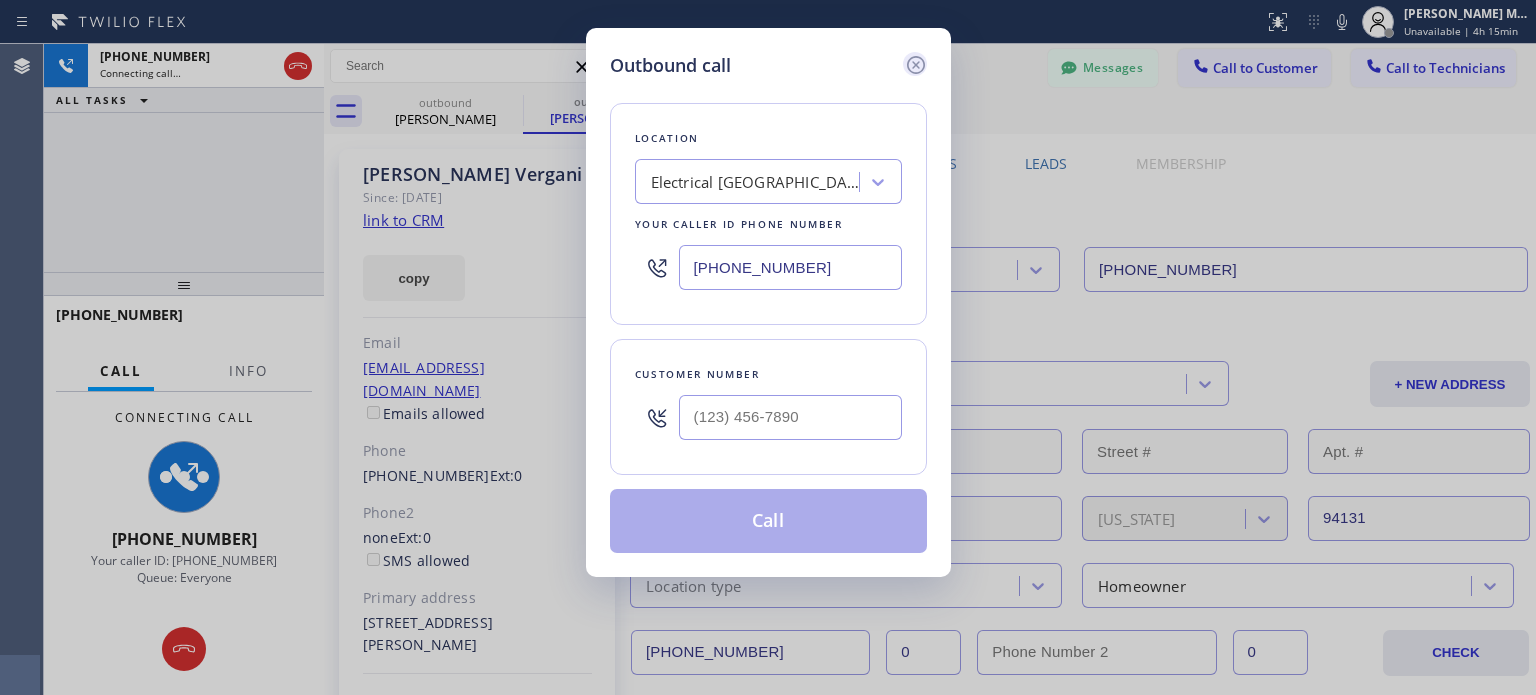 click 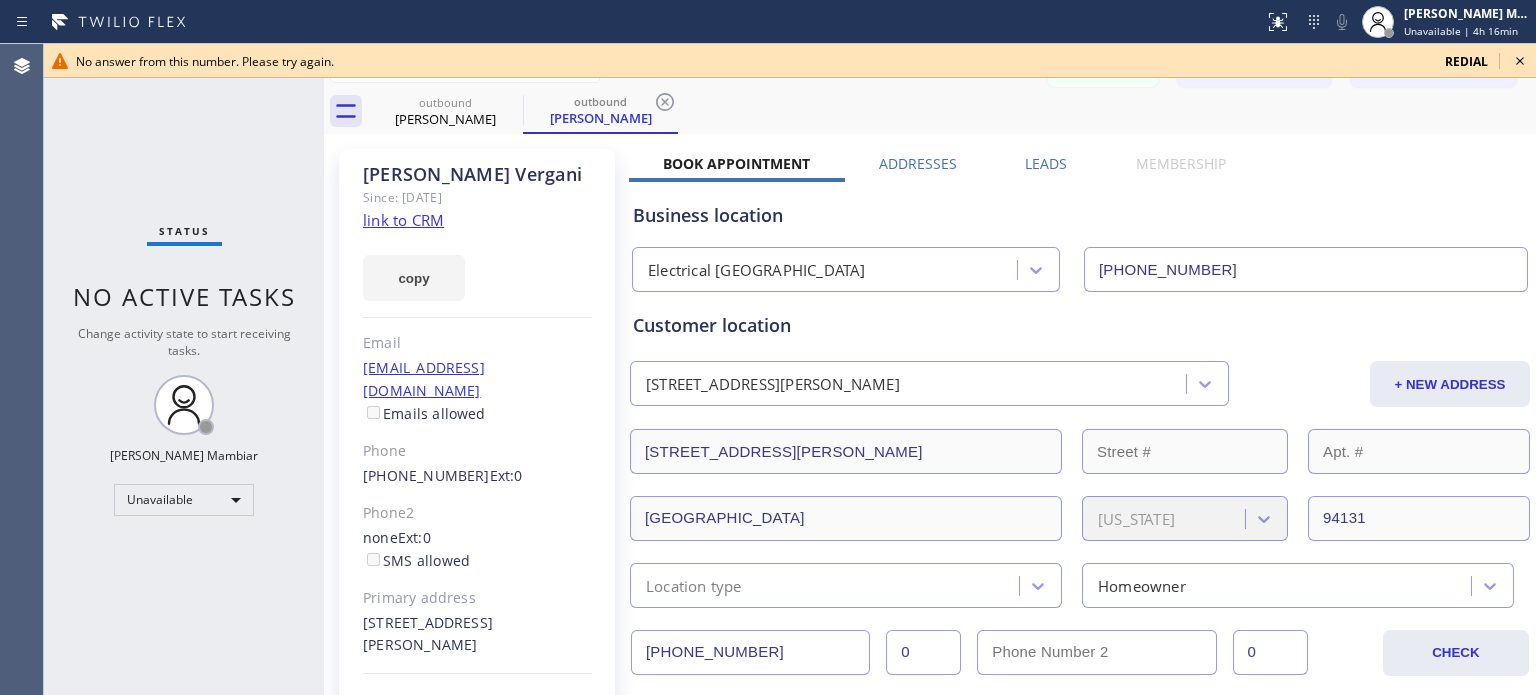 click 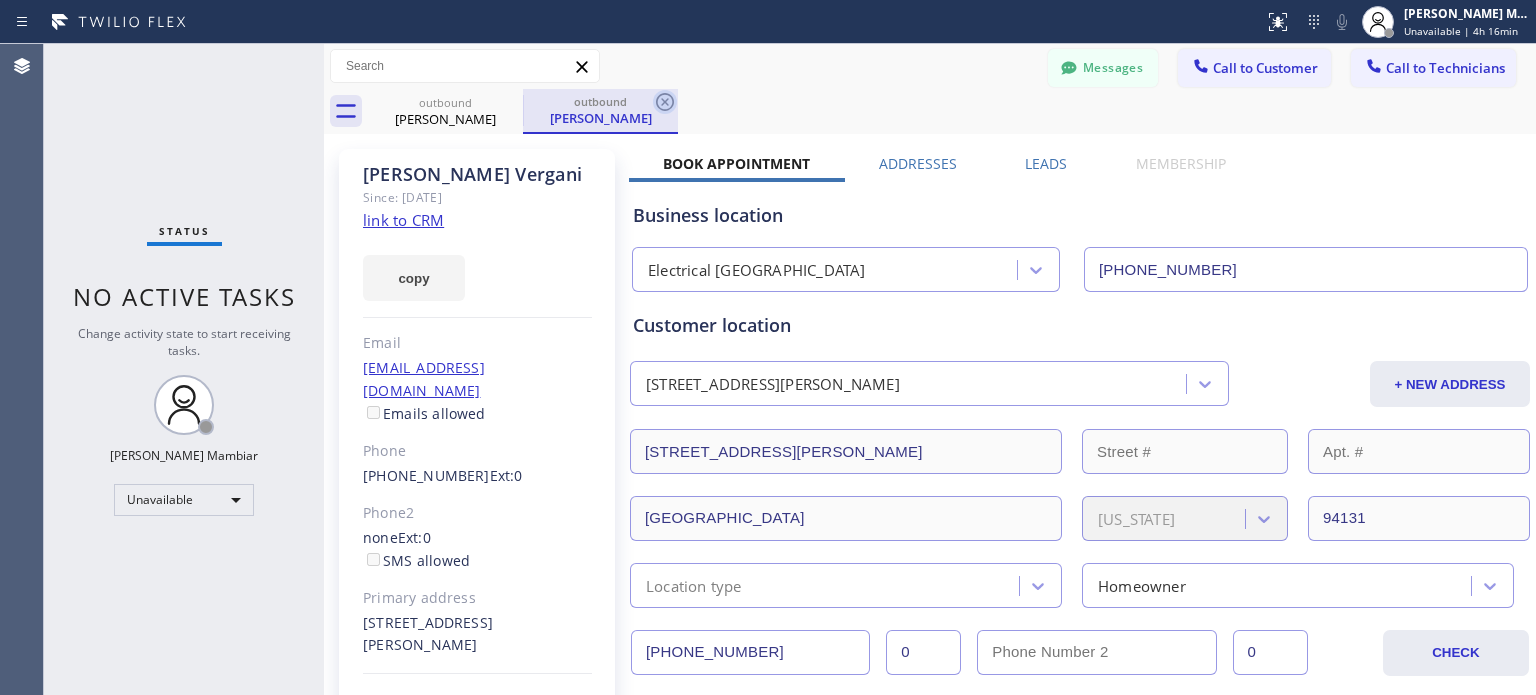 drag, startPoint x: 663, startPoint y: 98, endPoint x: 532, endPoint y: 113, distance: 131.85599 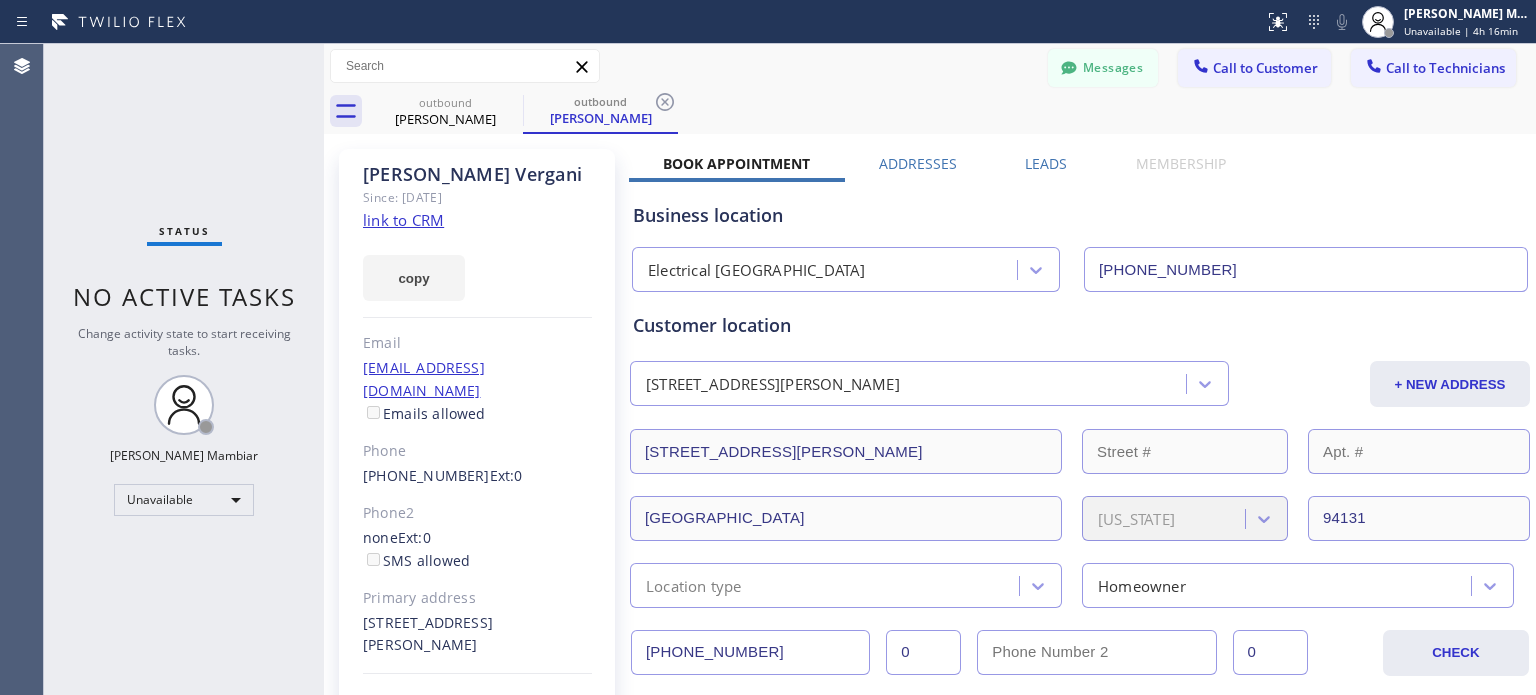 click 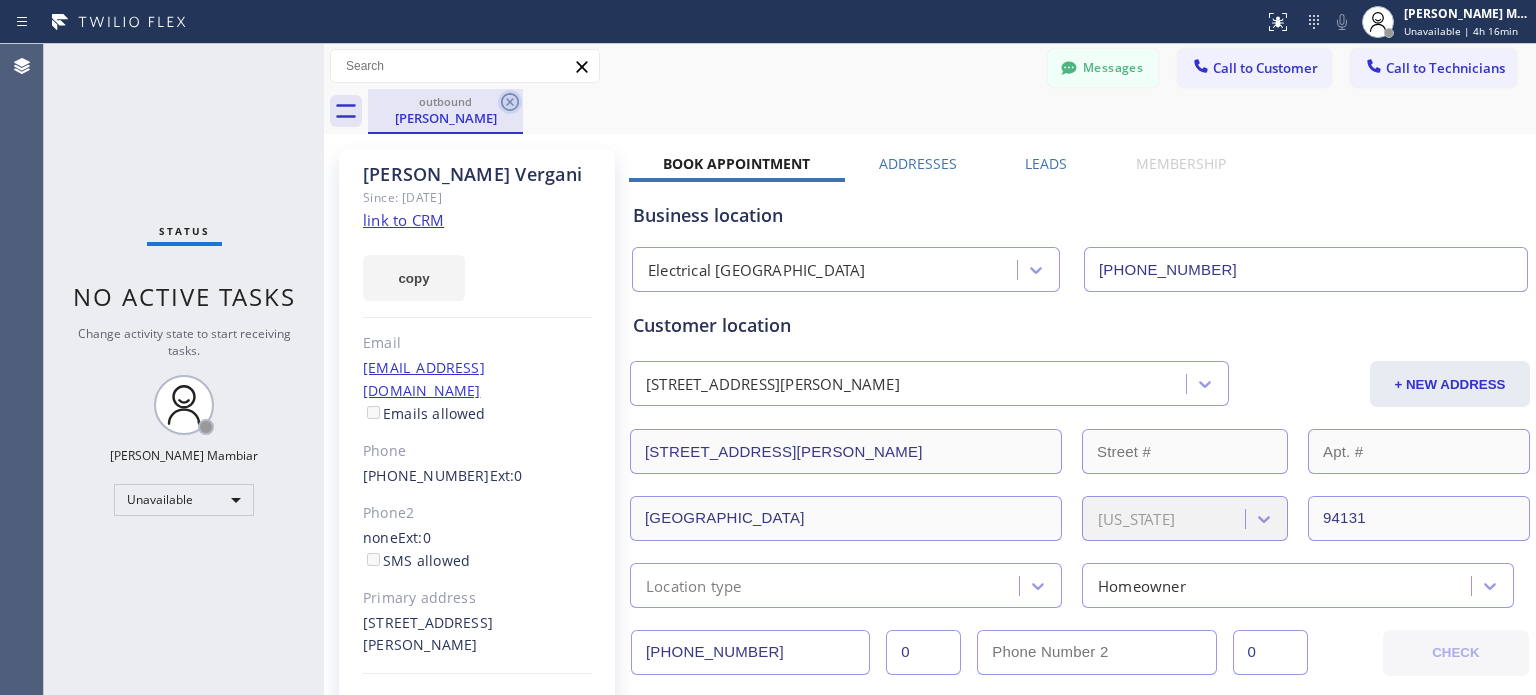 click 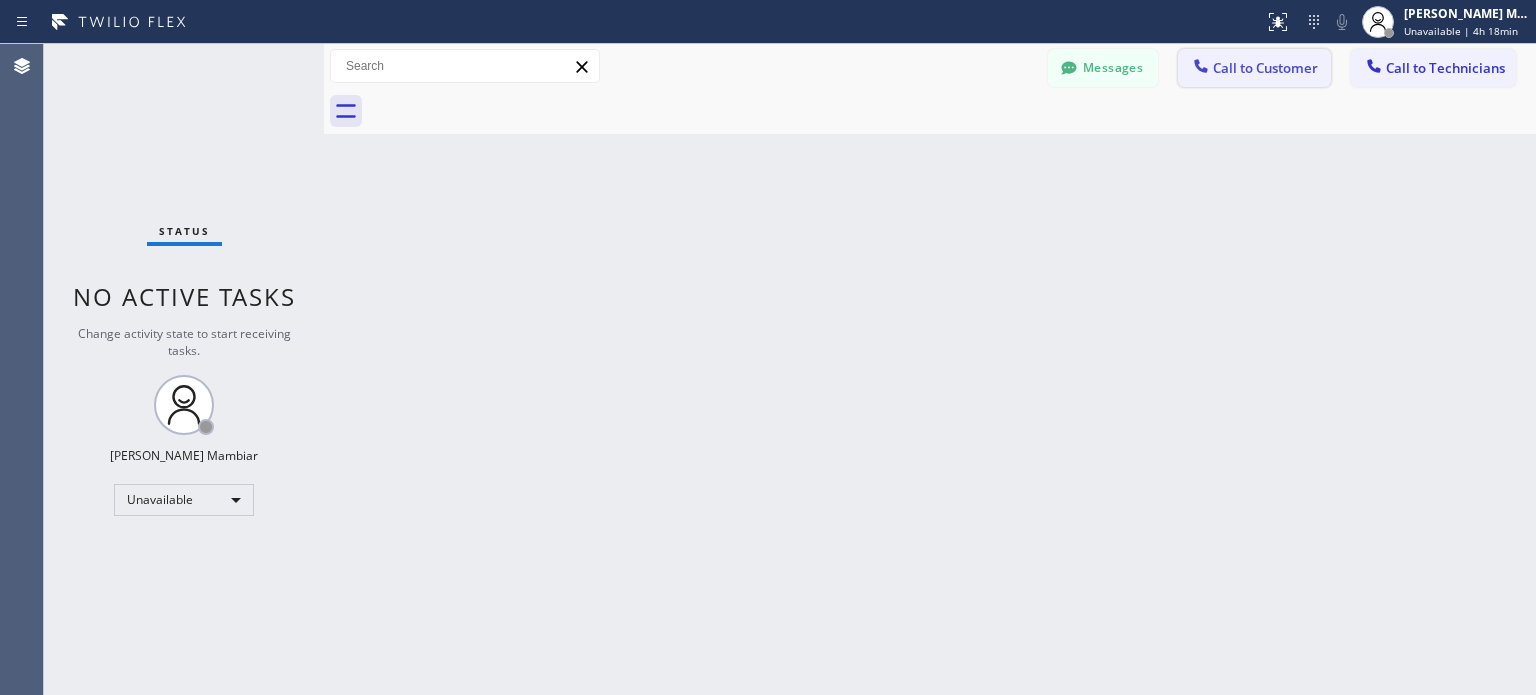 click on "Call to Customer" at bounding box center [1265, 68] 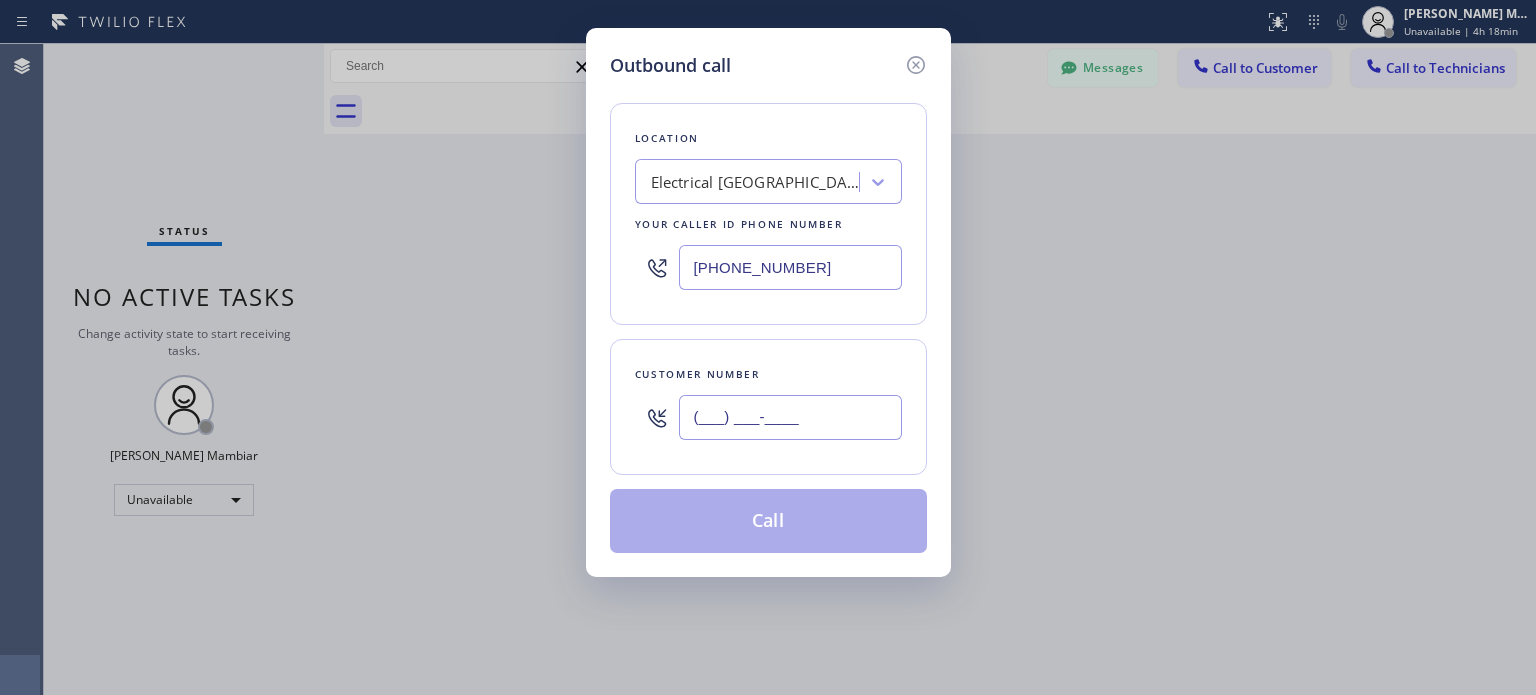 click on "(___) ___-____" at bounding box center [790, 417] 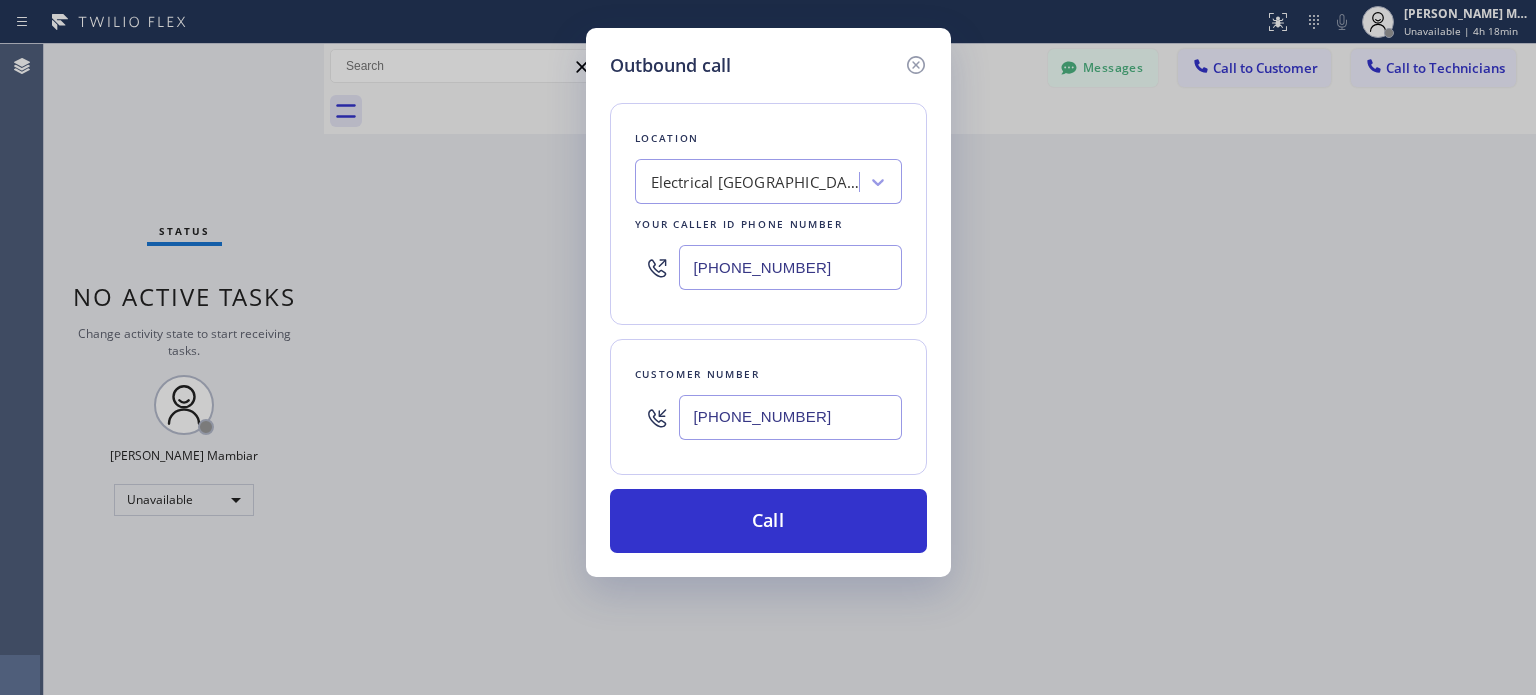 type on "[PHONE_NUMBER]" 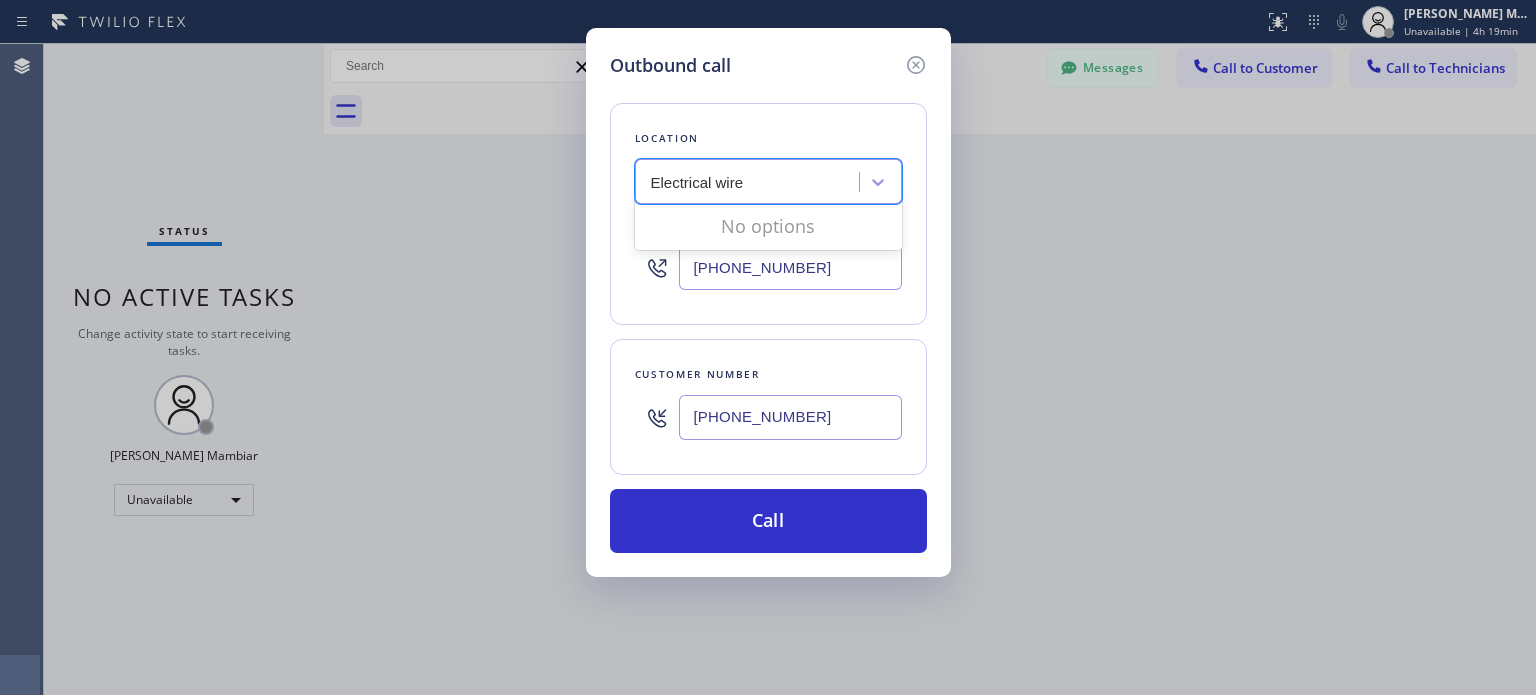 type on "Electrical wire" 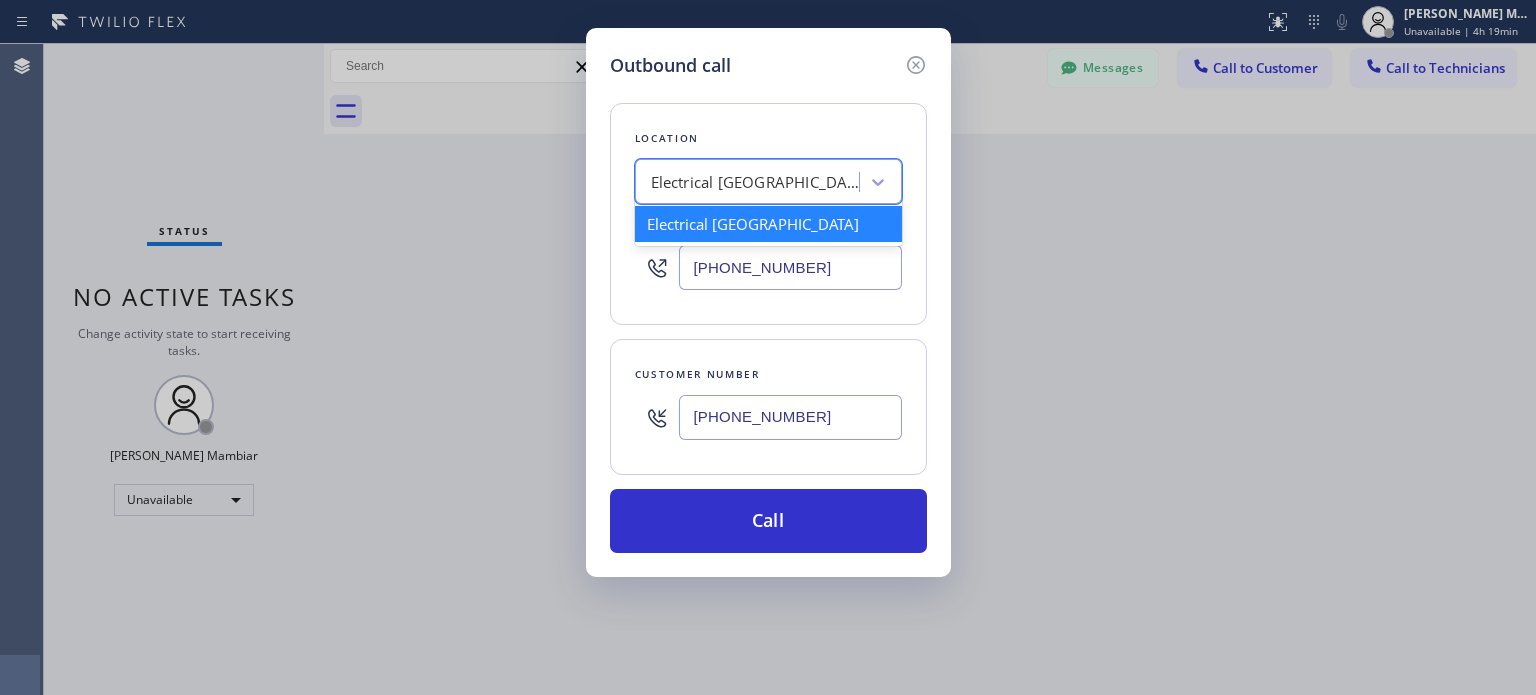 click on "Electrical [GEOGRAPHIC_DATA]" at bounding box center (756, 182) 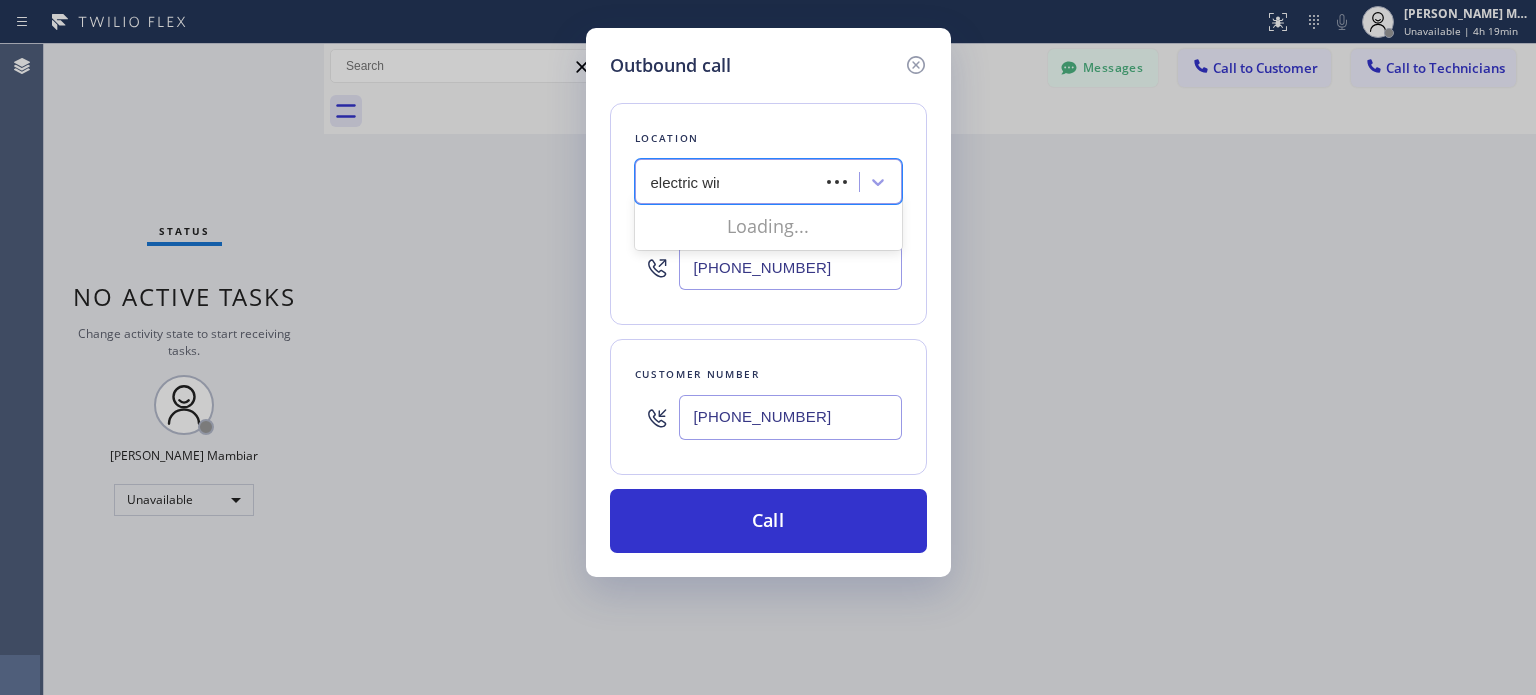 type on "electric wire" 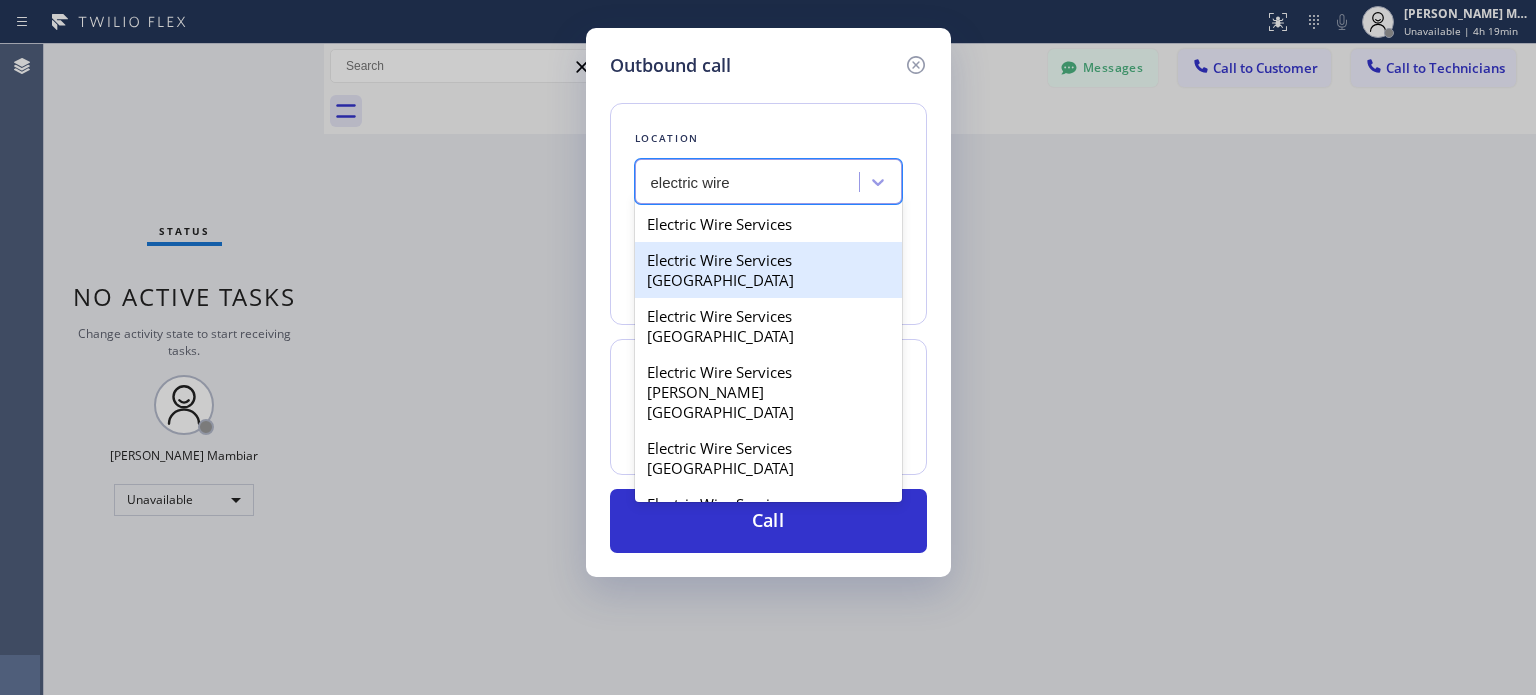 click on "Electric Wire Services [GEOGRAPHIC_DATA]" at bounding box center (768, 270) 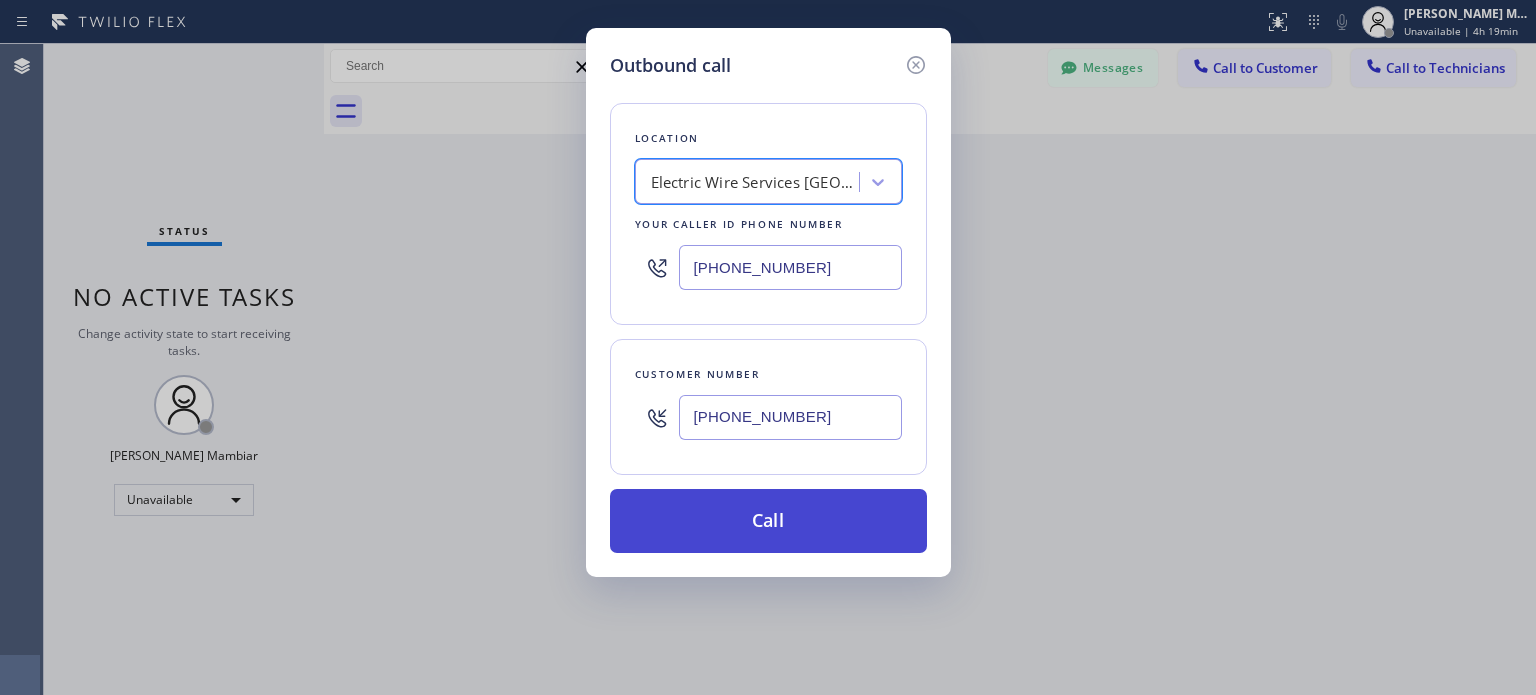click on "Call" at bounding box center (768, 521) 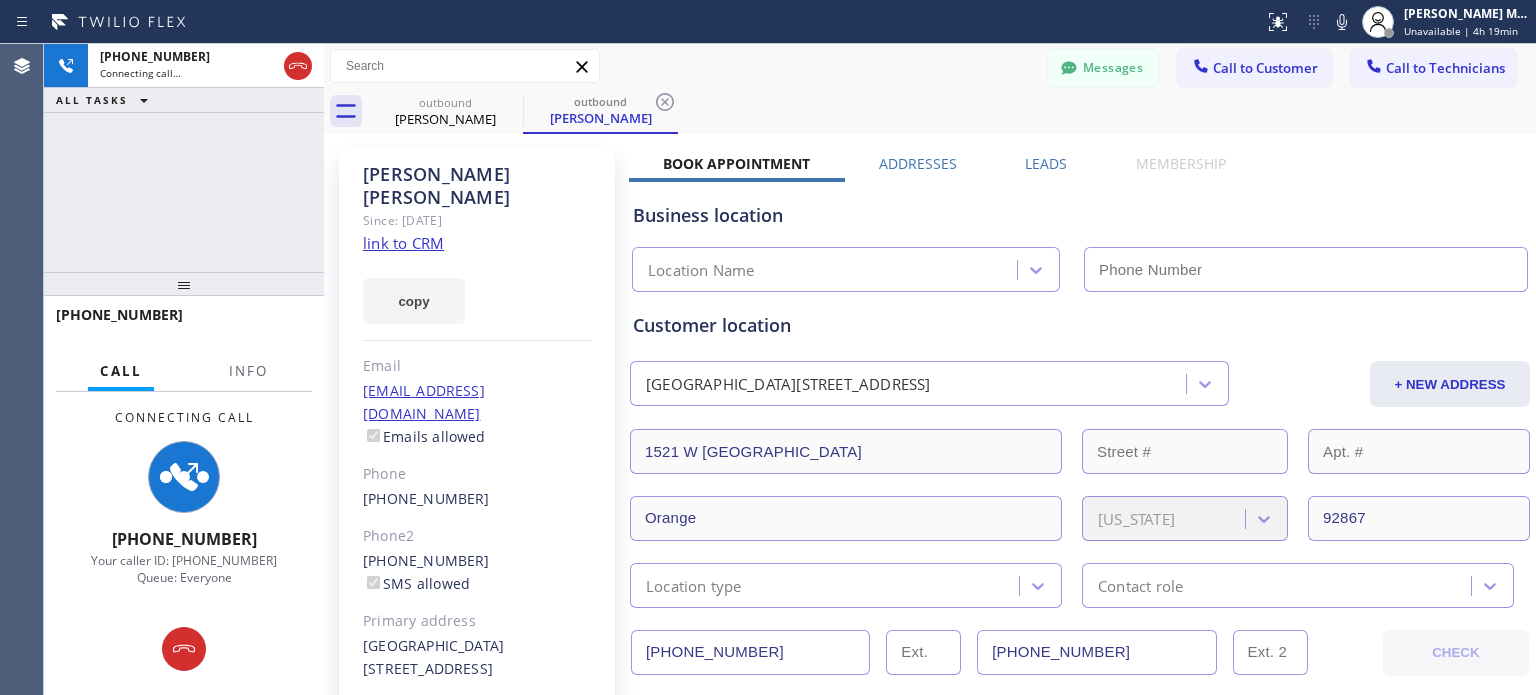 type on "[PHONE_NUMBER]" 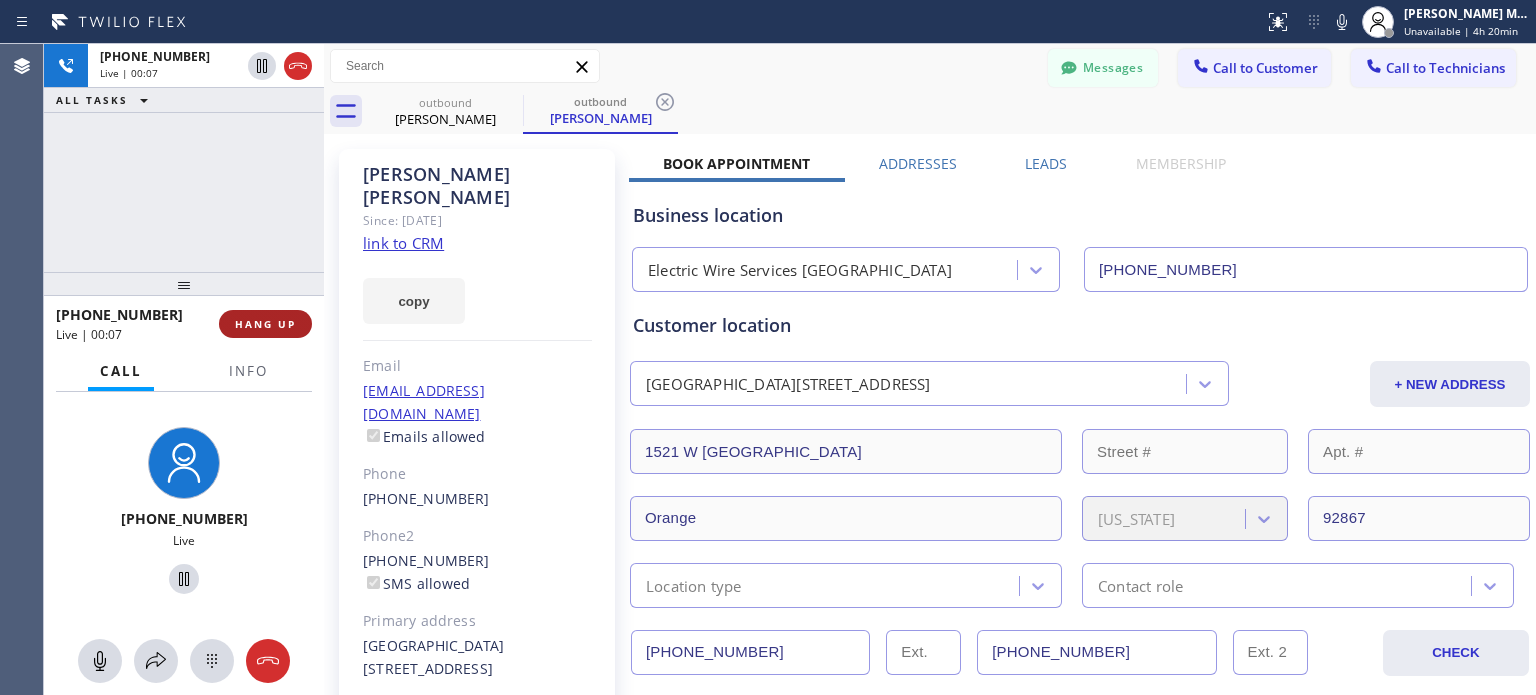 click on "HANG UP" at bounding box center [265, 324] 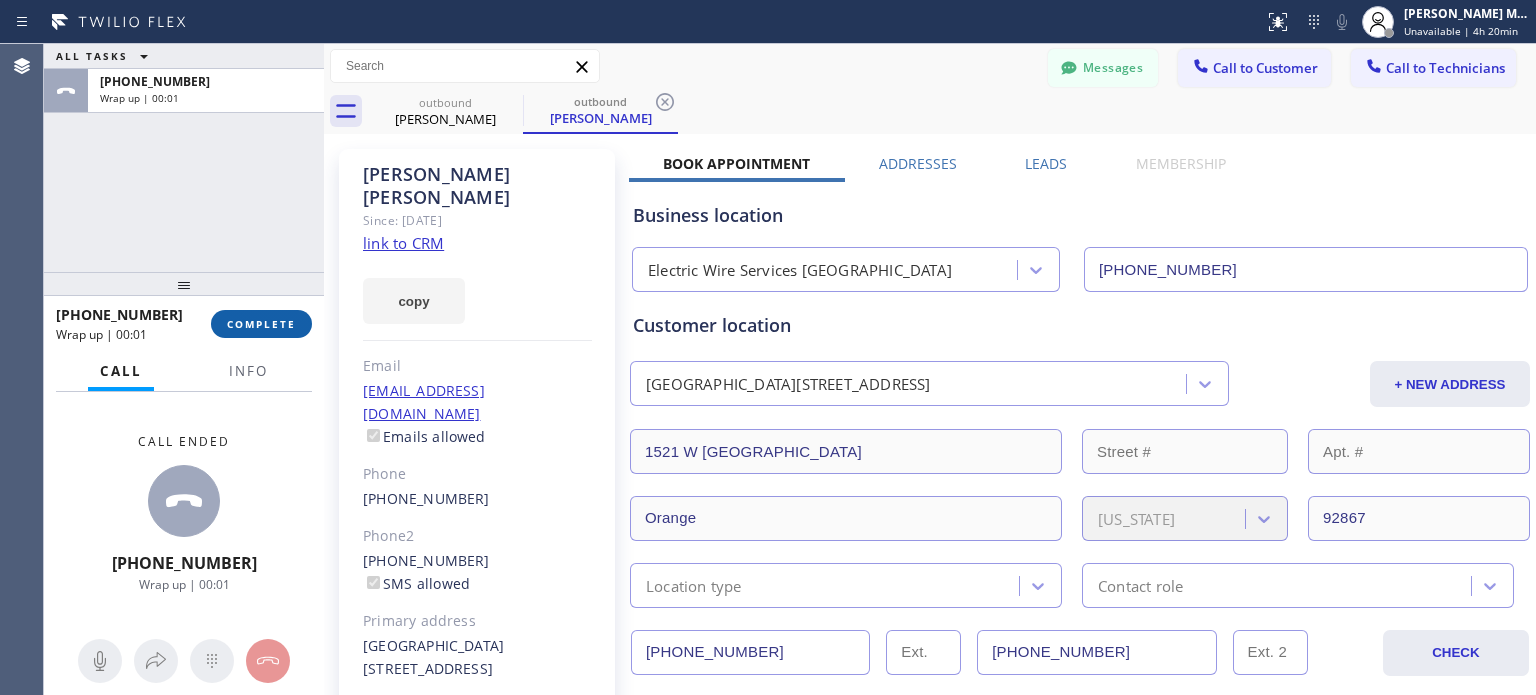 click on "COMPLETE" at bounding box center (261, 324) 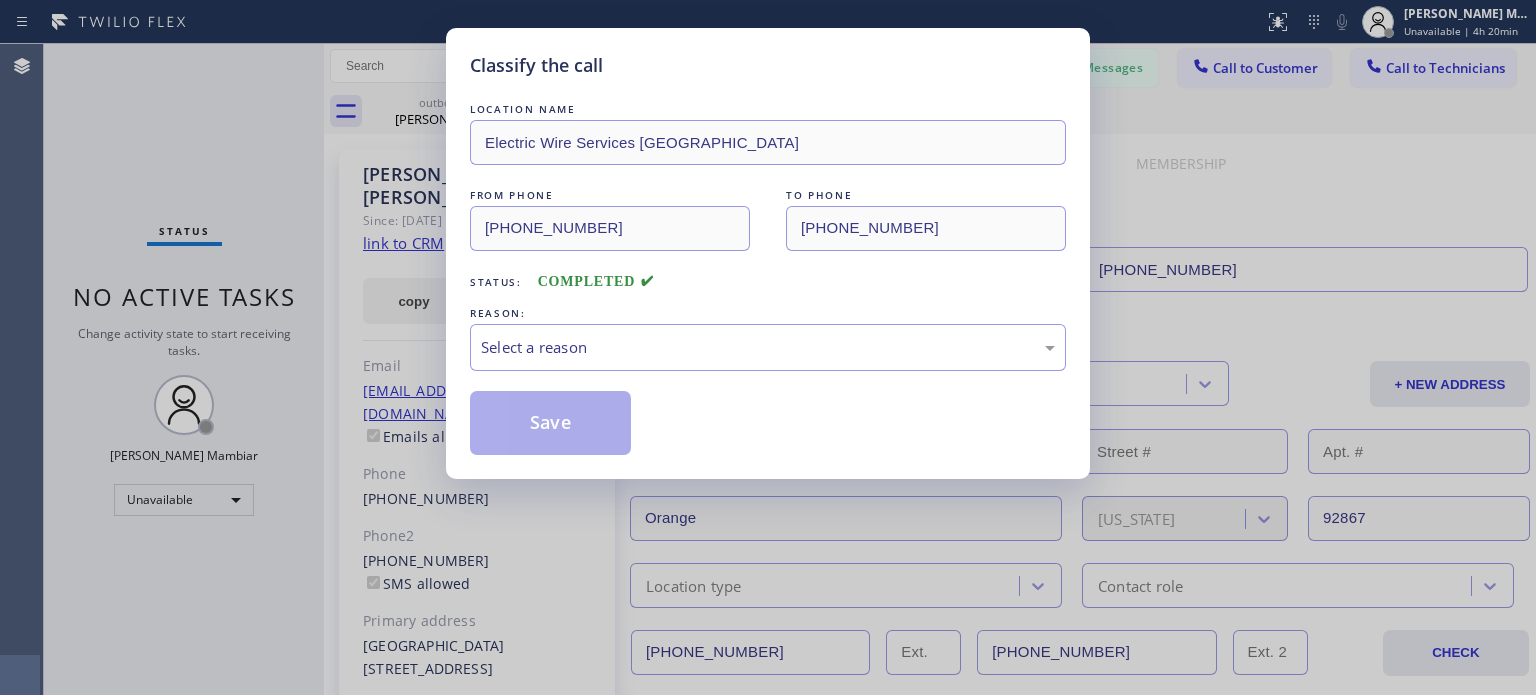 click on "Classify the call LOCATION NAME Electric Wire Services [GEOGRAPHIC_DATA] FROM PHONE [PHONE_NUMBER] TO PHONE [PHONE_NUMBER] Status: COMPLETED REASON: Select a reason Save" at bounding box center [768, 347] 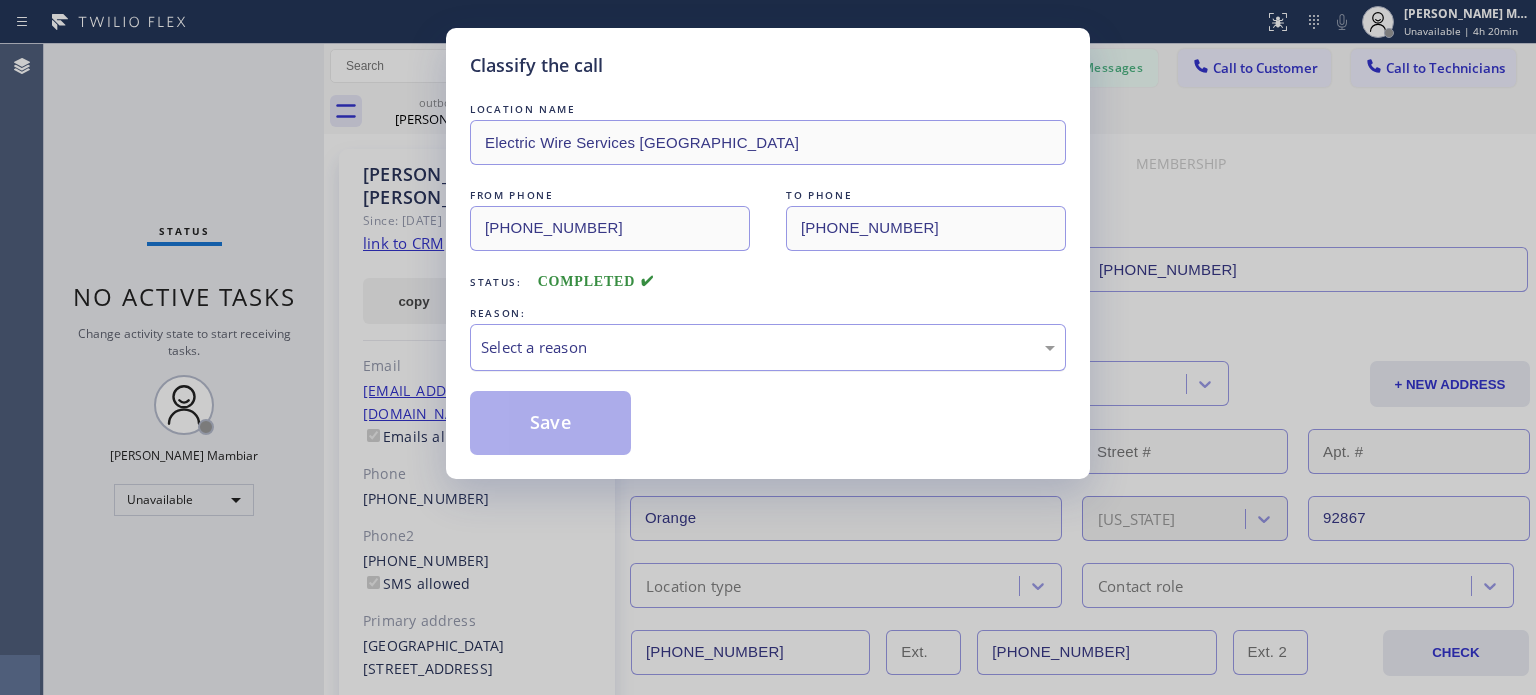 click on "Select a reason" at bounding box center [768, 347] 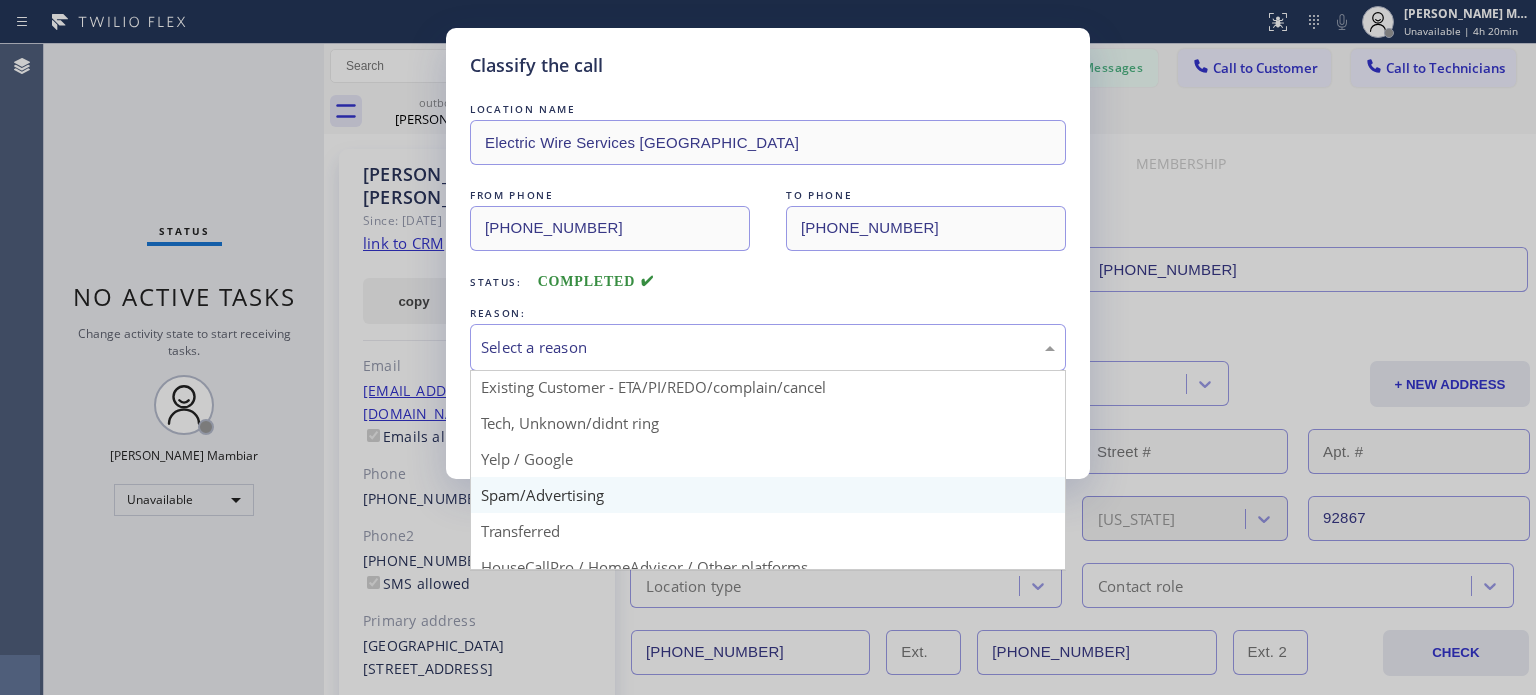 scroll, scrollTop: 125, scrollLeft: 0, axis: vertical 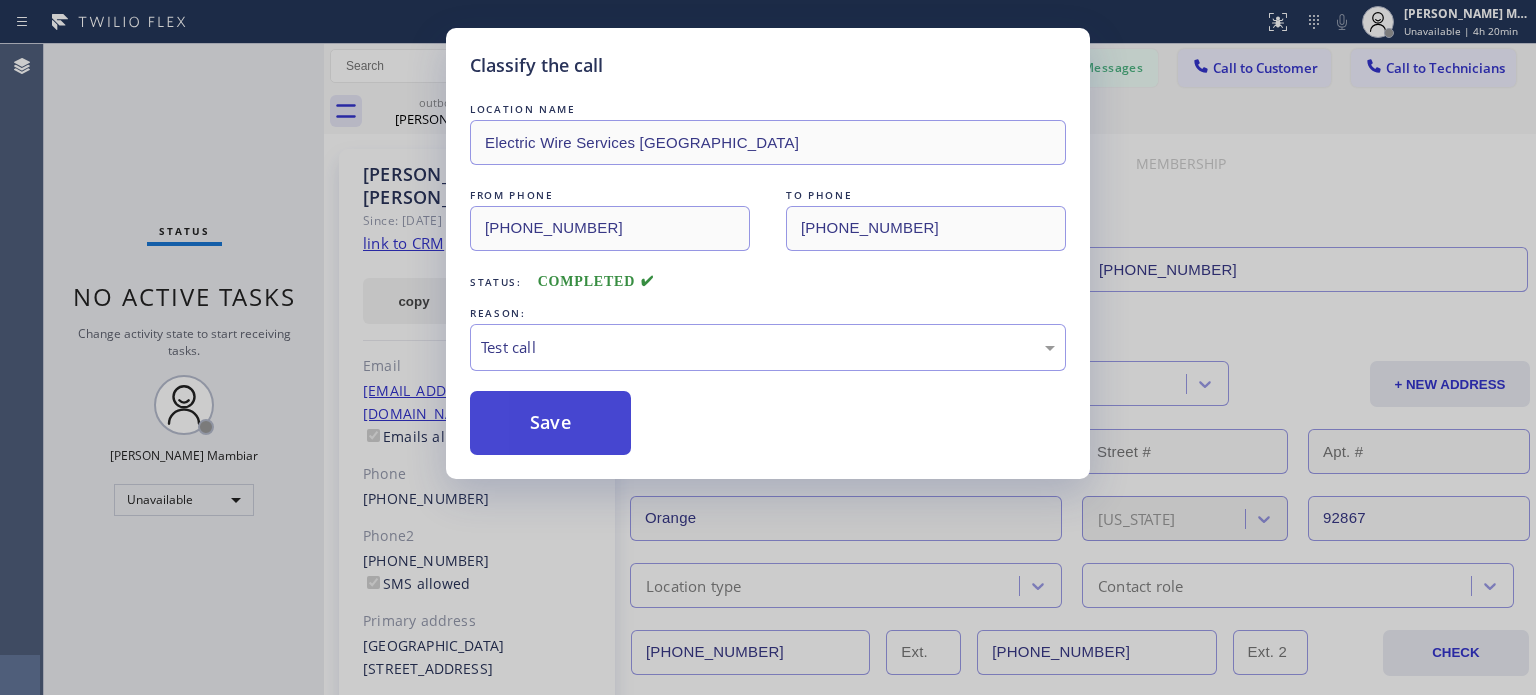 click on "Save" at bounding box center [550, 423] 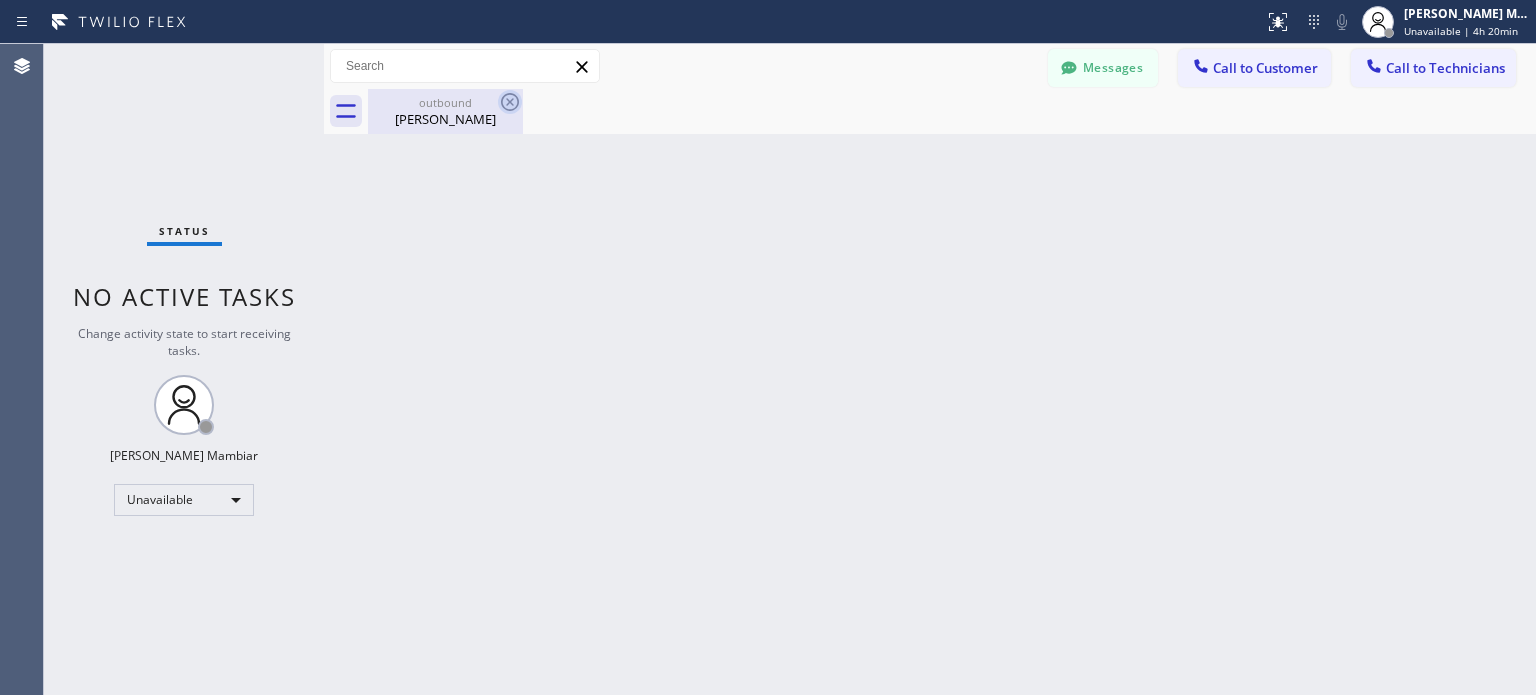 click 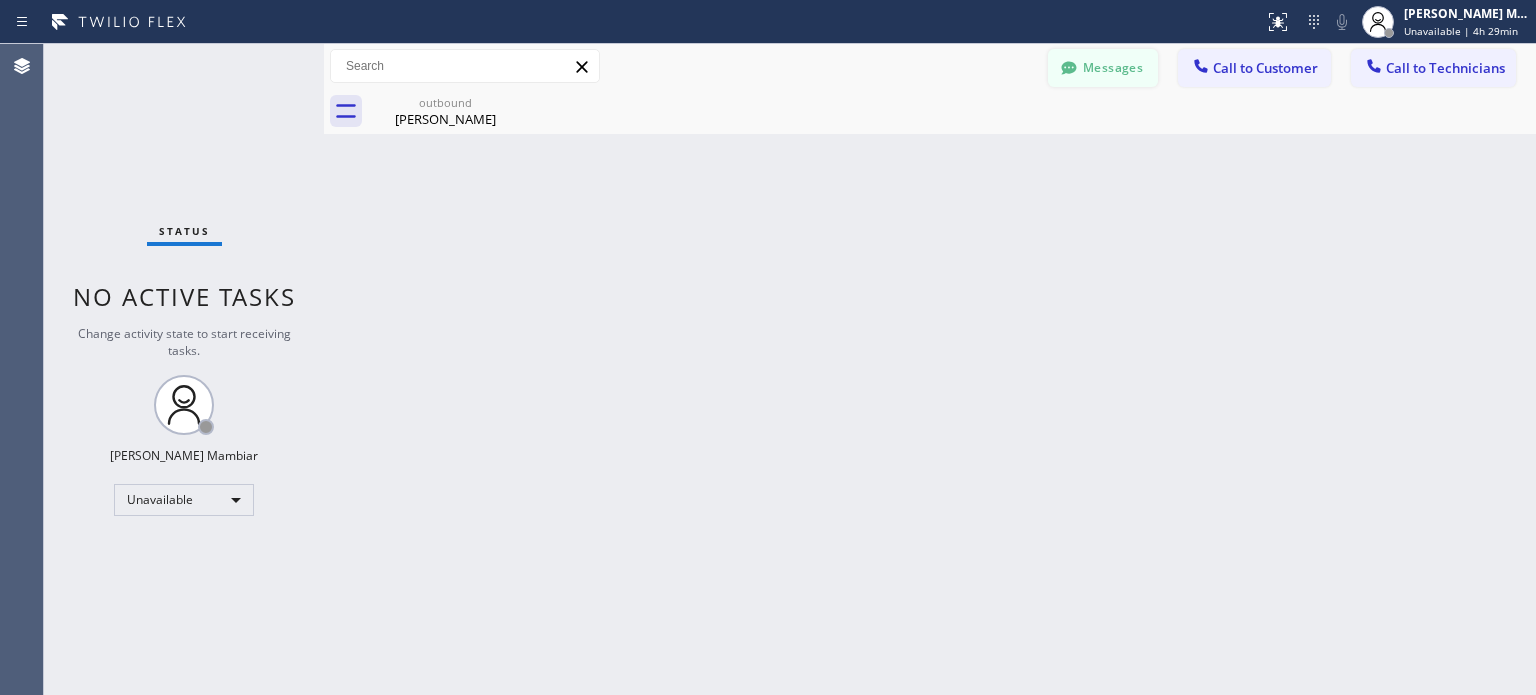 click on "Messages" at bounding box center (1103, 68) 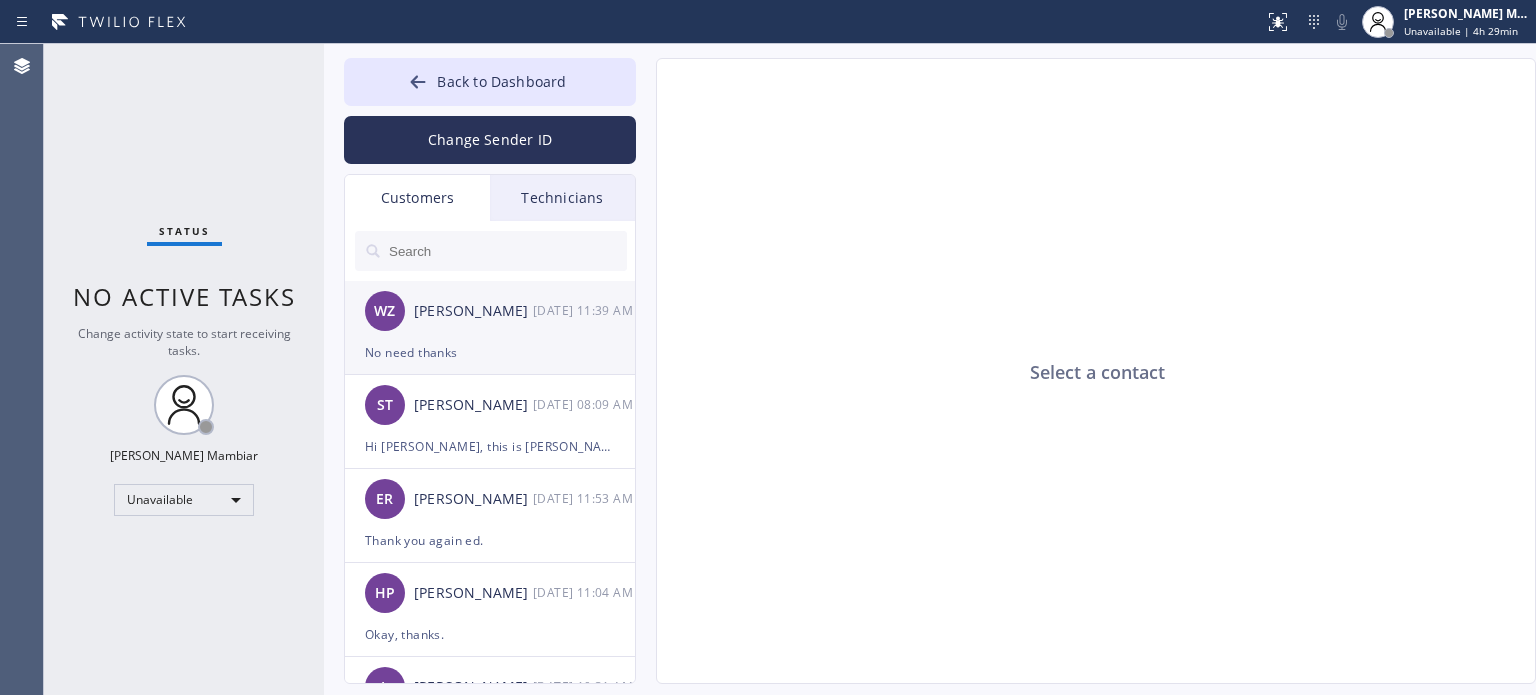 click on "No need thanks" at bounding box center [490, 352] 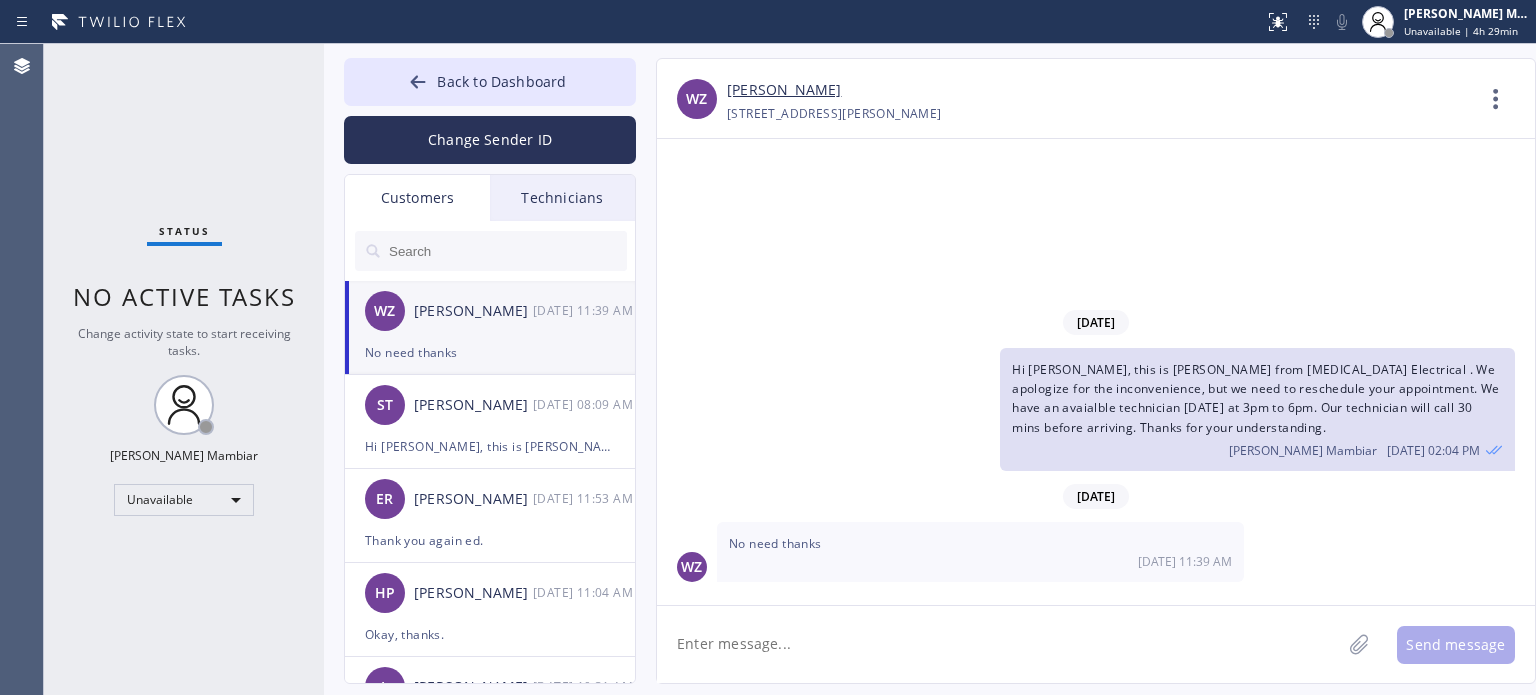 click on "Technicians" at bounding box center (562, 198) 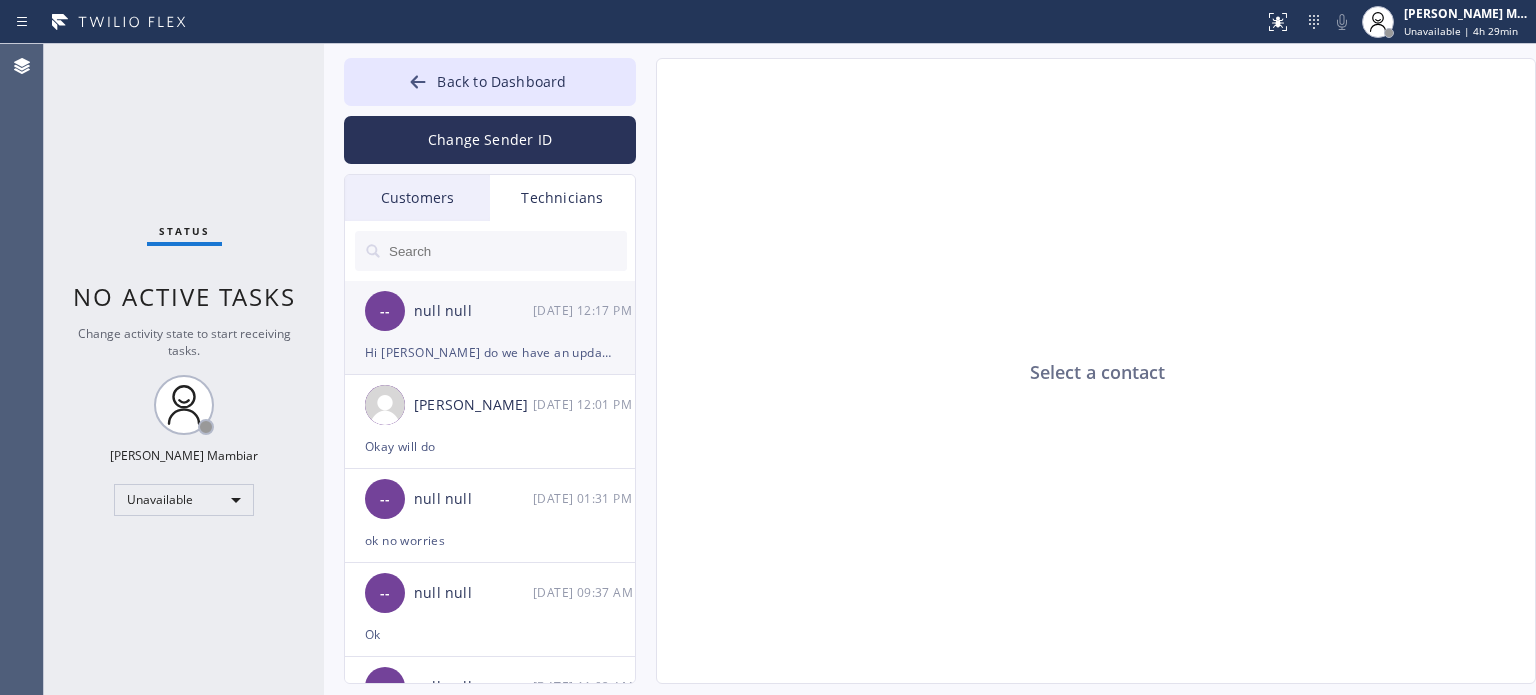click on "-- null null [DATE] 12:17 PM Hi [PERSON_NAME] do we have an update for the estmate on this job?SVYC2K" 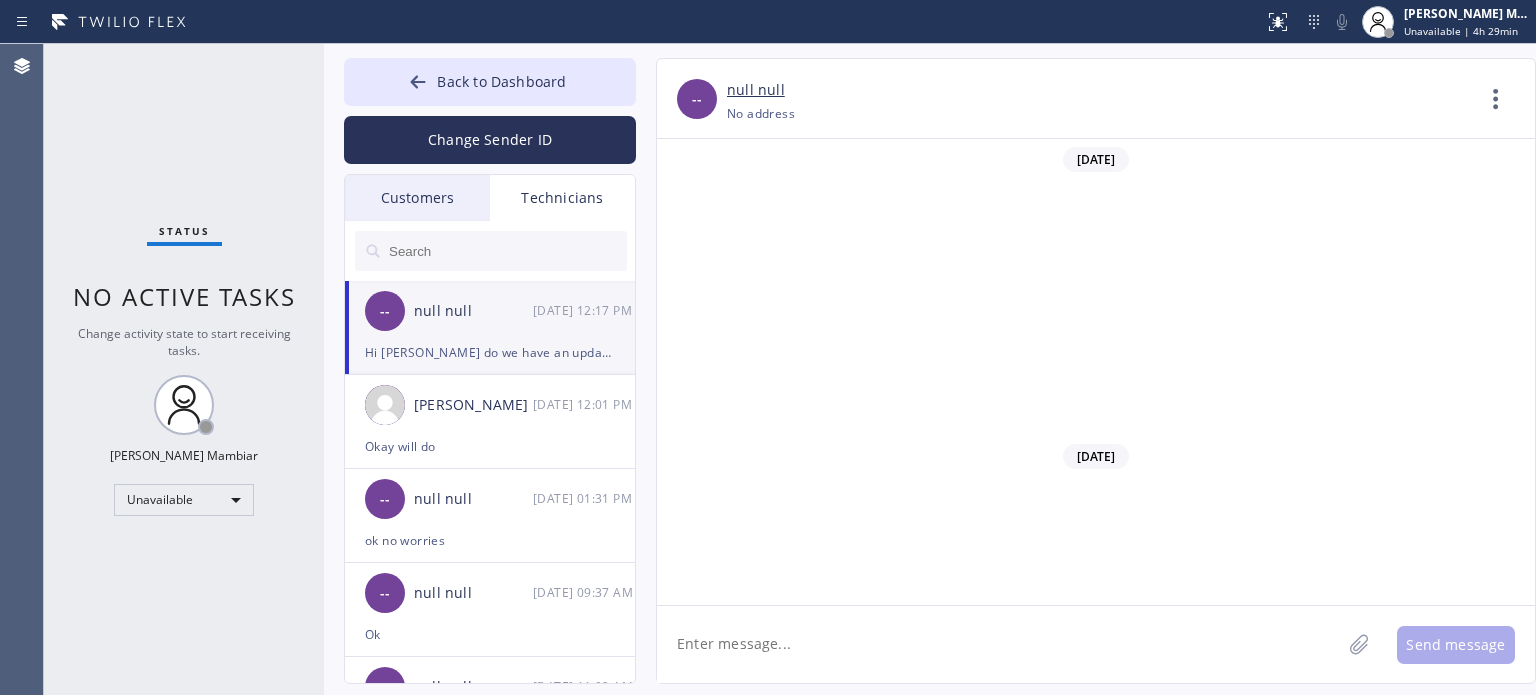 scroll, scrollTop: 3964, scrollLeft: 0, axis: vertical 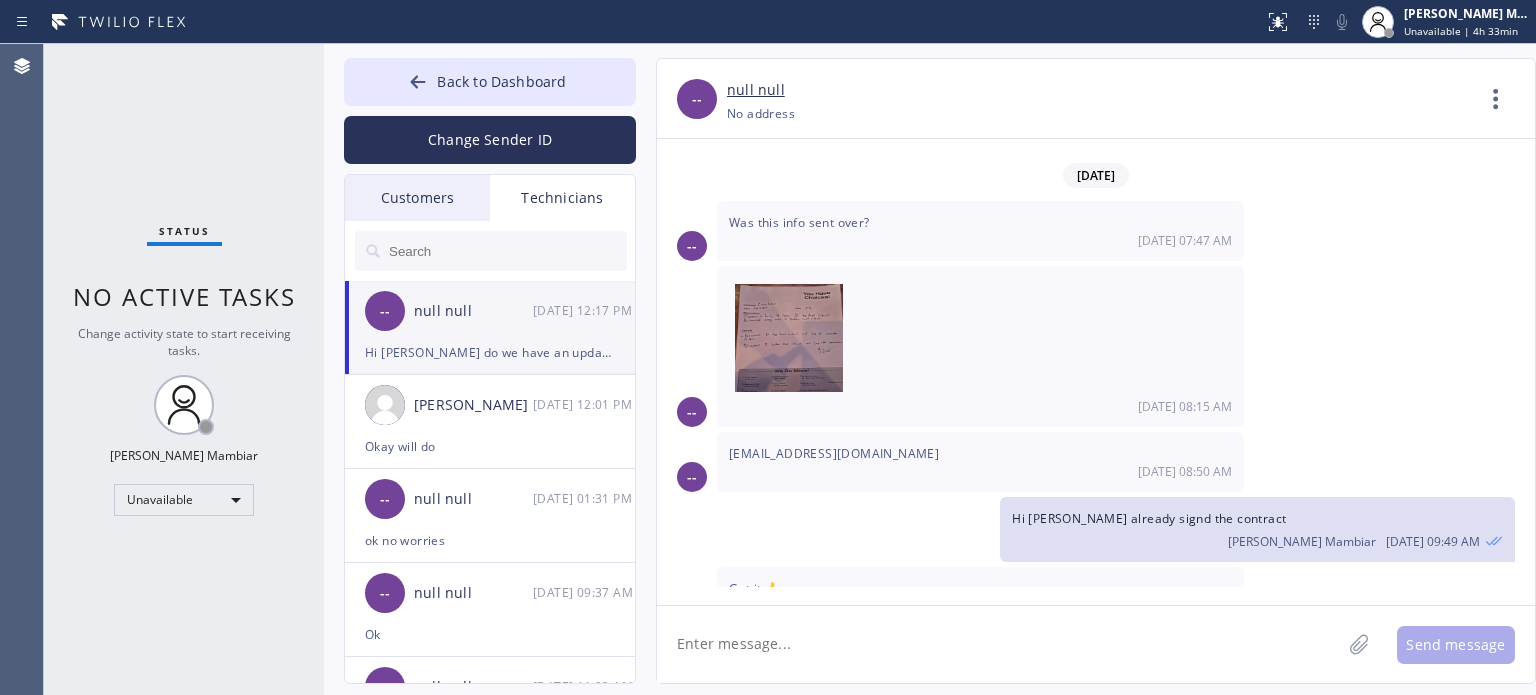 click on "Status   No active tasks     Change activity state to start receiving tasks.   [PERSON_NAME] Mambiar Unavailable" at bounding box center (184, 369) 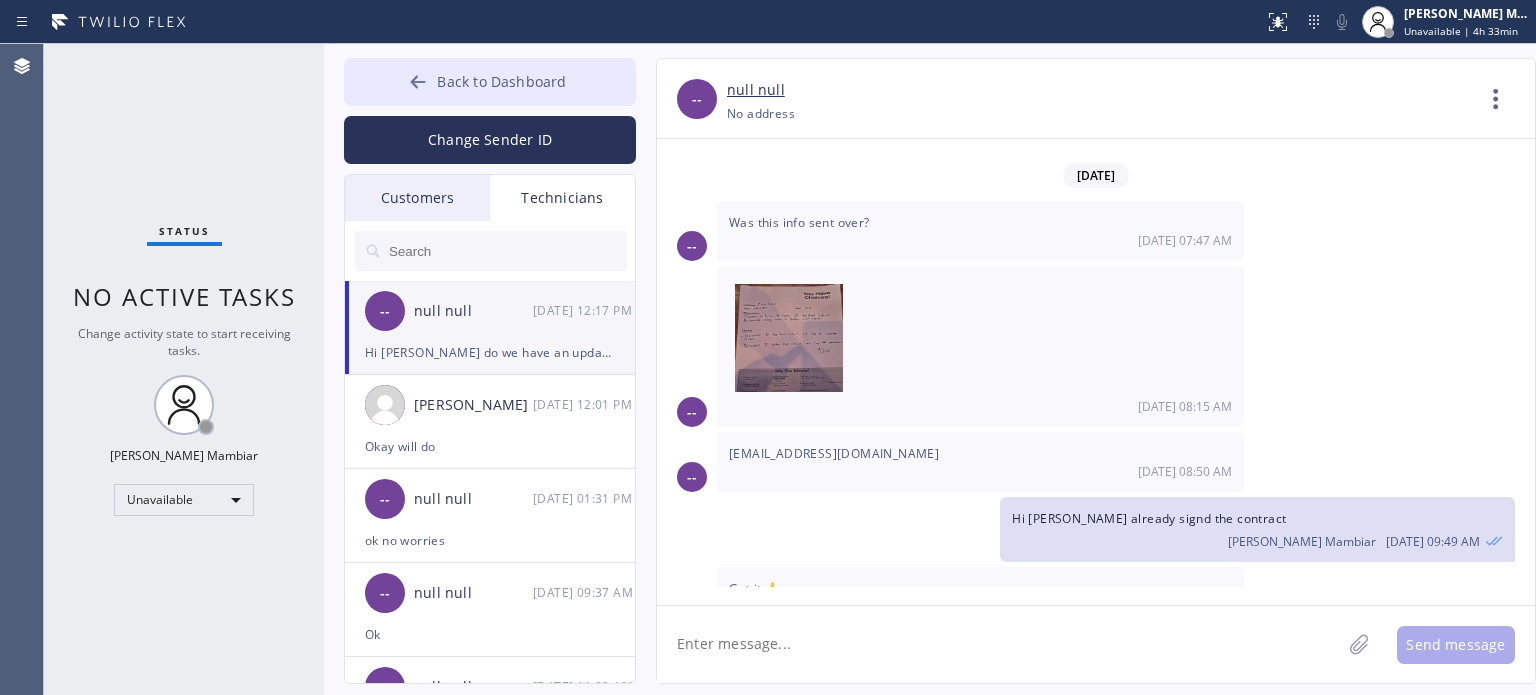 click on "Back to Dashboard" at bounding box center [501, 81] 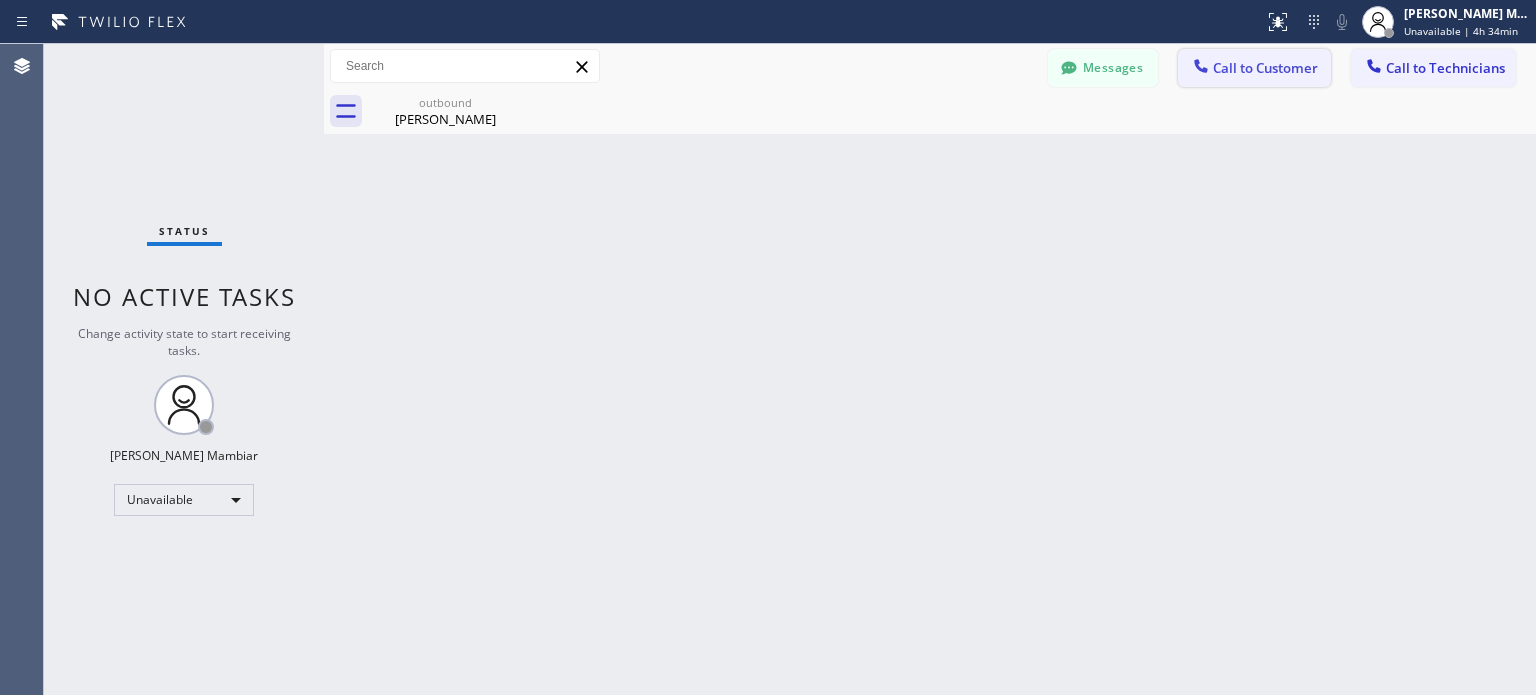 click on "Call to Customer" at bounding box center [1265, 68] 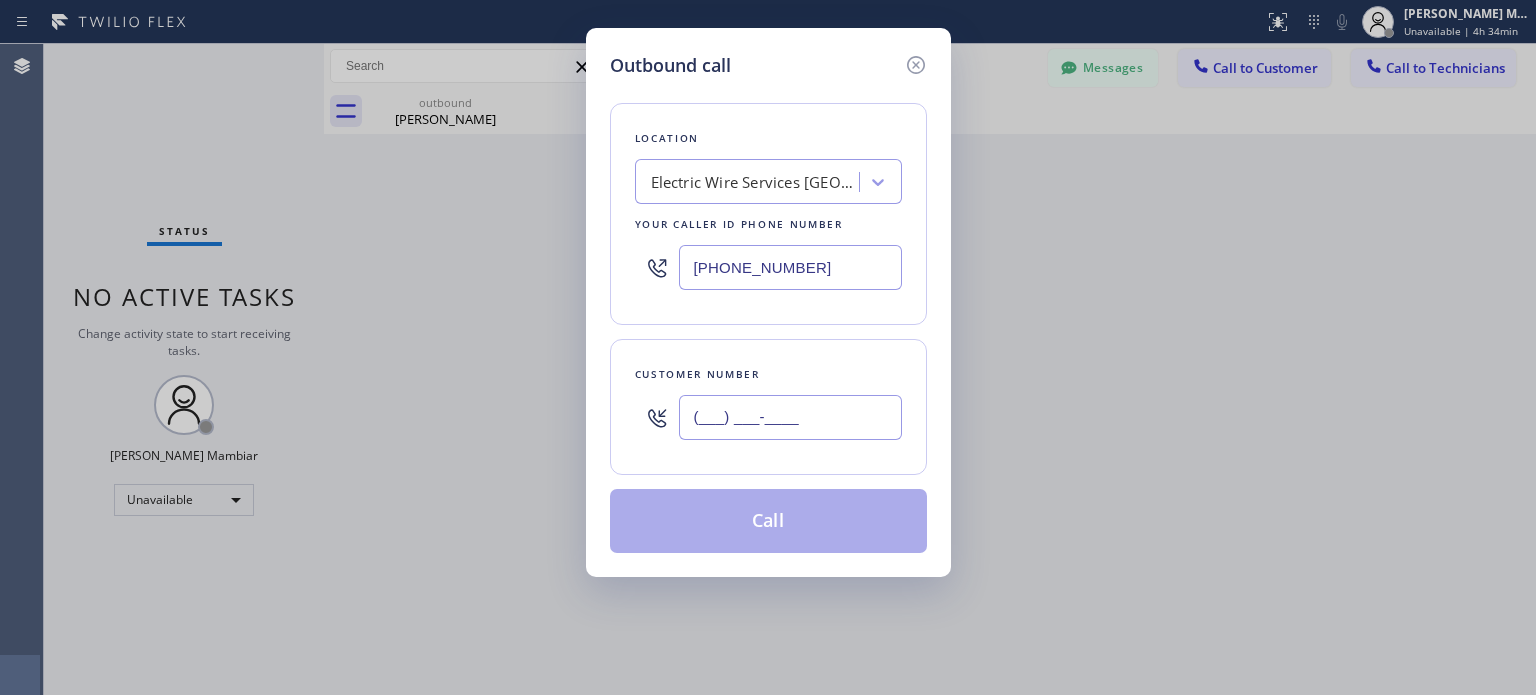 click on "(___) ___-____" at bounding box center [790, 417] 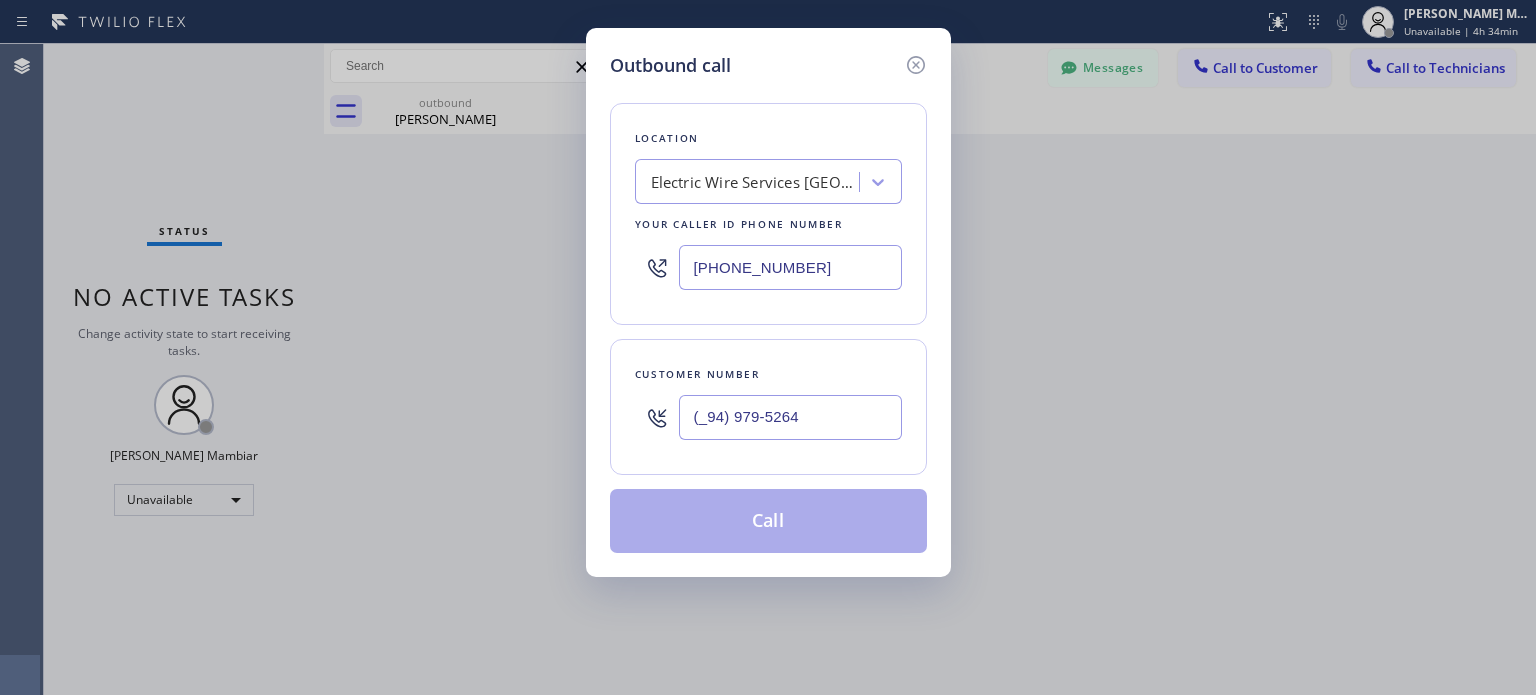 drag, startPoint x: 800, startPoint y: 413, endPoint x: 660, endPoint y: 409, distance: 140.05713 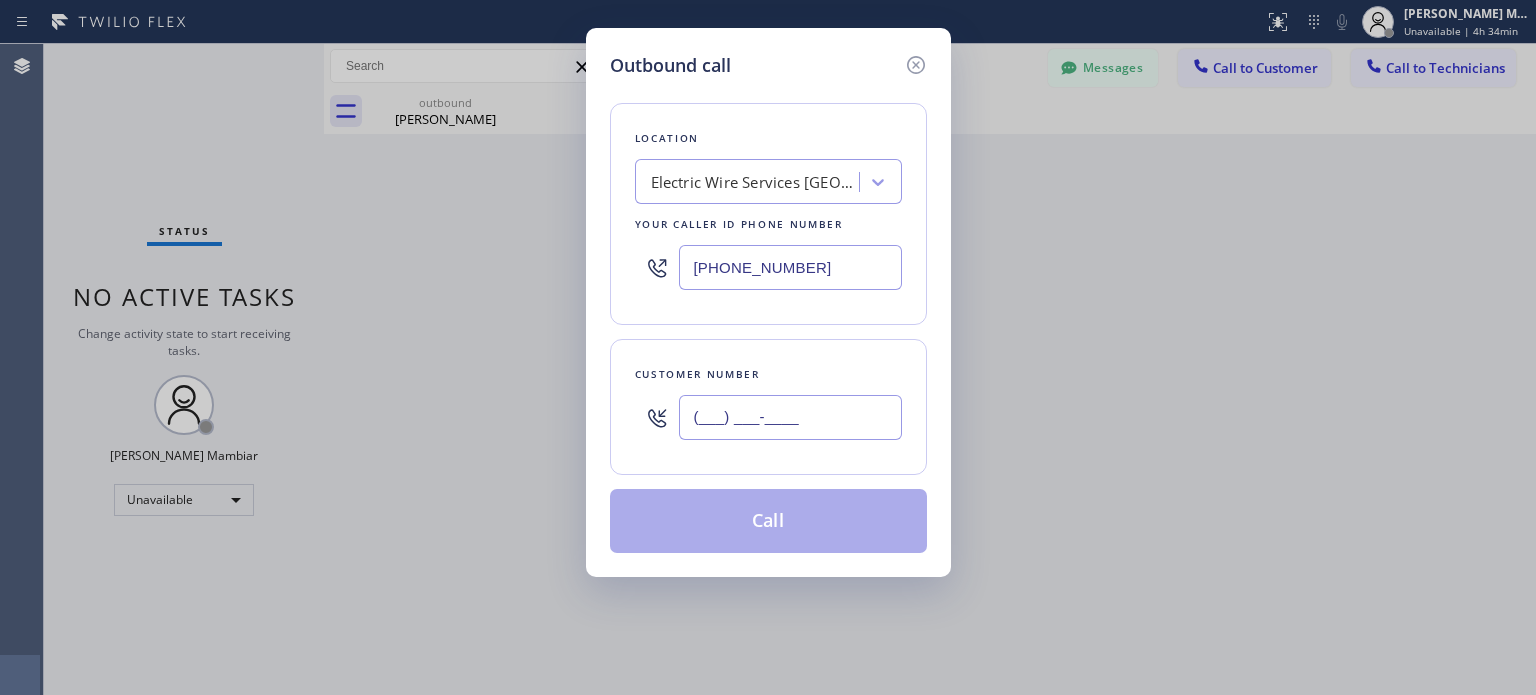 click on "(___) ___-____" at bounding box center [790, 417] 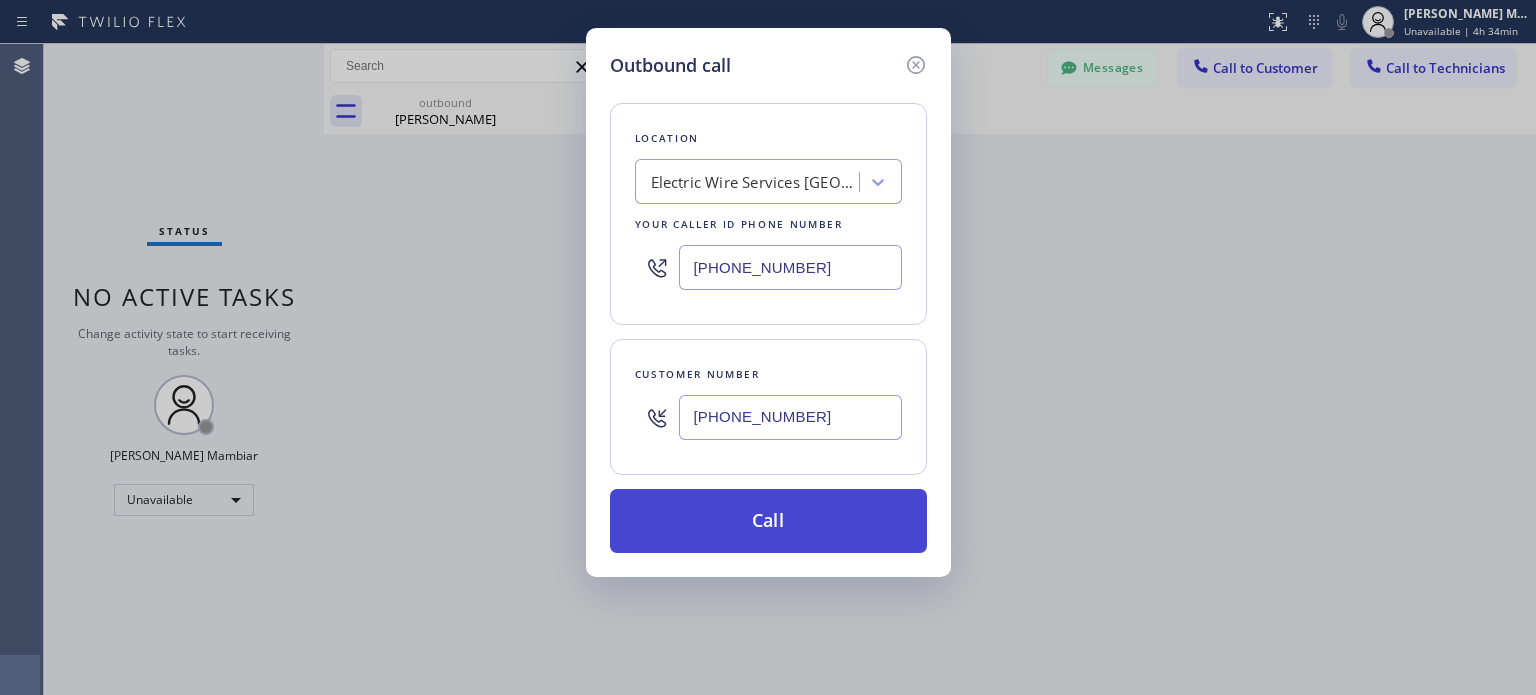 type on "[PHONE_NUMBER]" 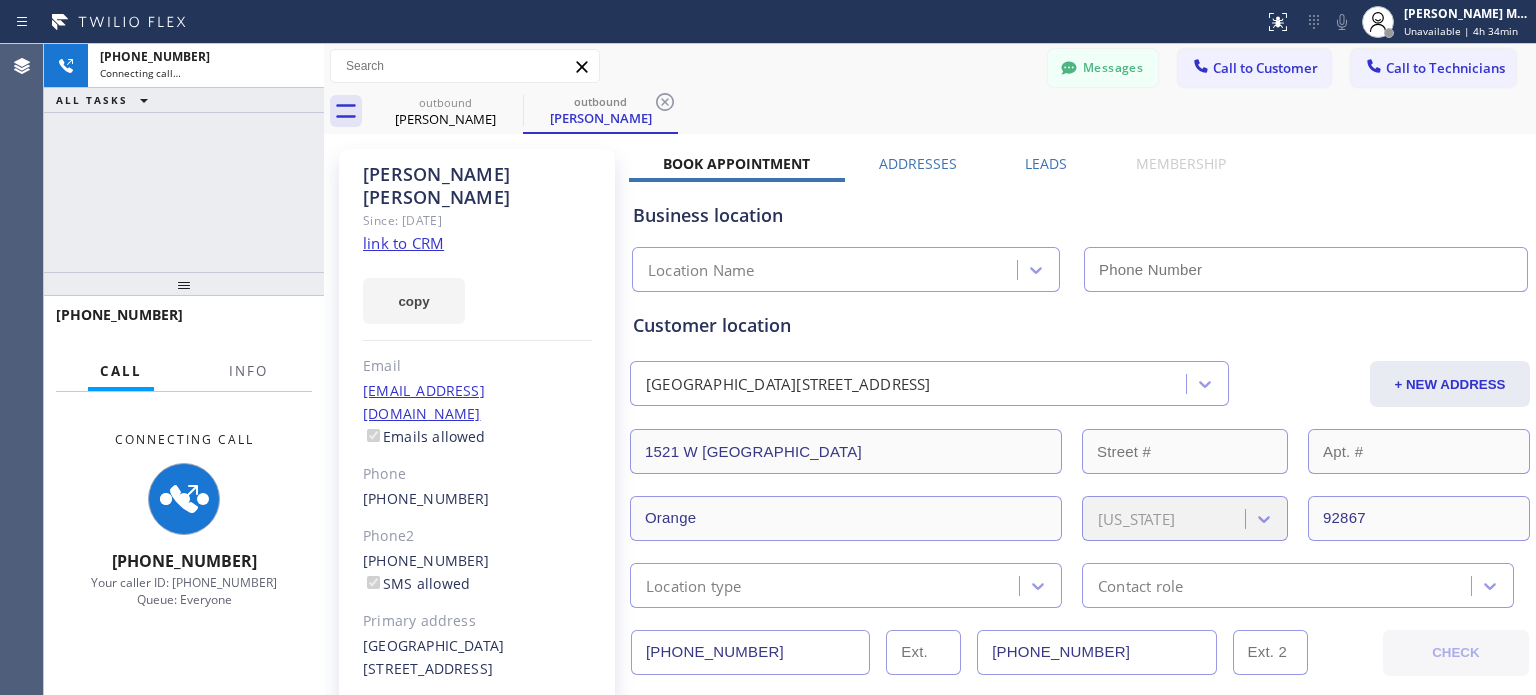 type on "[PHONE_NUMBER]" 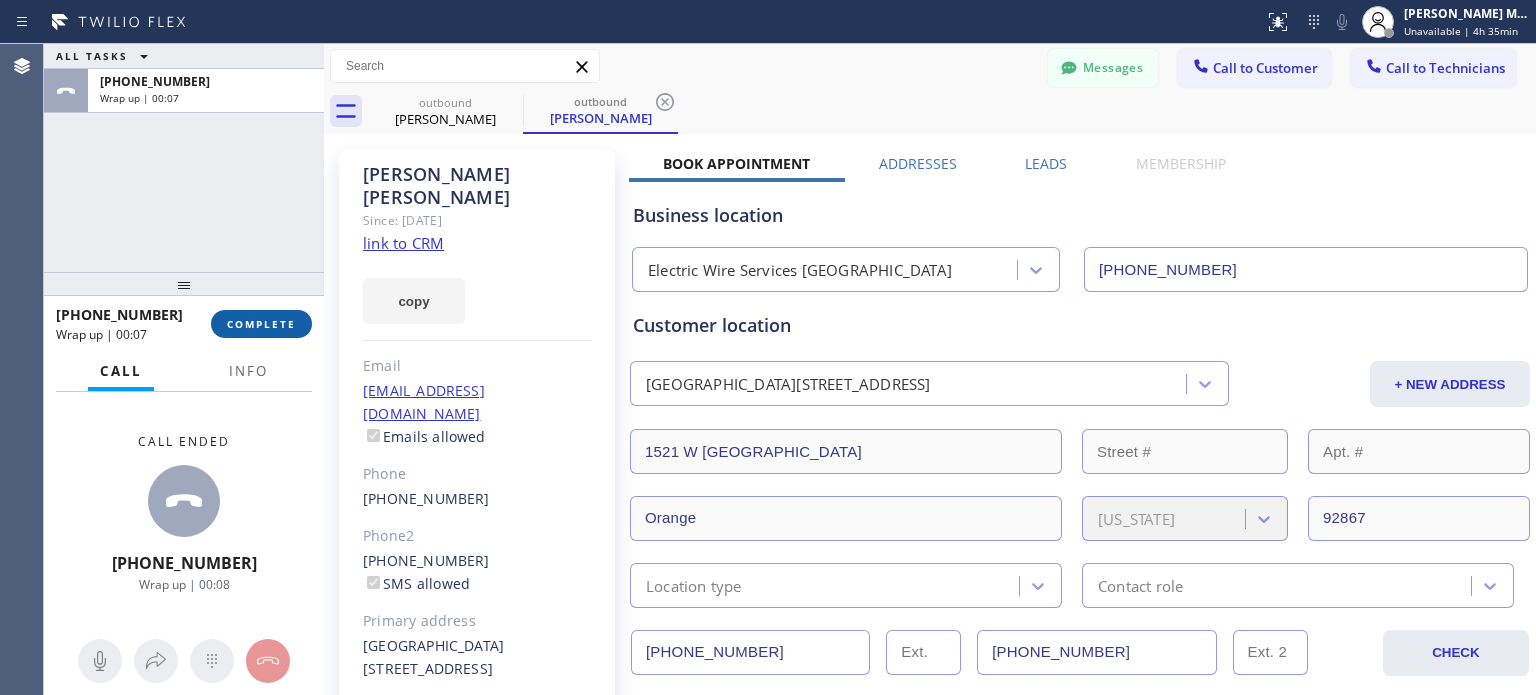 click on "COMPLETE" at bounding box center (261, 324) 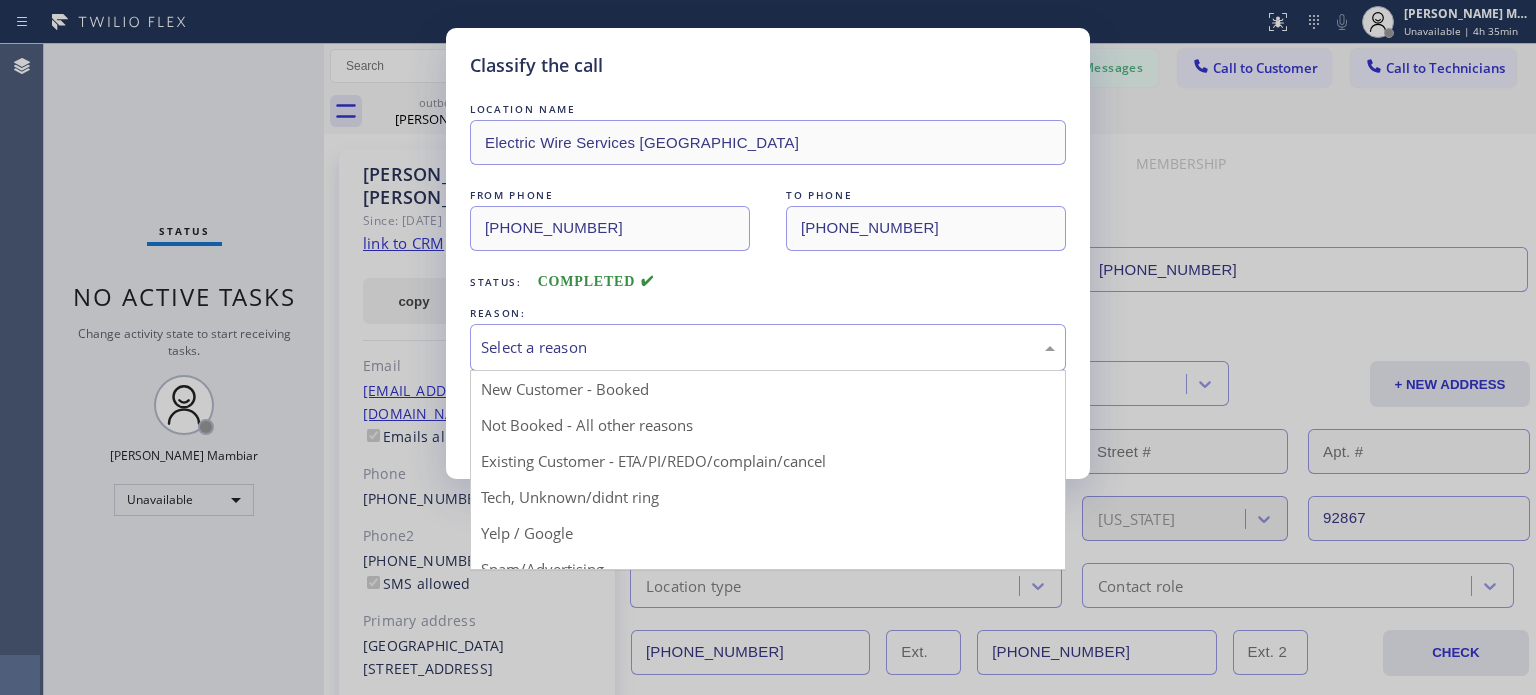 click on "Select a reason" at bounding box center [768, 347] 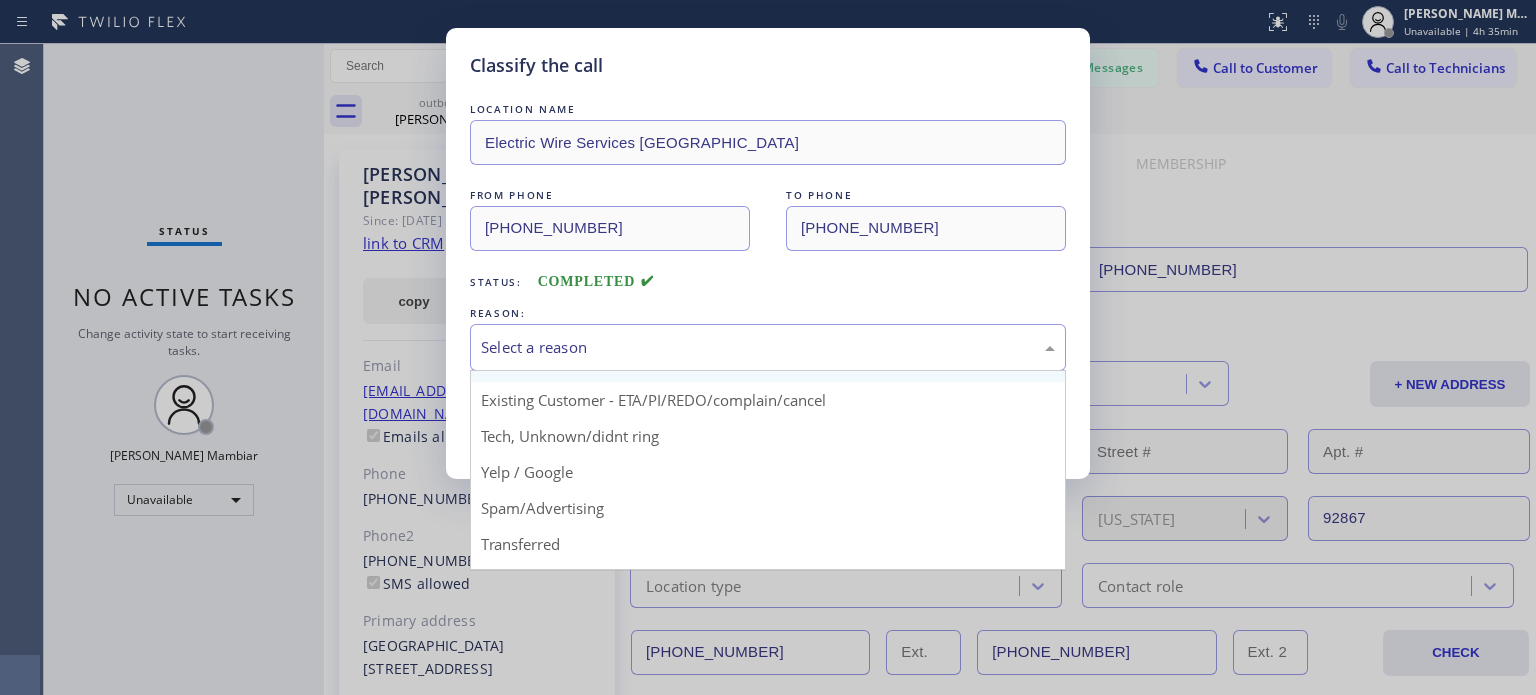 scroll, scrollTop: 125, scrollLeft: 0, axis: vertical 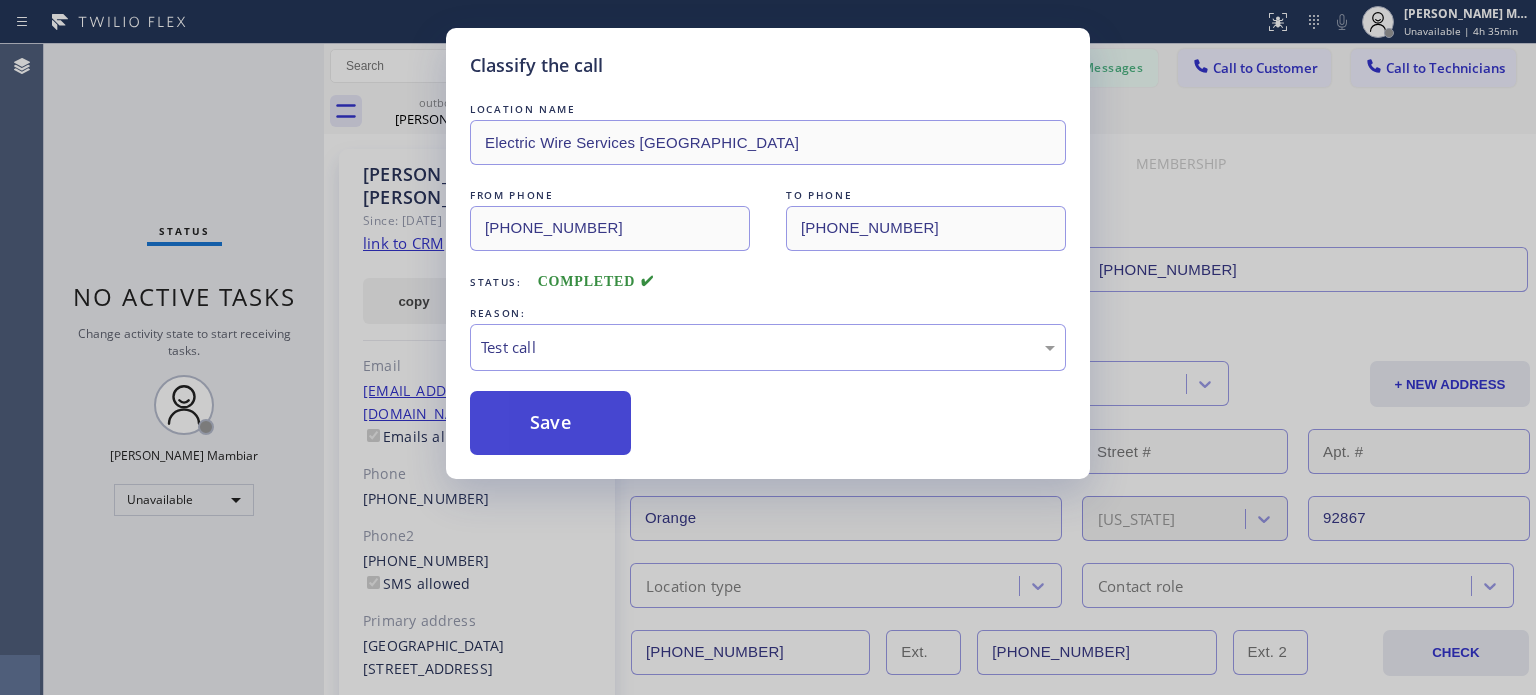 click on "Save" at bounding box center [550, 423] 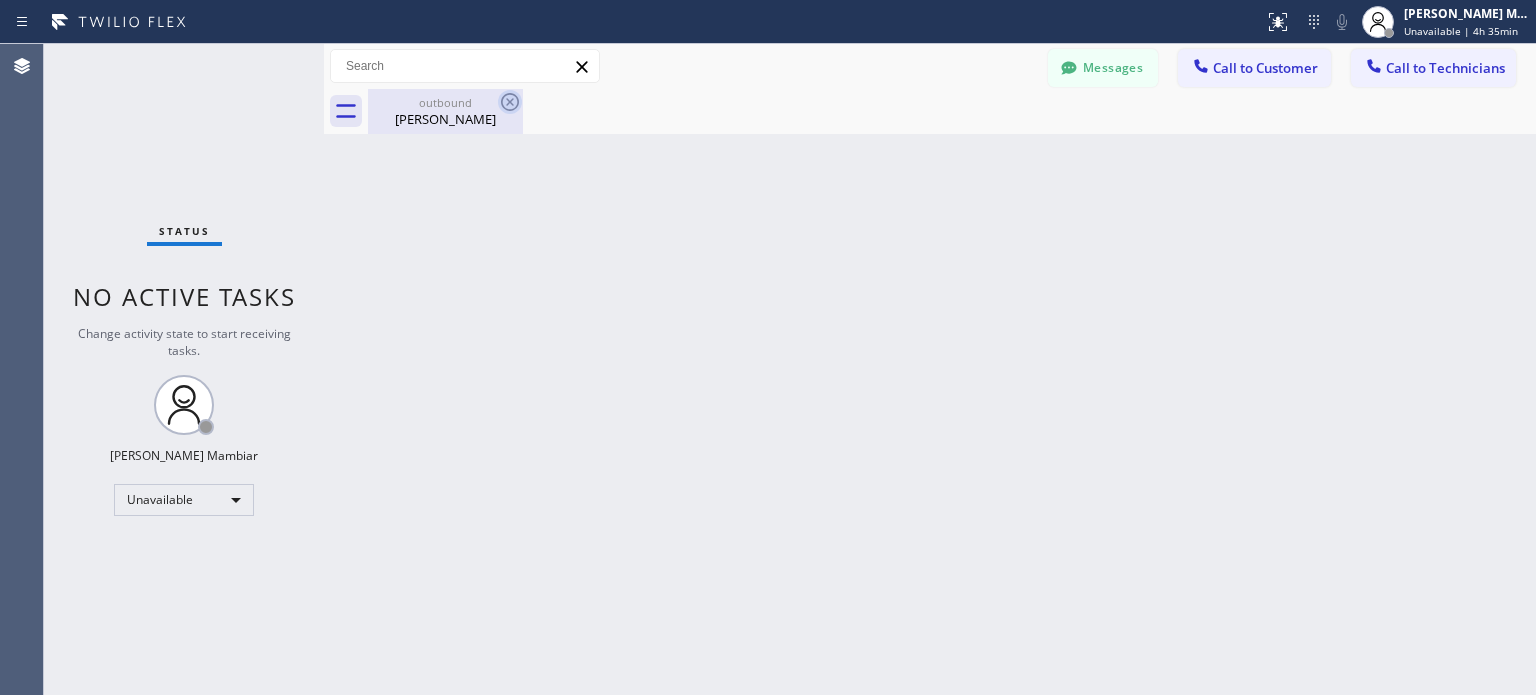 click 